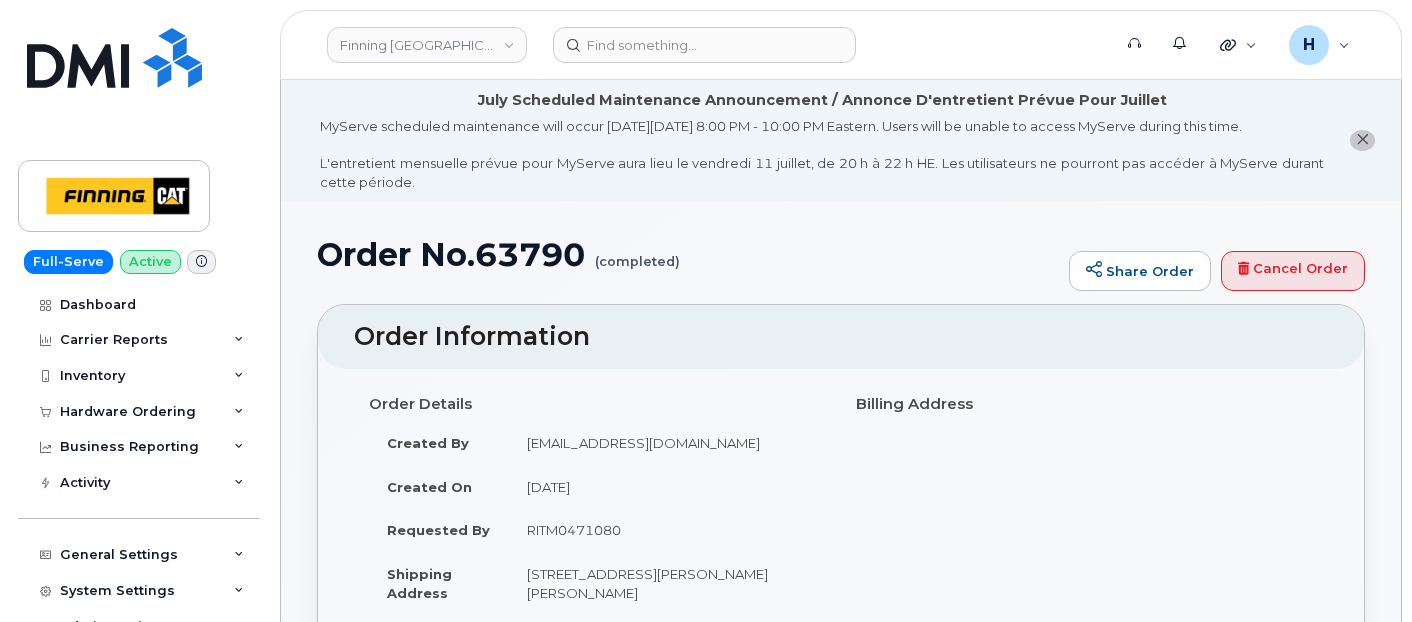 scroll, scrollTop: 0, scrollLeft: 0, axis: both 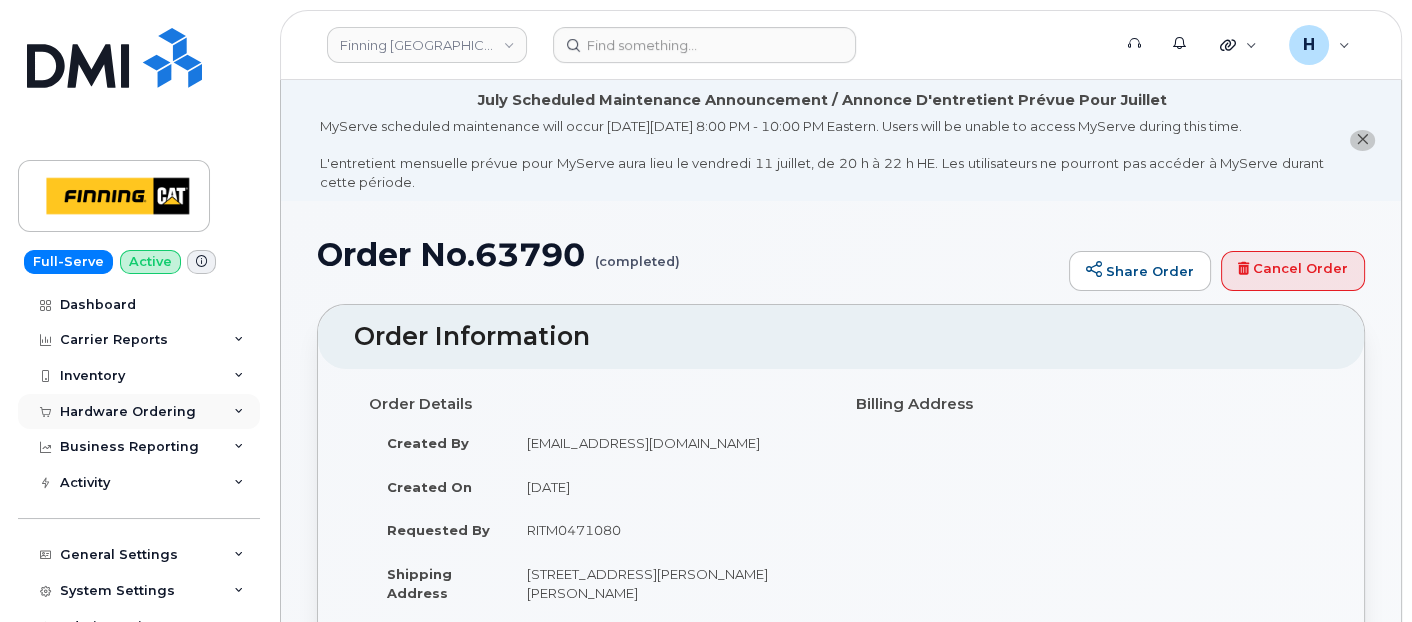 drag, startPoint x: 0, startPoint y: 0, endPoint x: 143, endPoint y: 418, distance: 441.78387 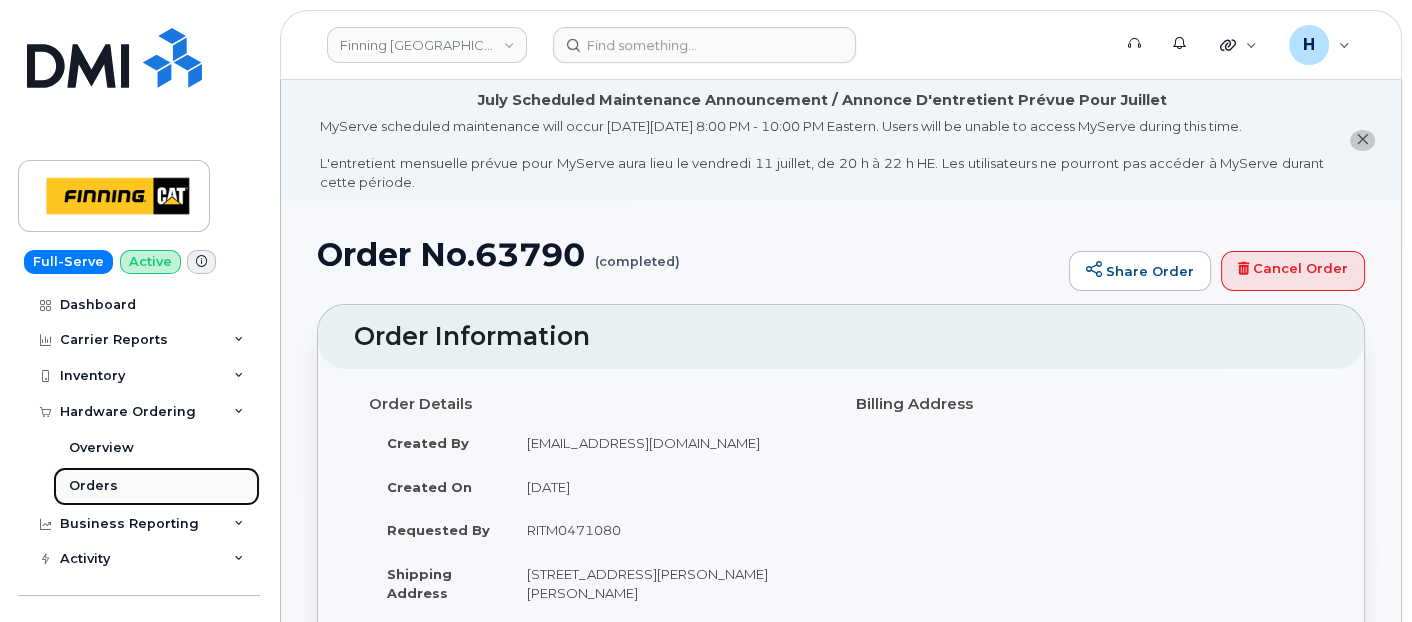 click on "Orders" at bounding box center (156, 486) 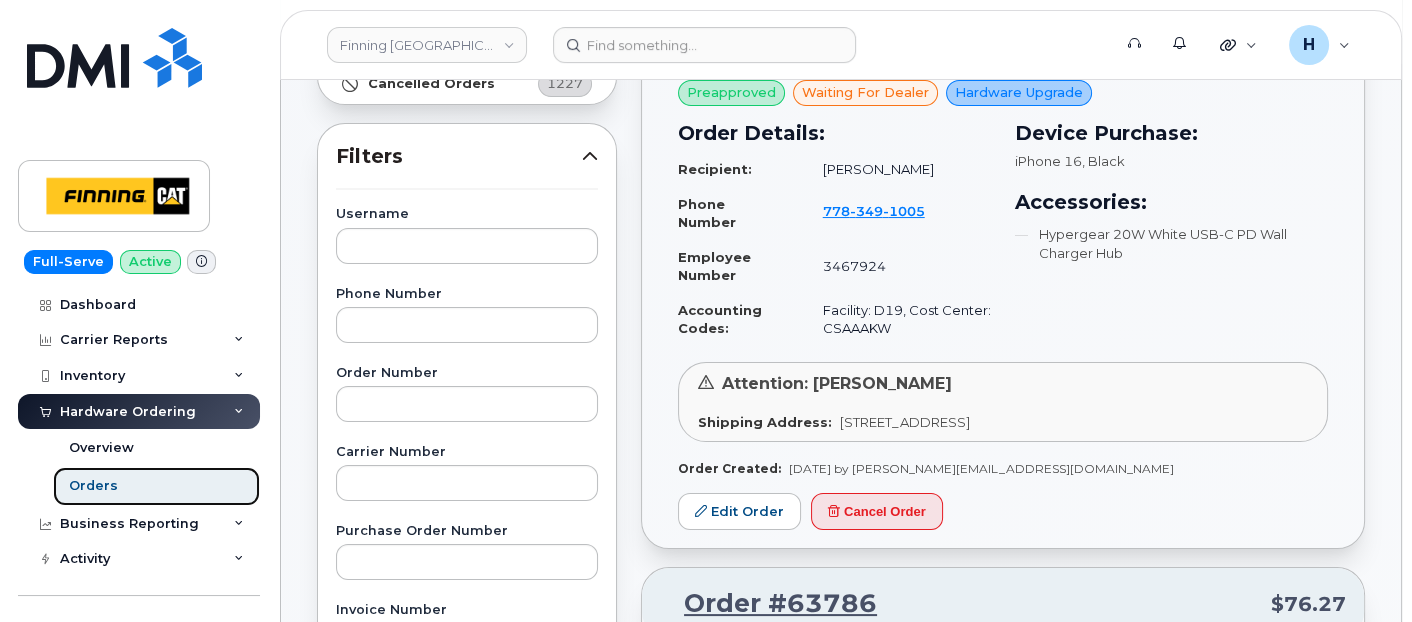 scroll, scrollTop: 555, scrollLeft: 0, axis: vertical 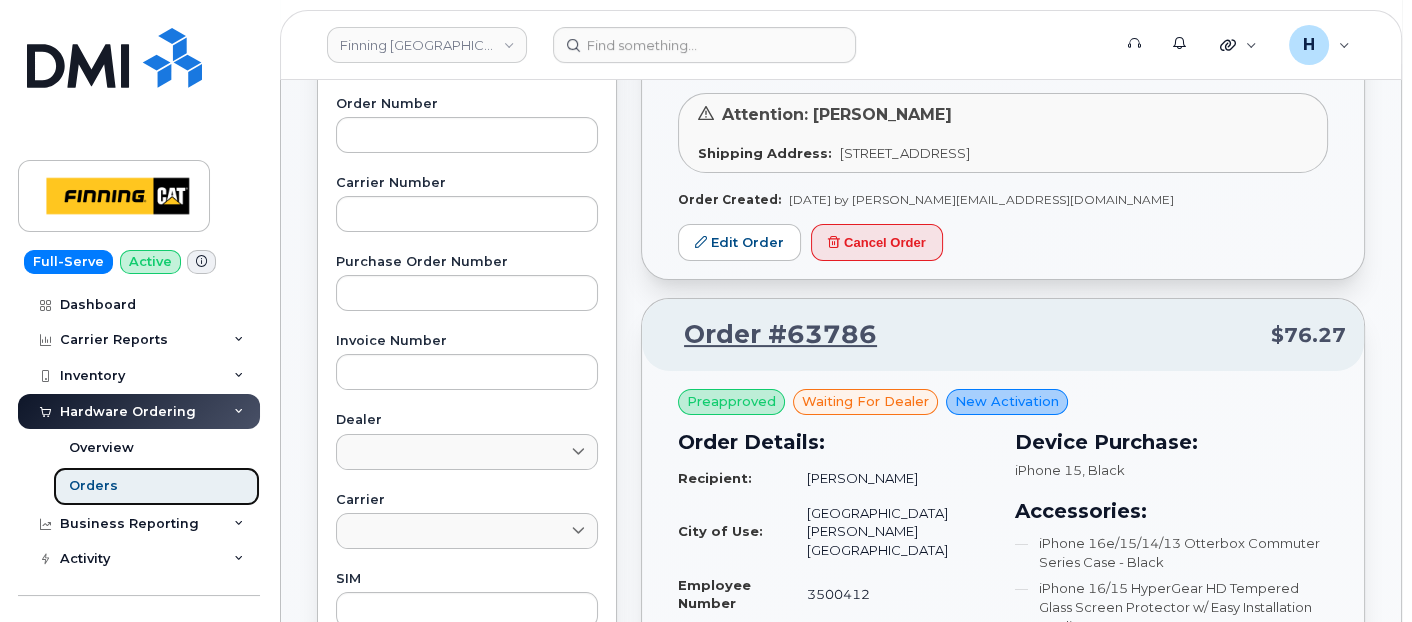 click on "Orders" at bounding box center [93, 486] 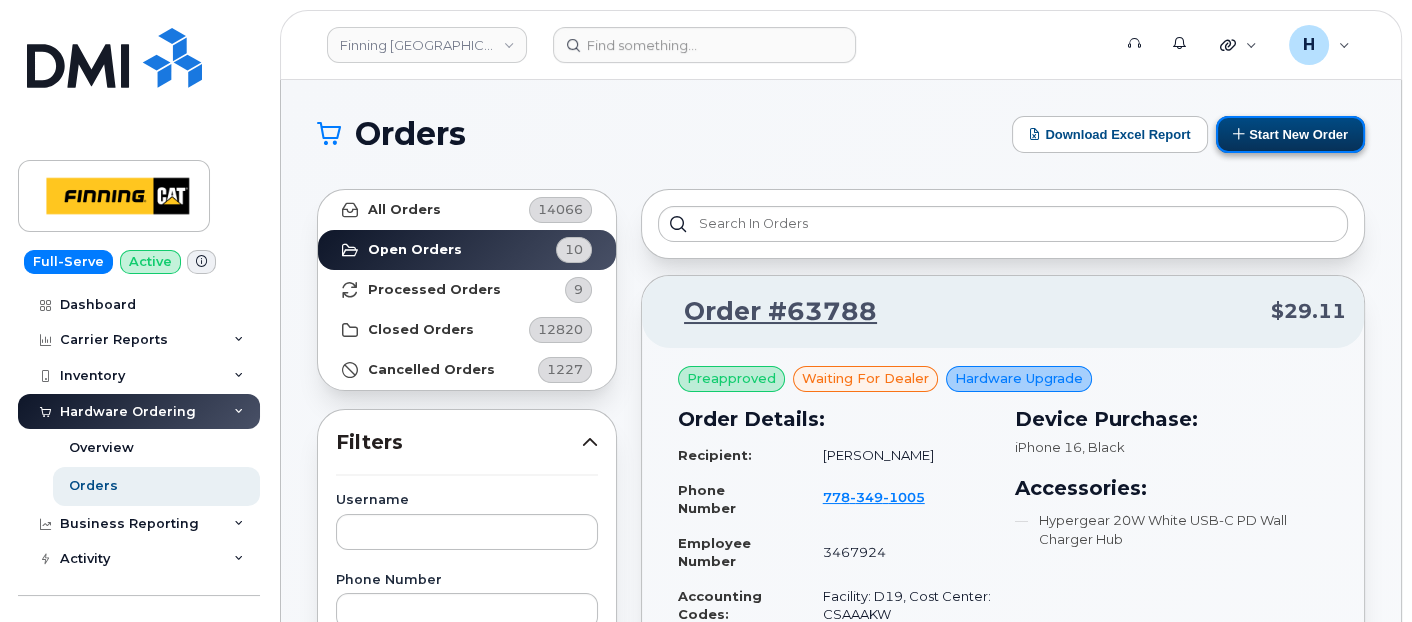 click on "Start New Order" at bounding box center (1290, 134) 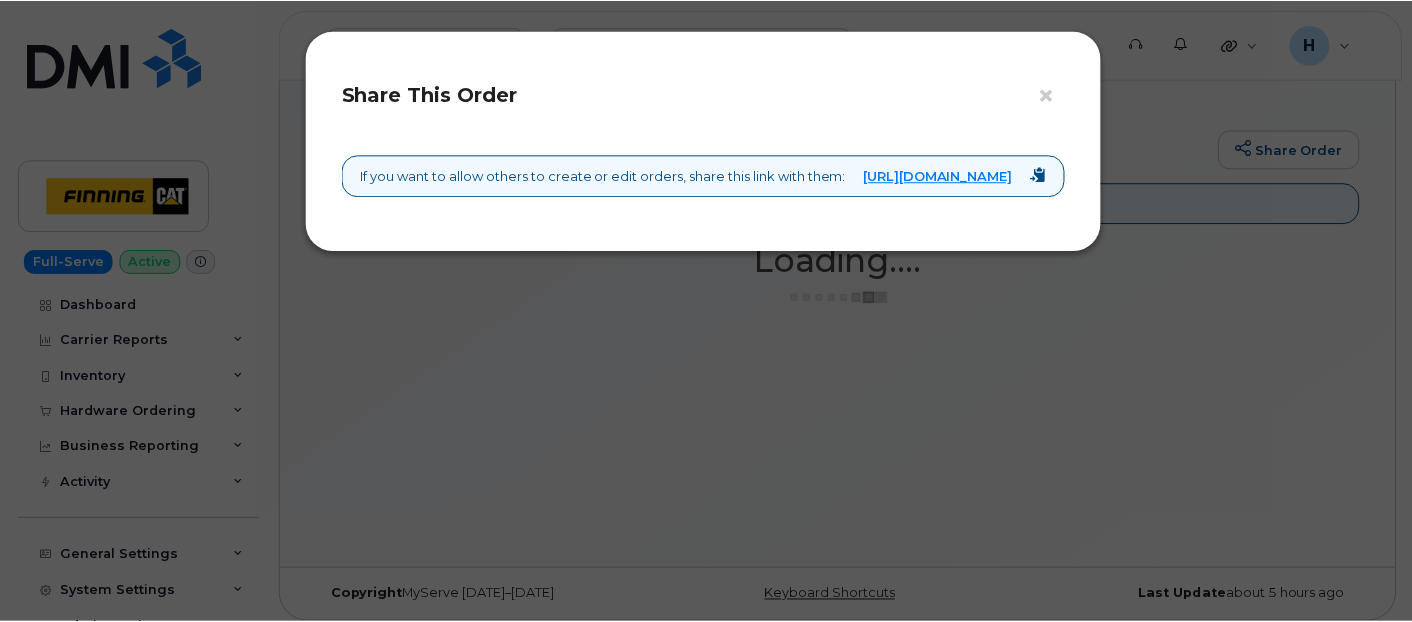 scroll, scrollTop: 0, scrollLeft: 0, axis: both 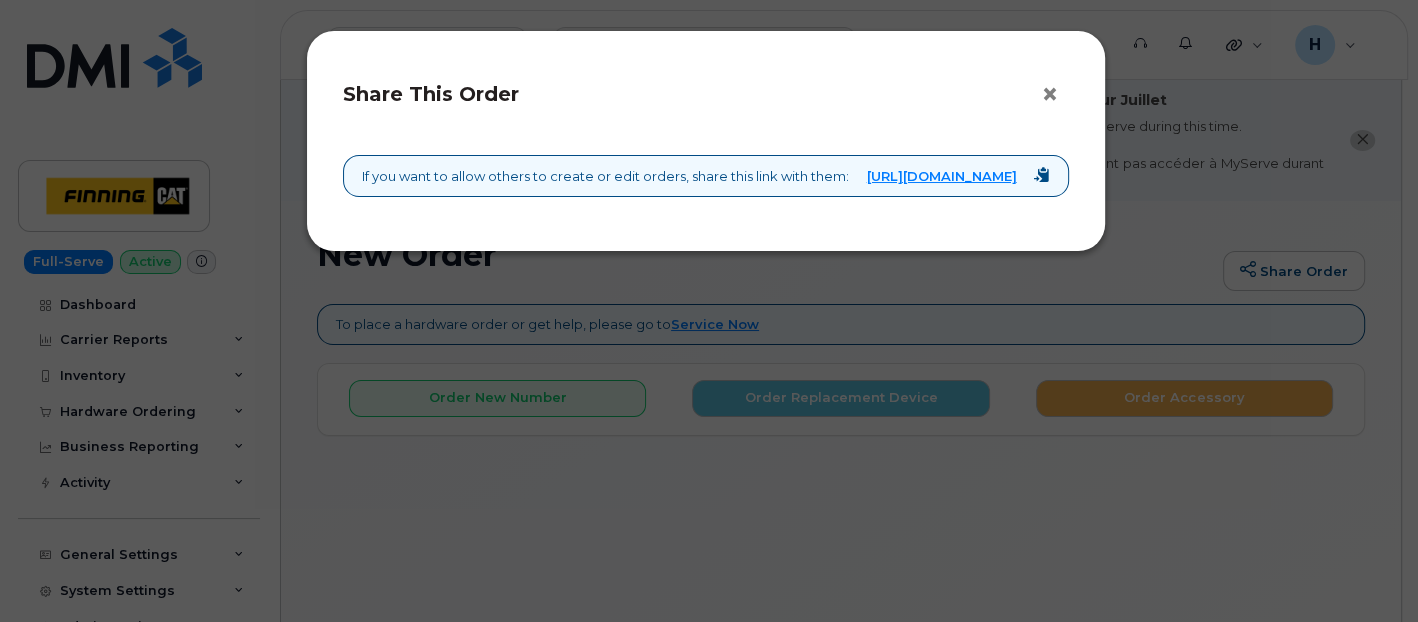 click on "×" at bounding box center [1055, 95] 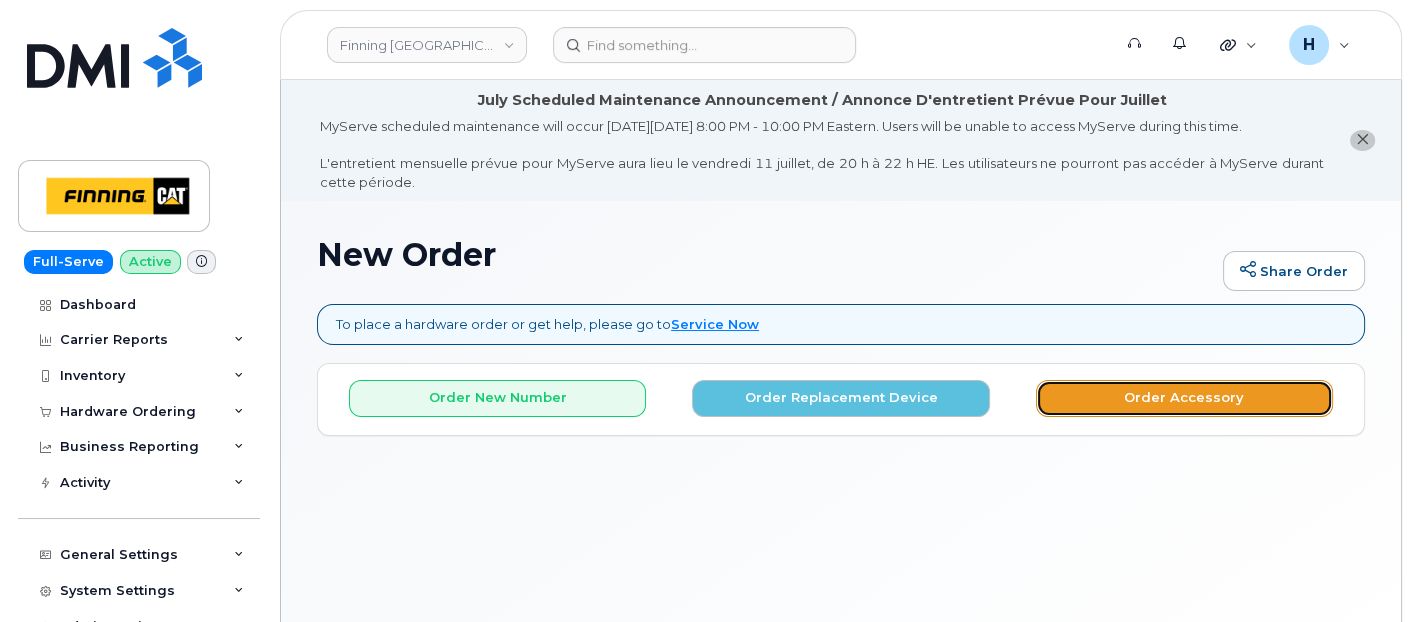 click on "Order Accessory" at bounding box center (1184, 398) 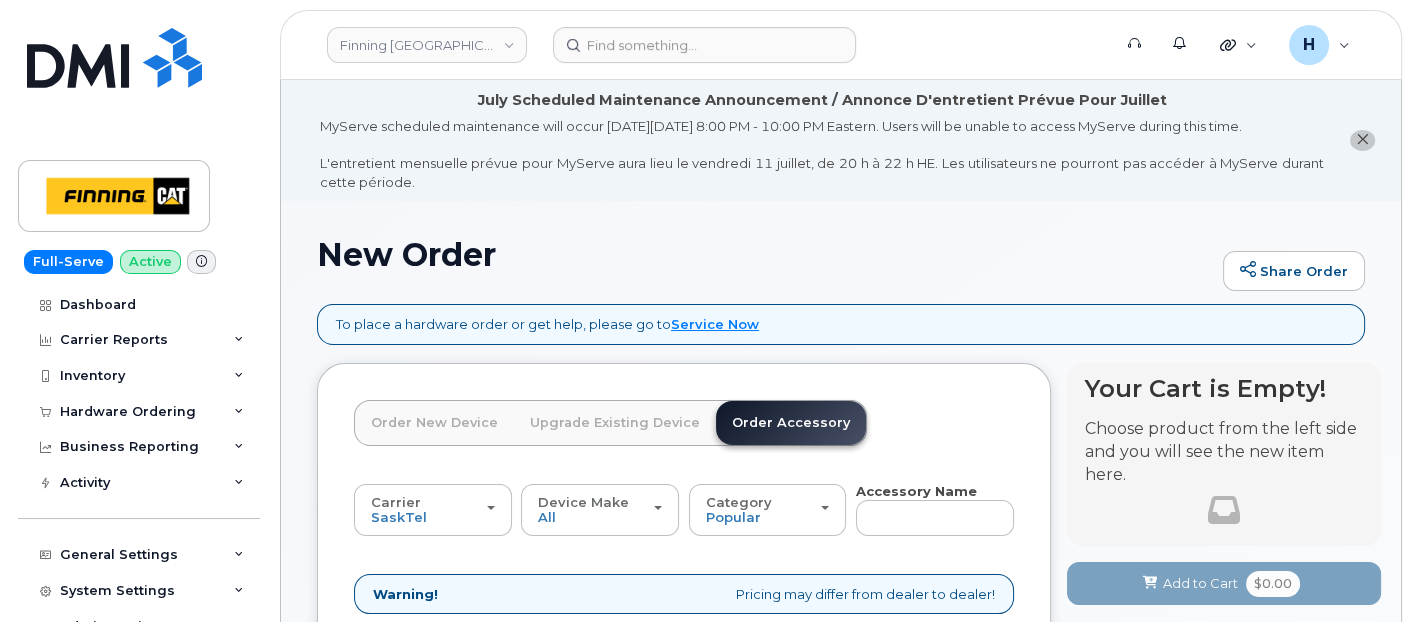 scroll, scrollTop: 111, scrollLeft: 0, axis: vertical 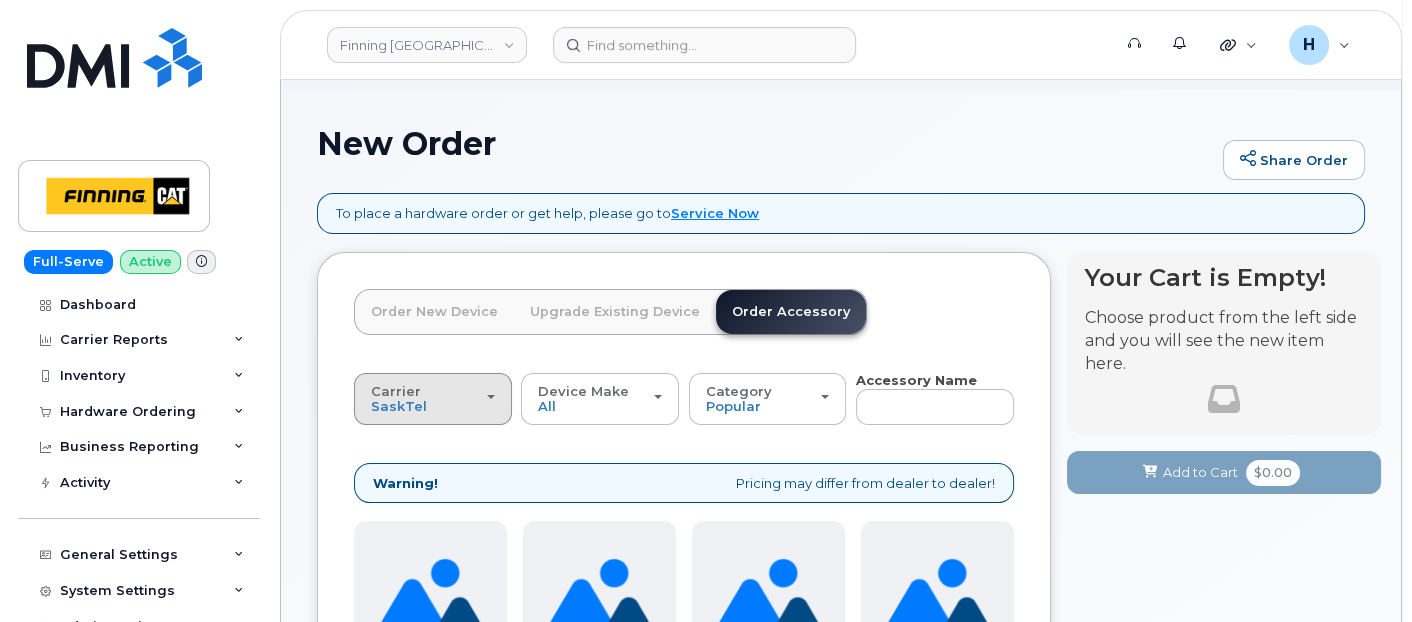 click on "Carrier
SaskTel
Telus" at bounding box center (433, 399) 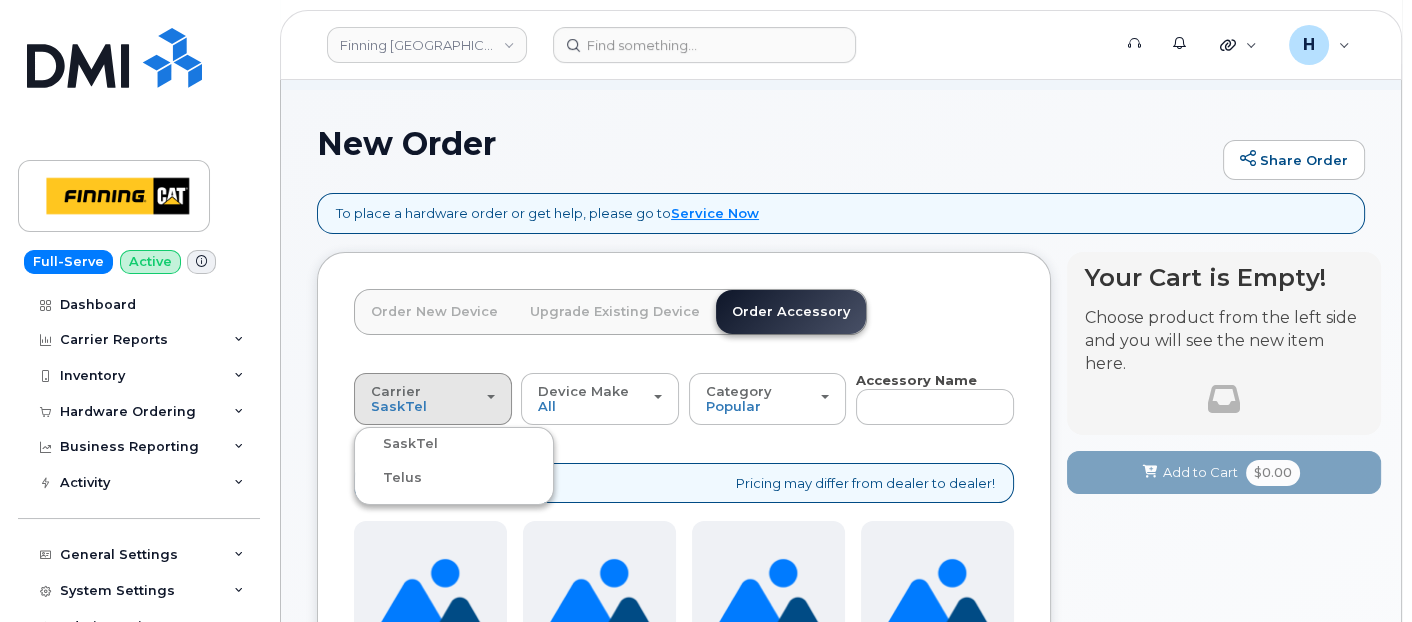 click on "Telus" at bounding box center [454, 478] 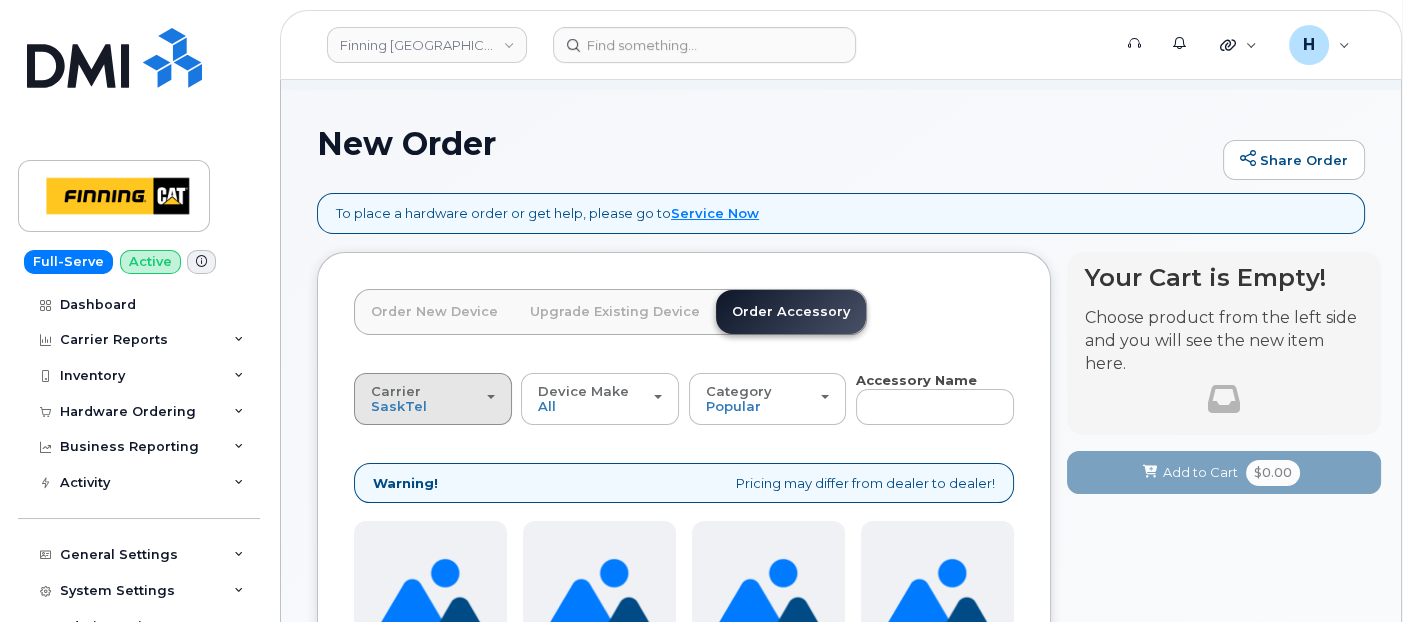 click on "Carrier" at bounding box center [396, 391] 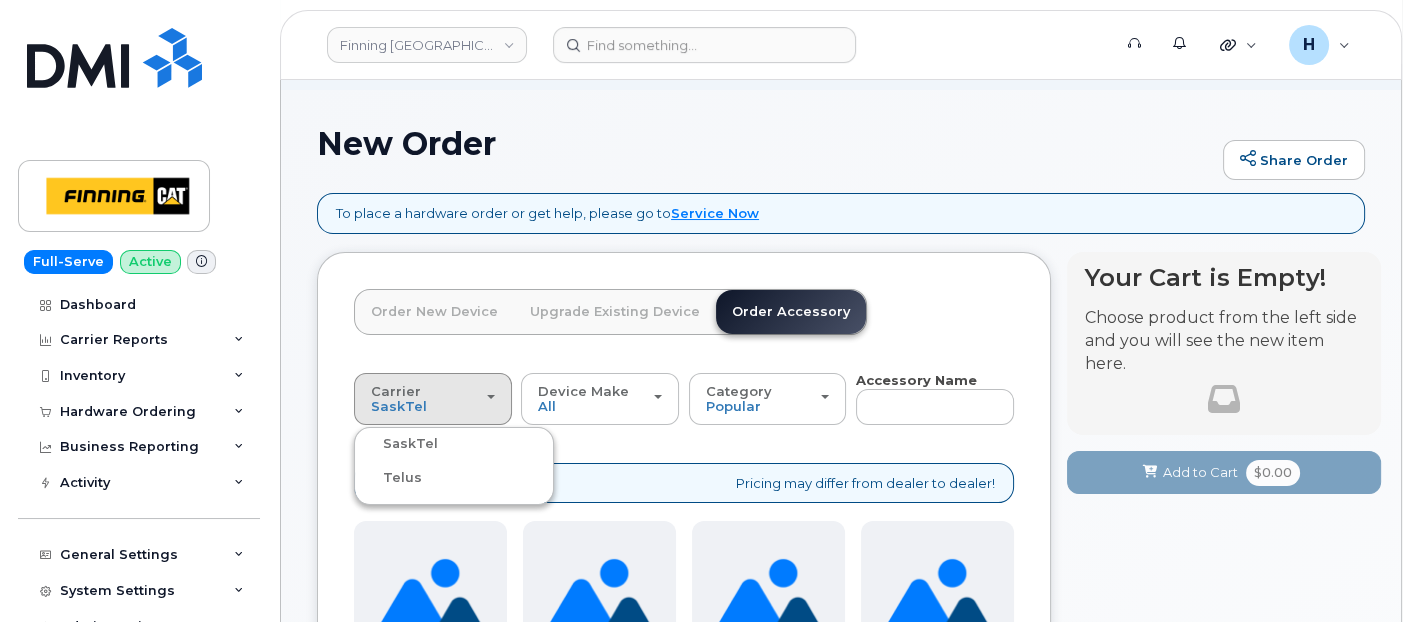 click on "Telus" at bounding box center (390, 478) 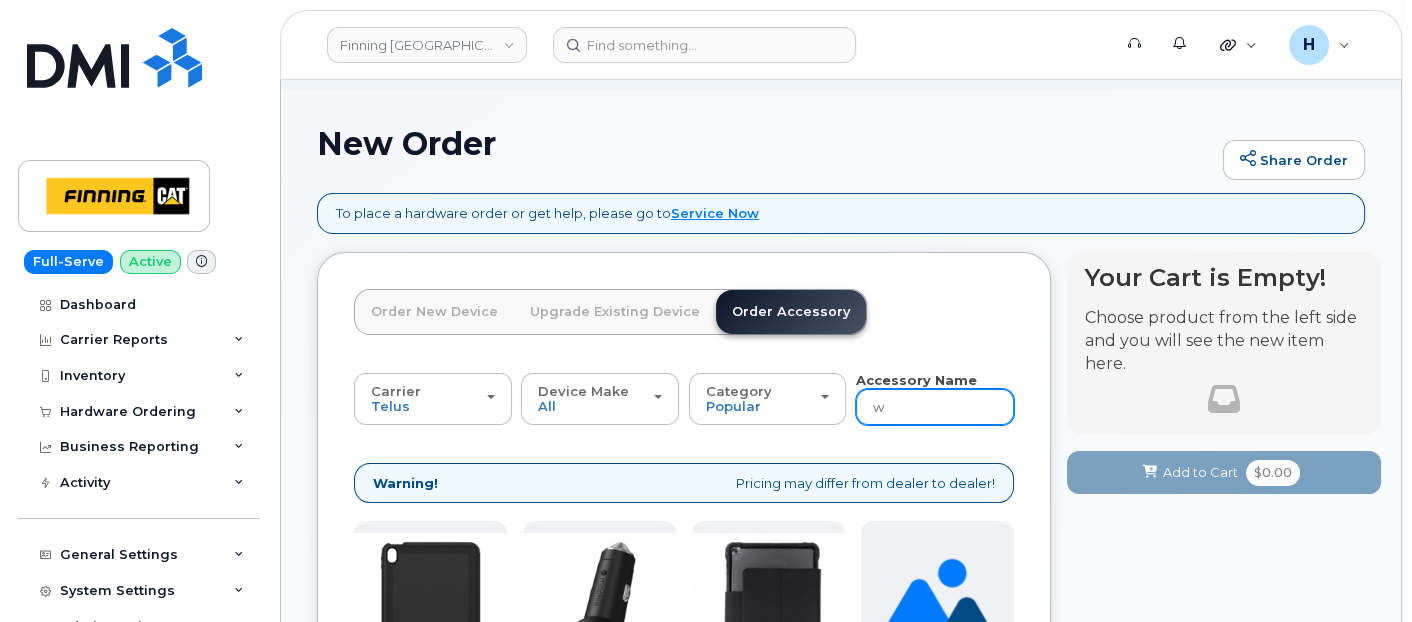 click on "w" at bounding box center (935, 407) 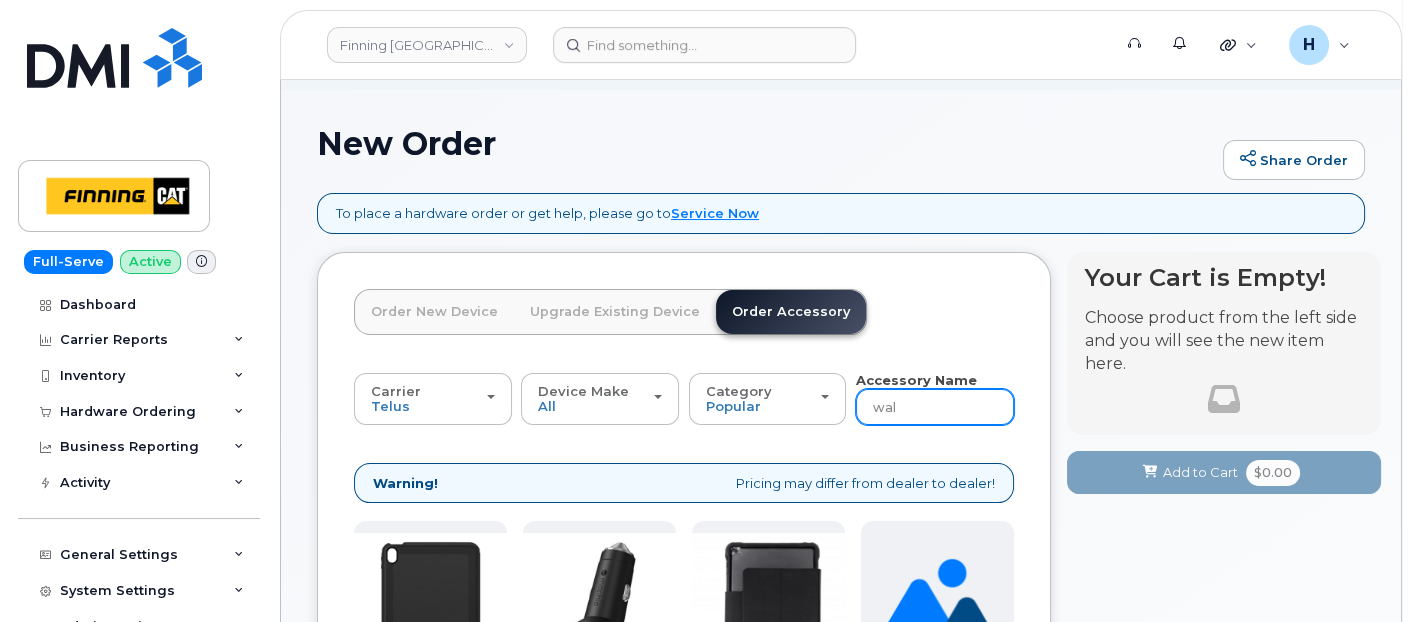 type on "wall" 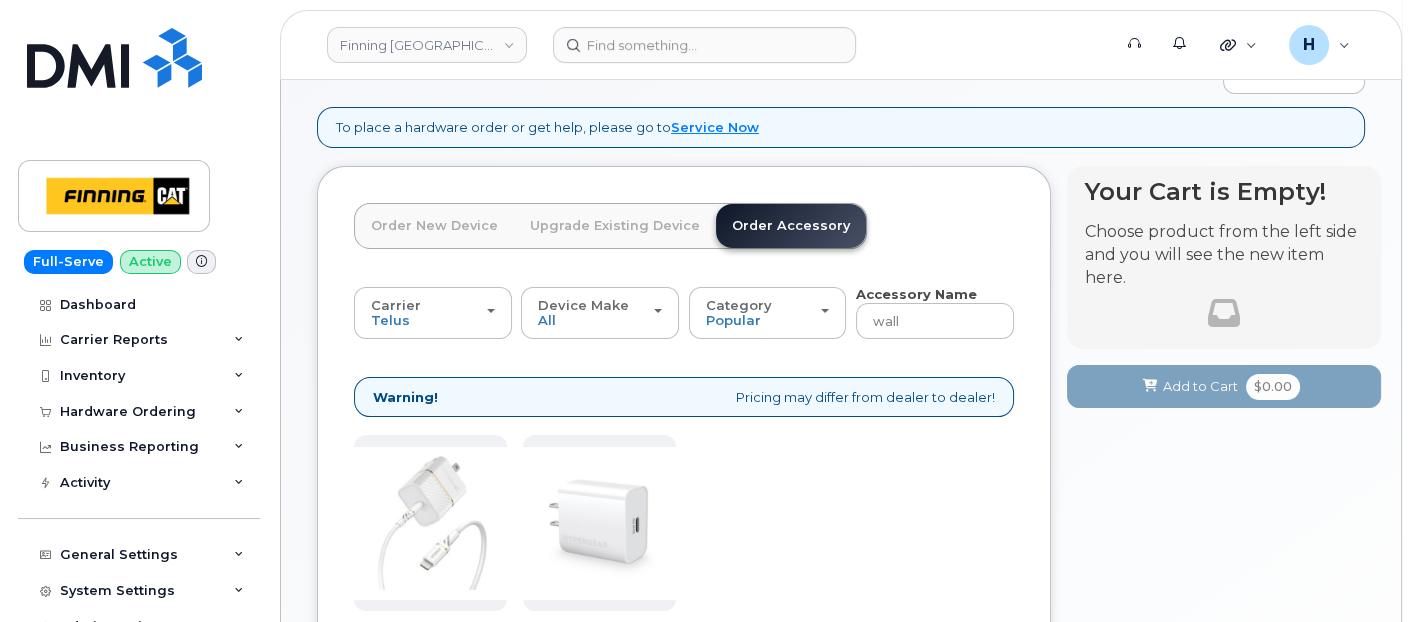 scroll, scrollTop: 420, scrollLeft: 0, axis: vertical 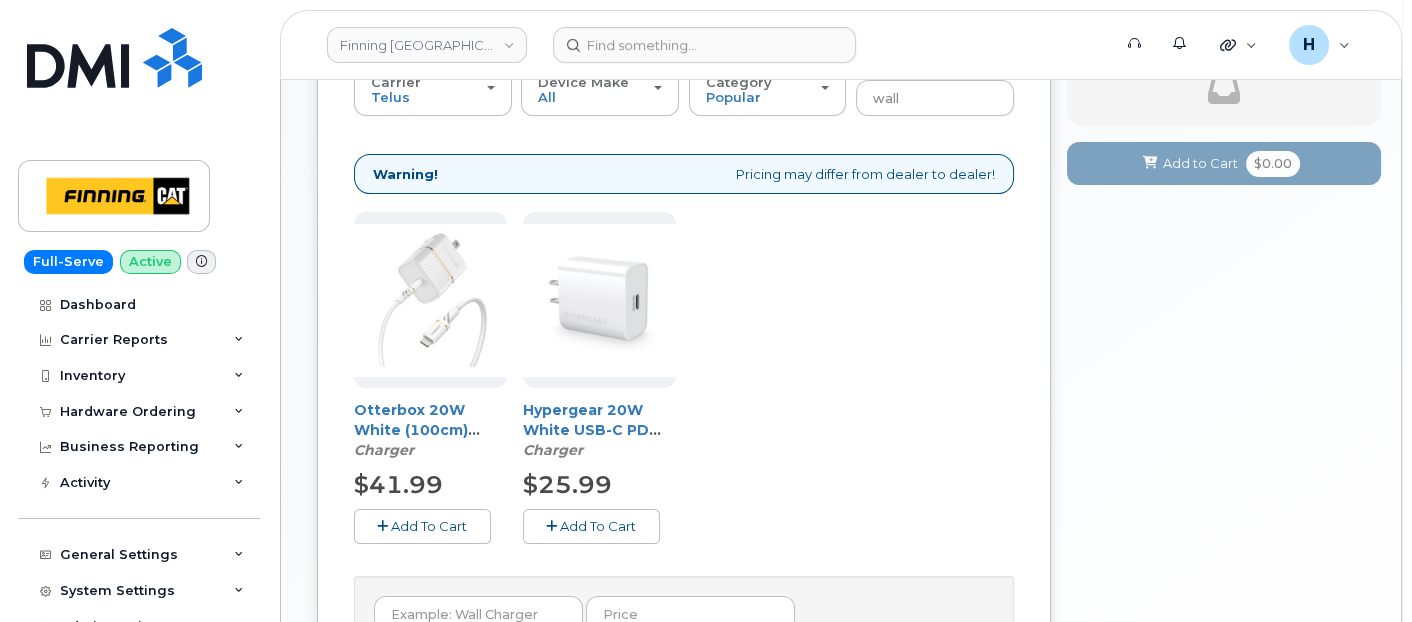 click on "Add To Cart" at bounding box center (429, 526) 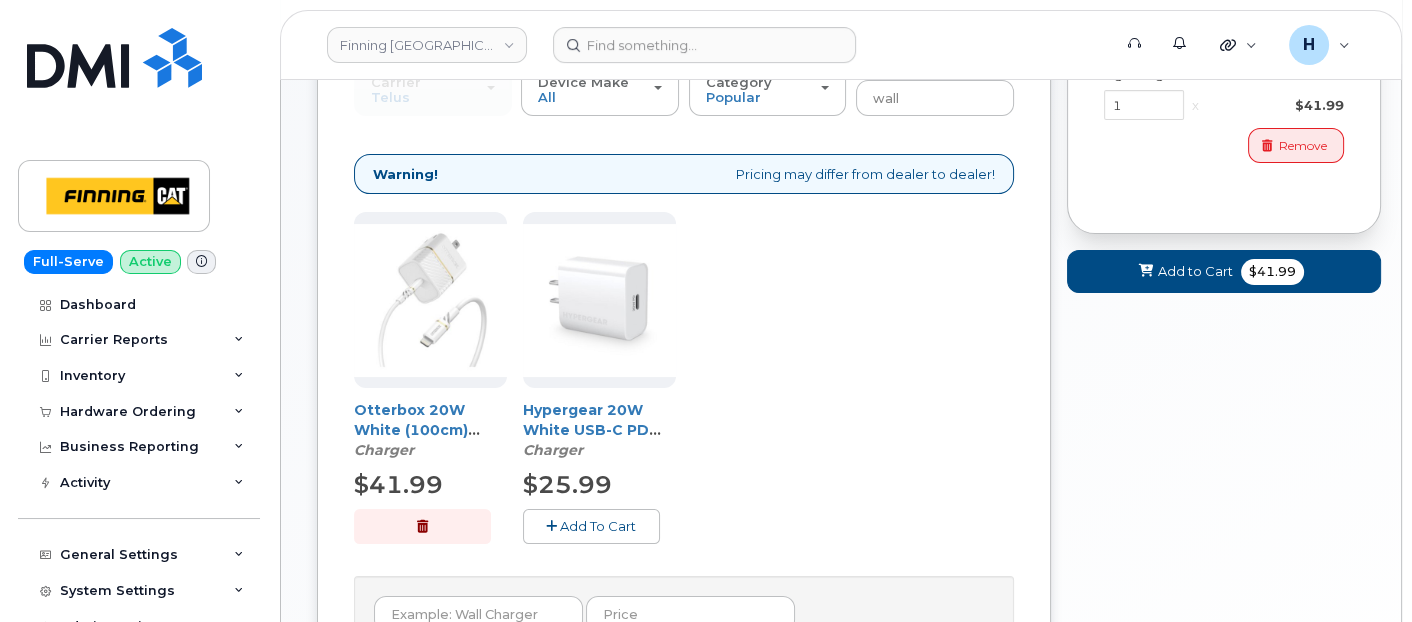 scroll, scrollTop: 197, scrollLeft: 0, axis: vertical 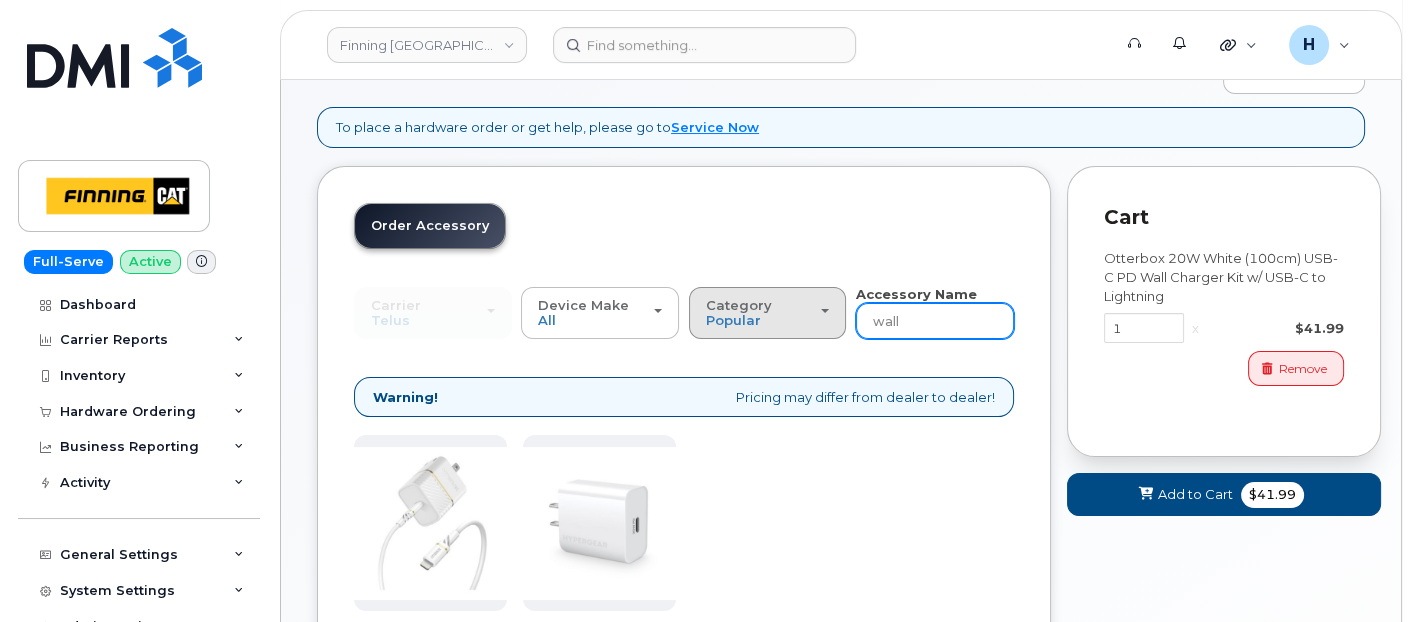 drag, startPoint x: 931, startPoint y: 323, endPoint x: 842, endPoint y: 322, distance: 89.005615 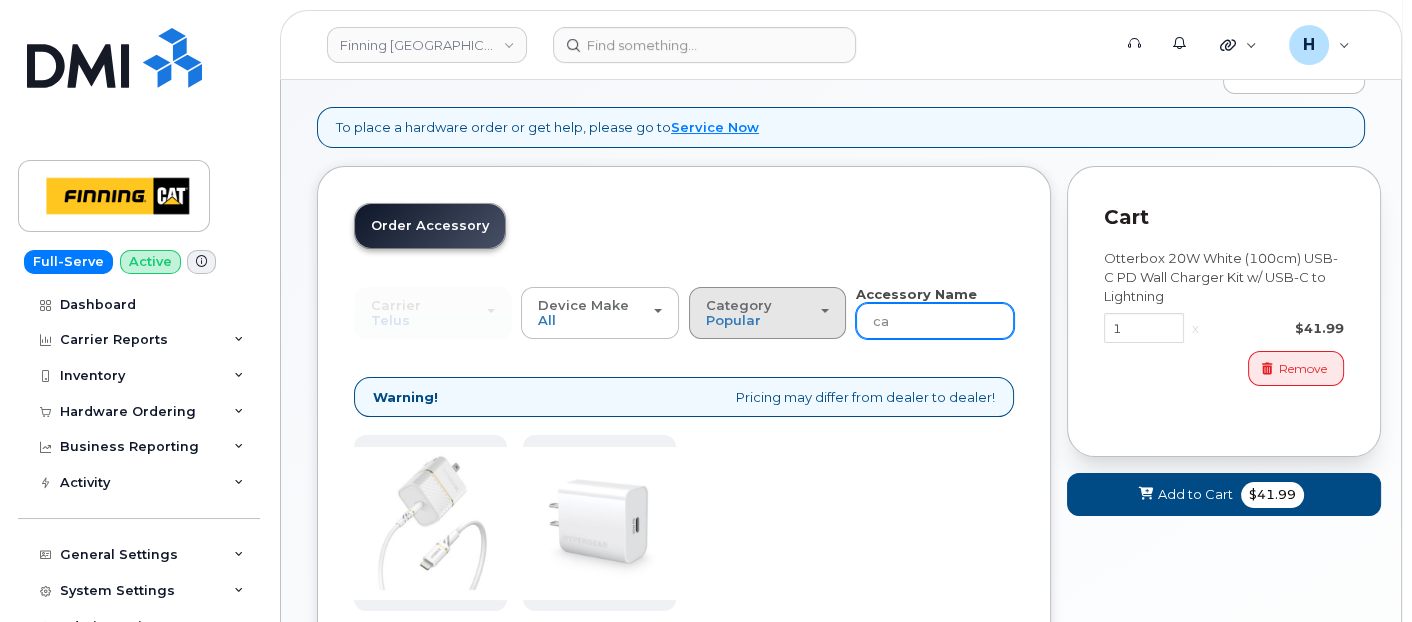 type on "car" 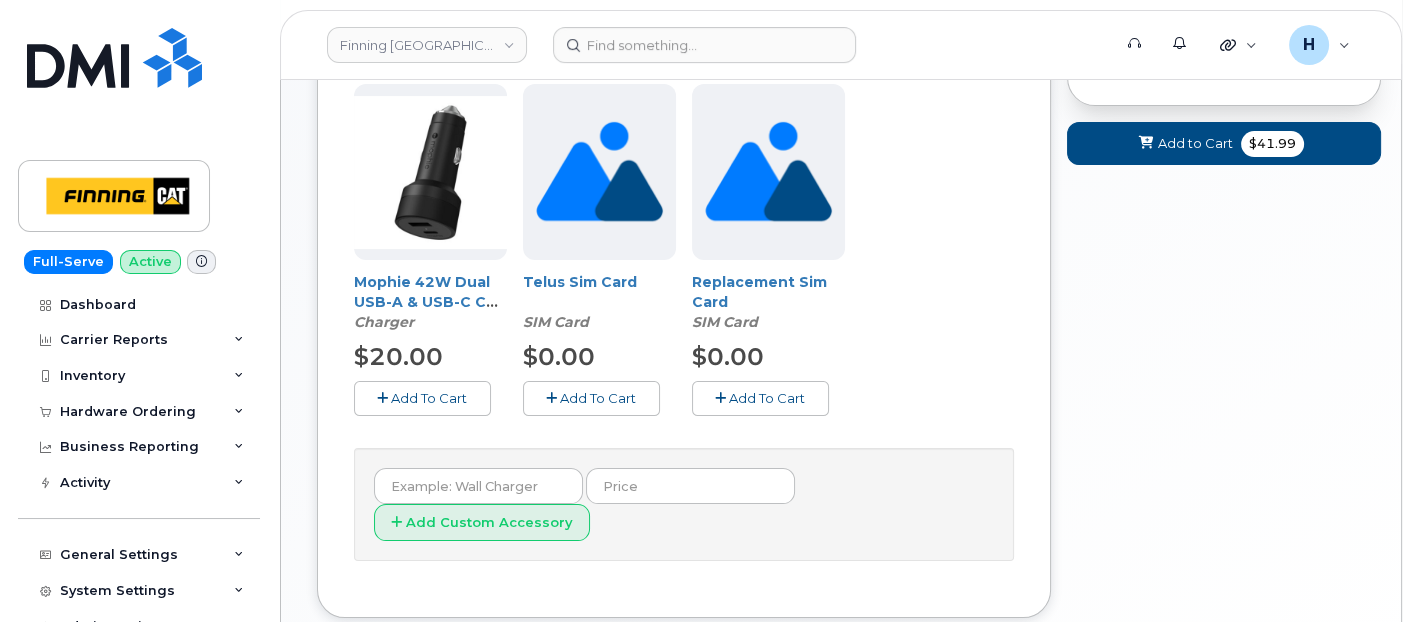 scroll, scrollTop: 556, scrollLeft: 0, axis: vertical 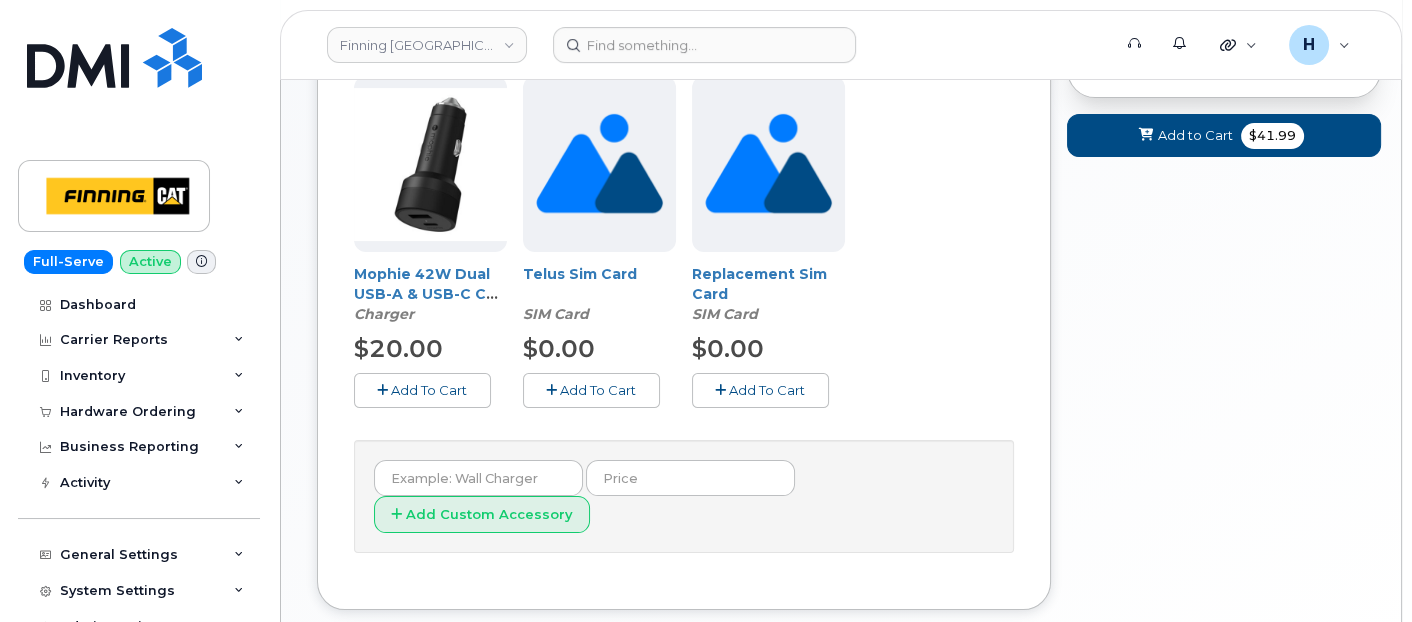 click on "Add To Cart" at bounding box center (429, 390) 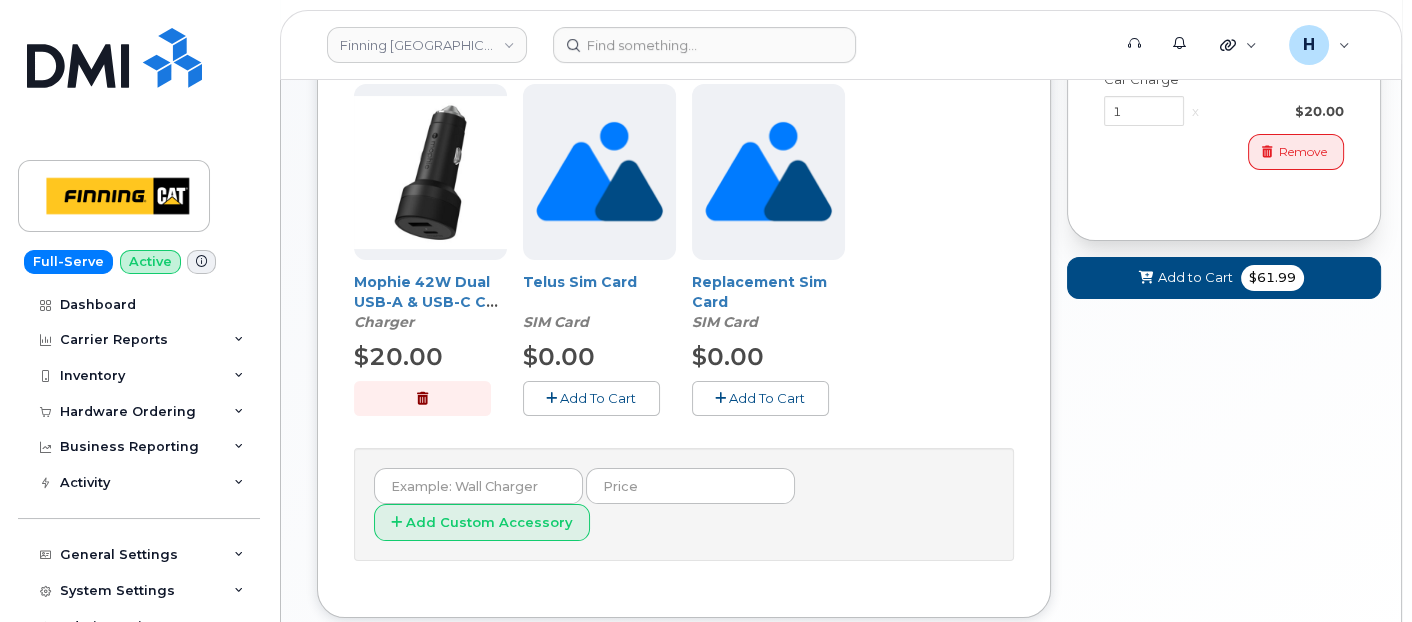 scroll, scrollTop: 111, scrollLeft: 0, axis: vertical 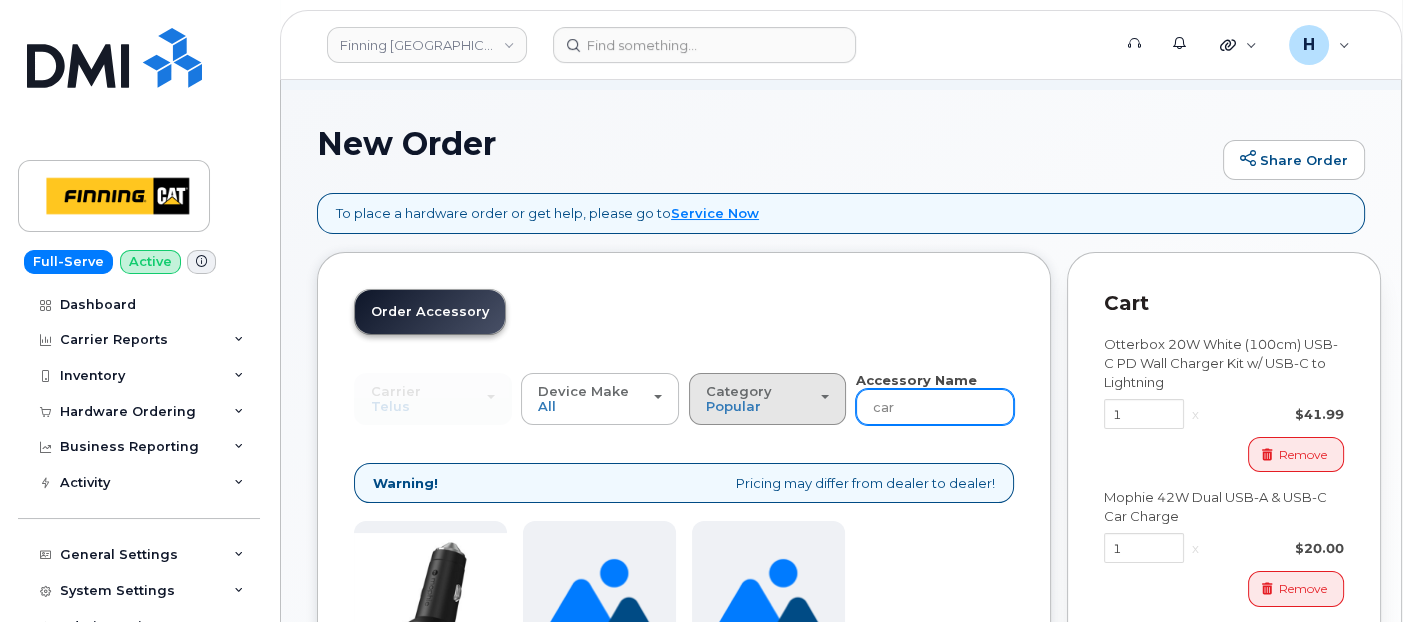 drag, startPoint x: 930, startPoint y: 413, endPoint x: 831, endPoint y: 413, distance: 99 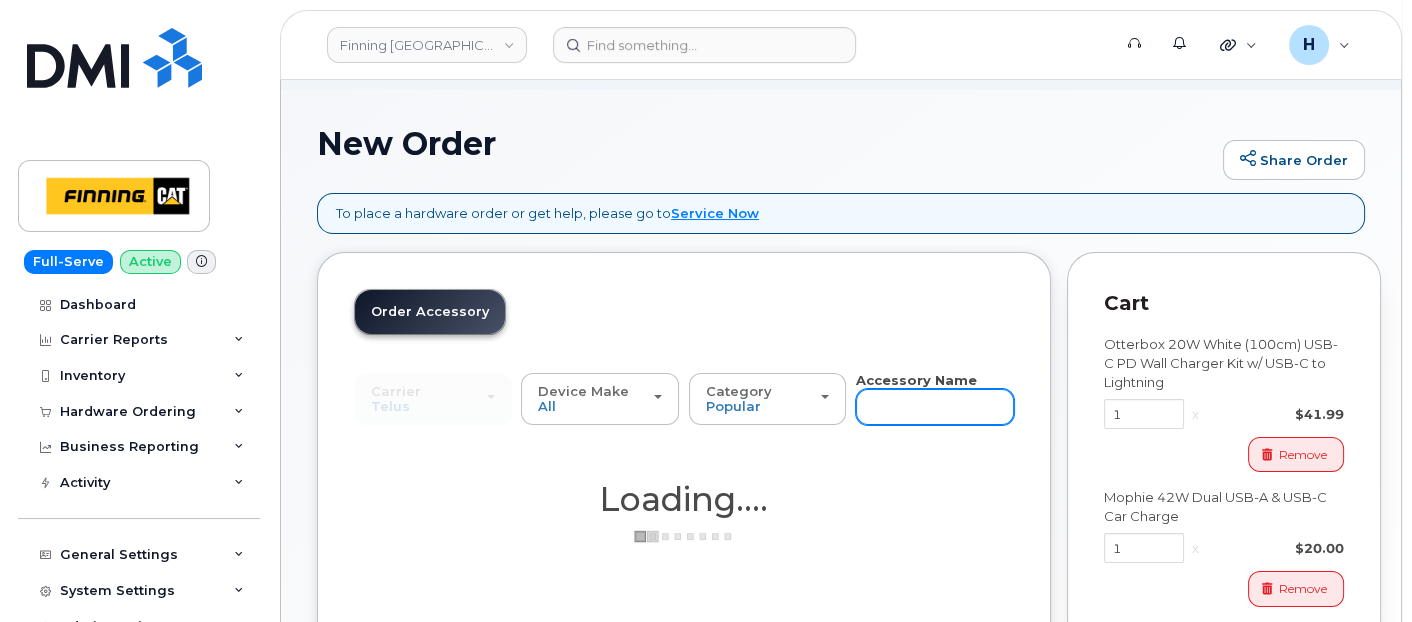 type 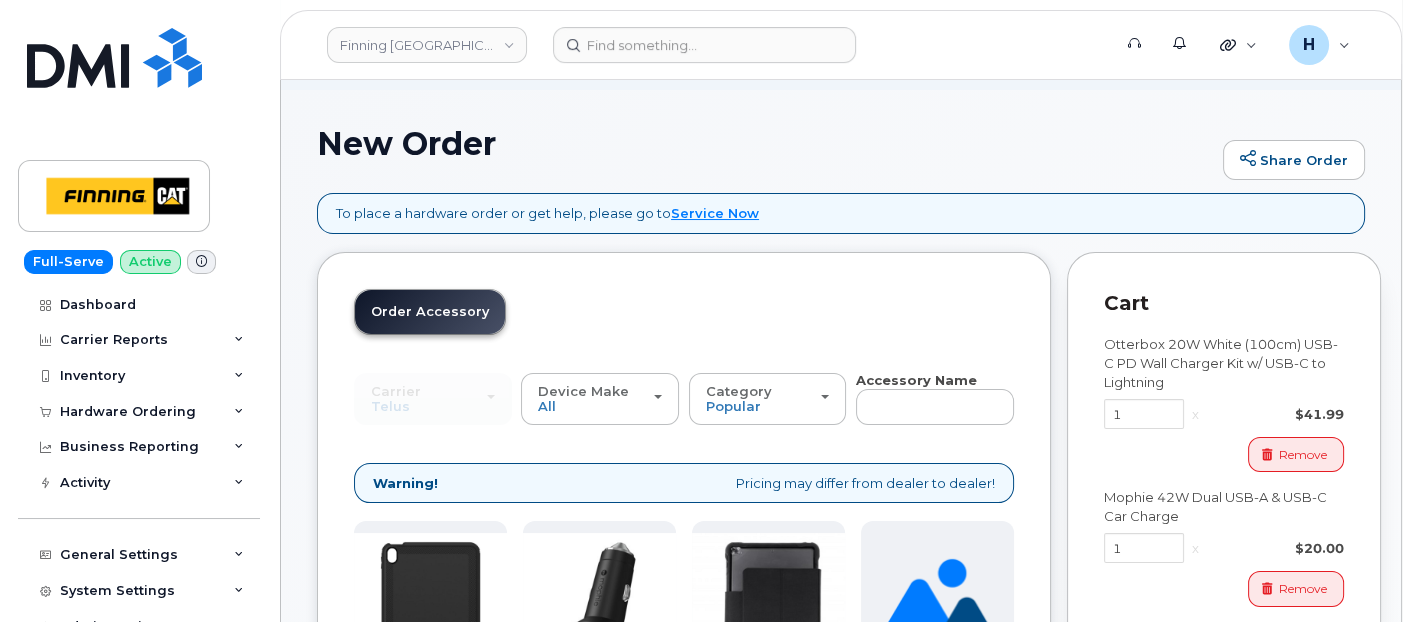 scroll, scrollTop: 334, scrollLeft: 0, axis: vertical 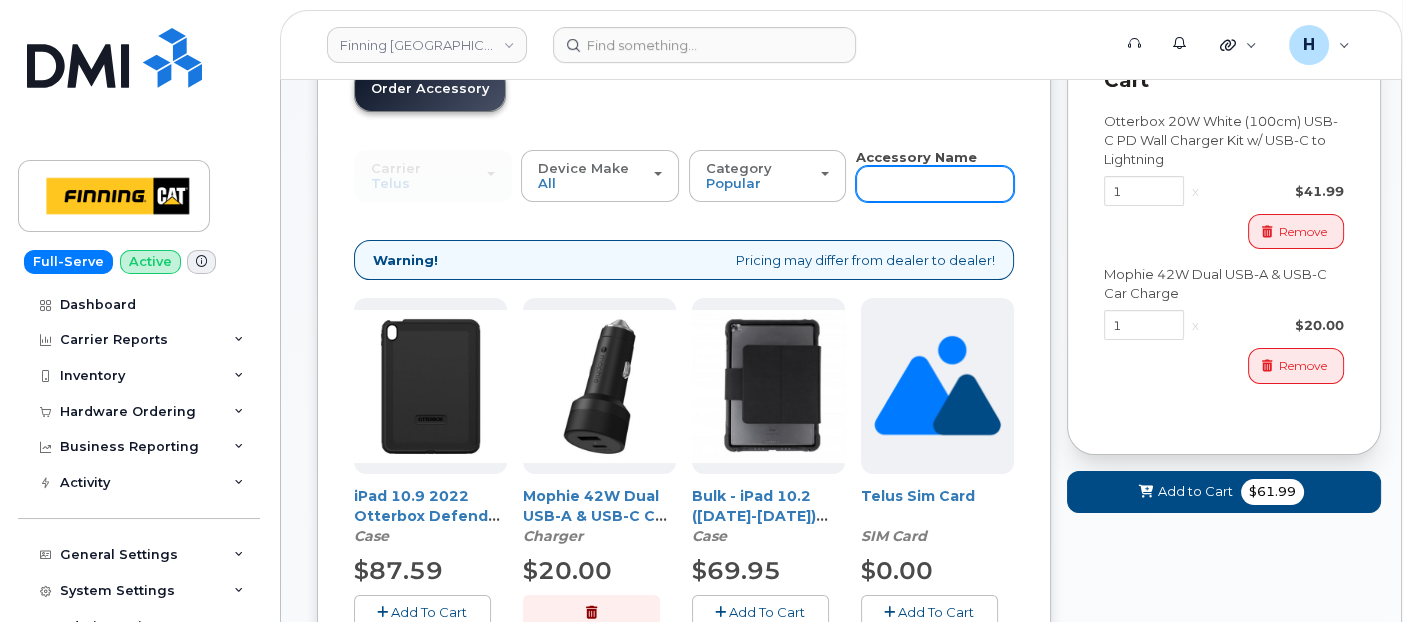 click at bounding box center [935, 184] 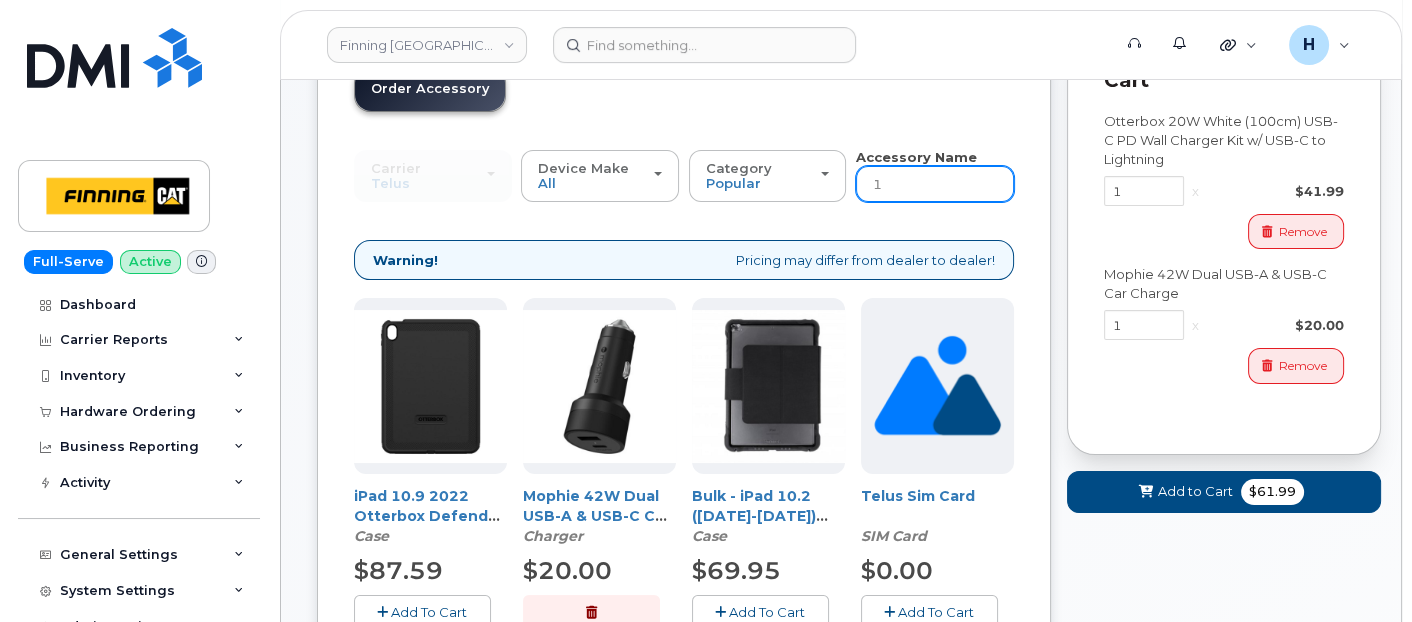 type on "11" 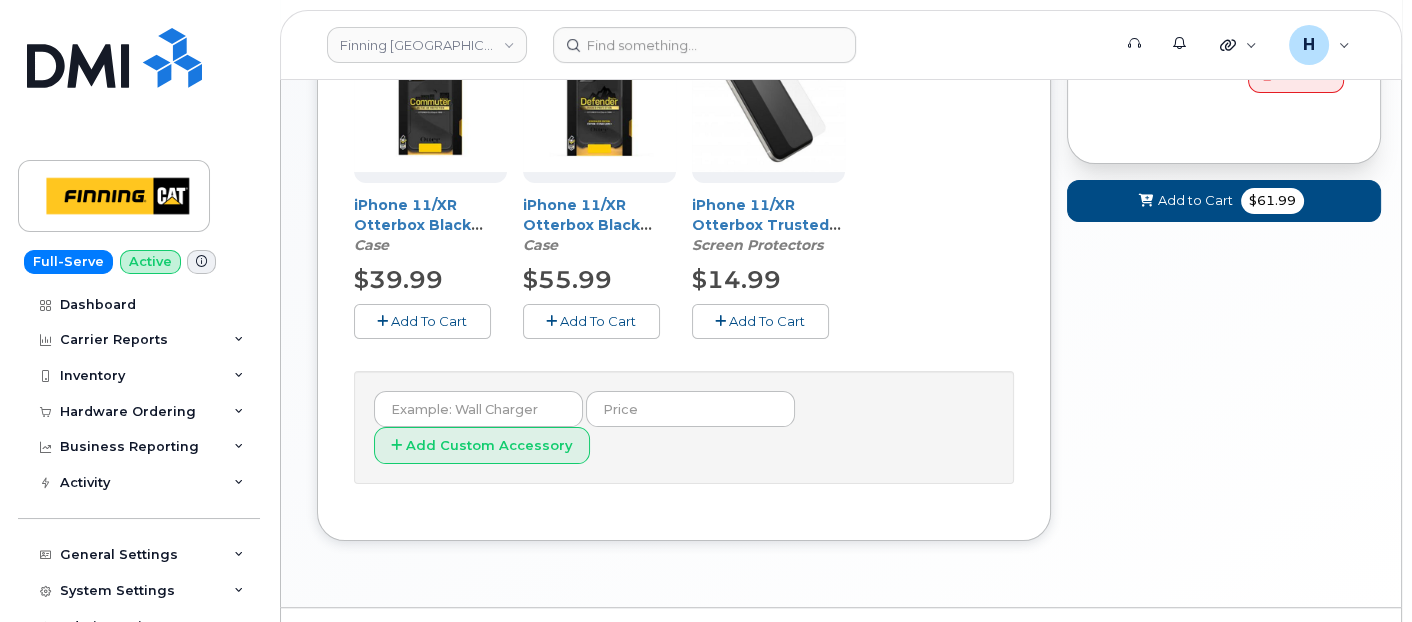 scroll, scrollTop: 633, scrollLeft: 0, axis: vertical 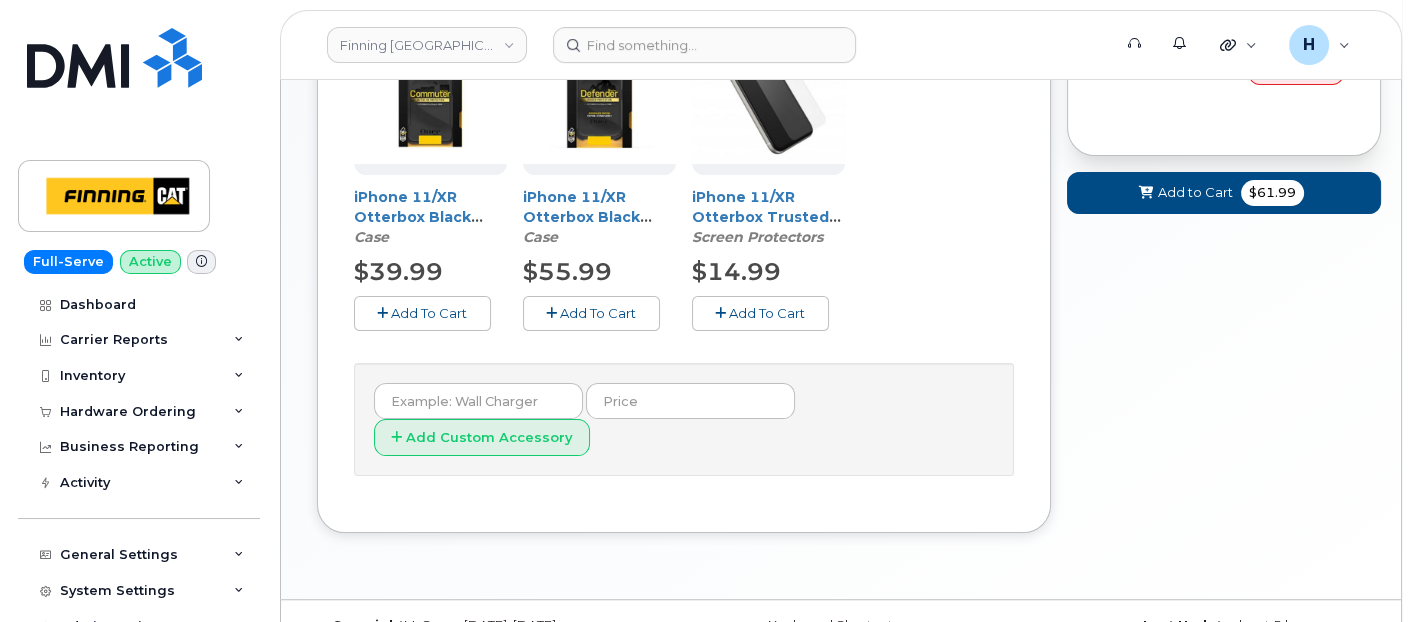 click on "Add To Cart" at bounding box center (598, 313) 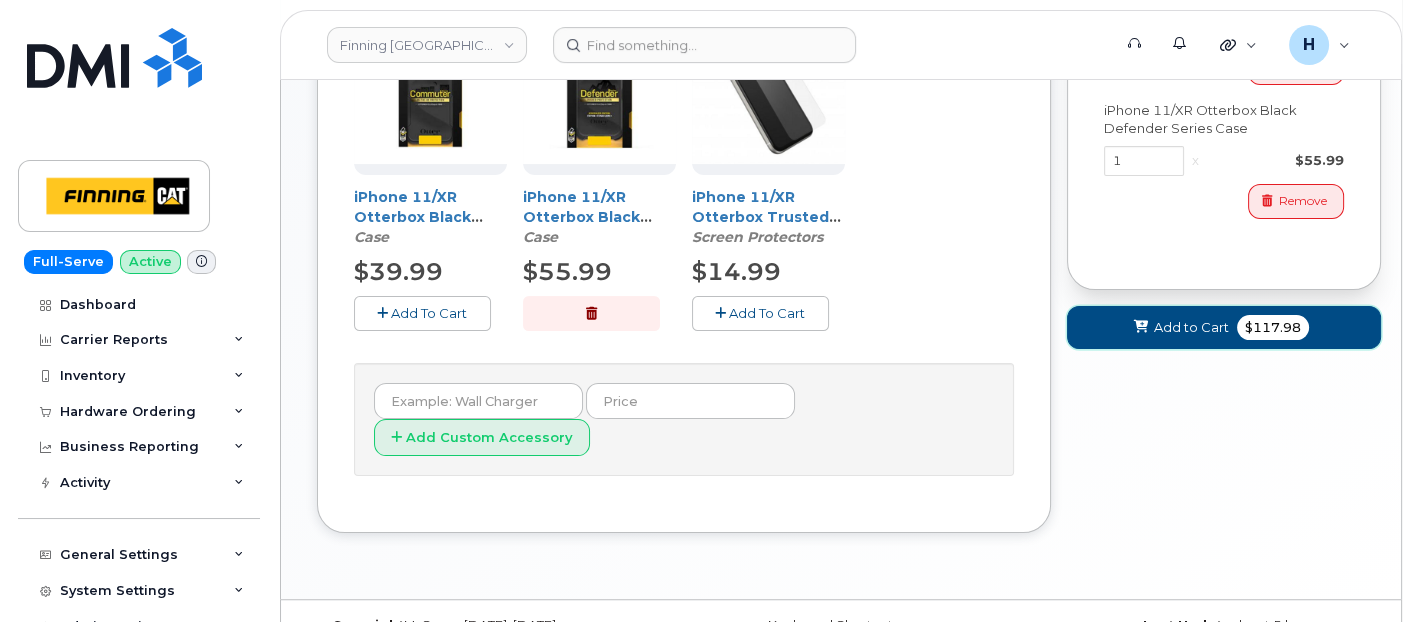 click on "Add to Cart" at bounding box center [1191, 327] 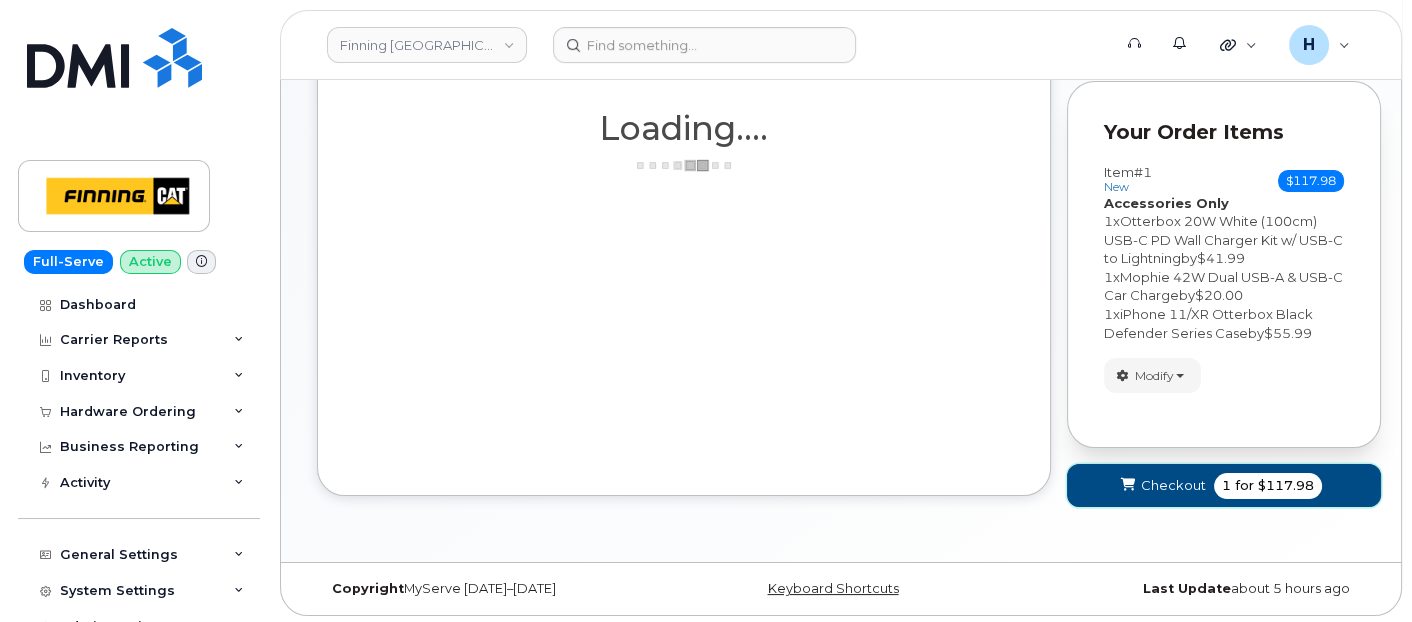 click on "Checkout" at bounding box center (1173, 485) 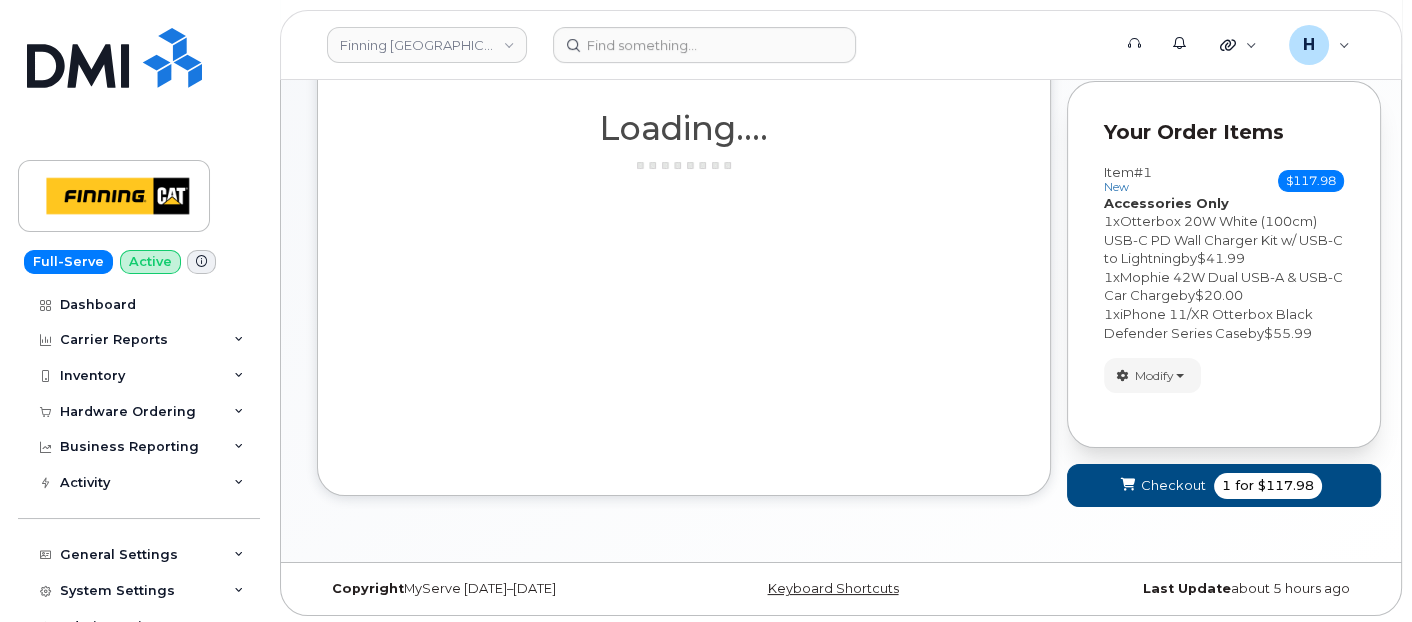 scroll, scrollTop: 130, scrollLeft: 0, axis: vertical 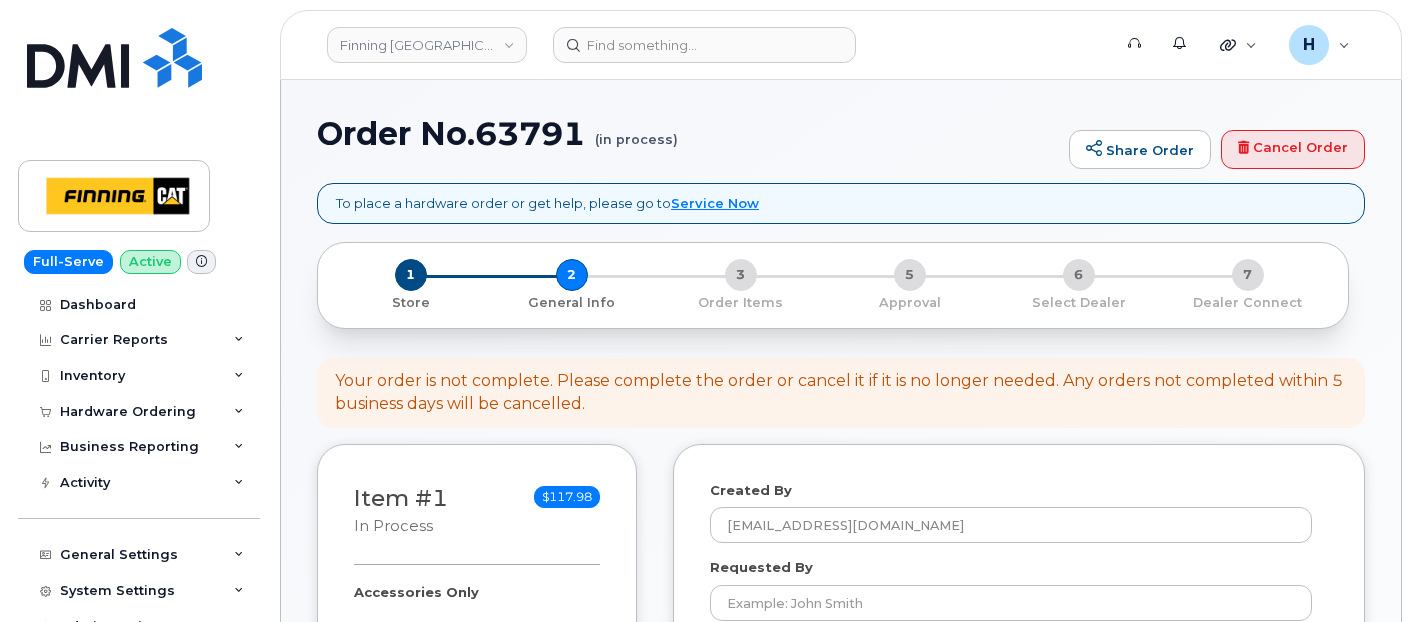 select 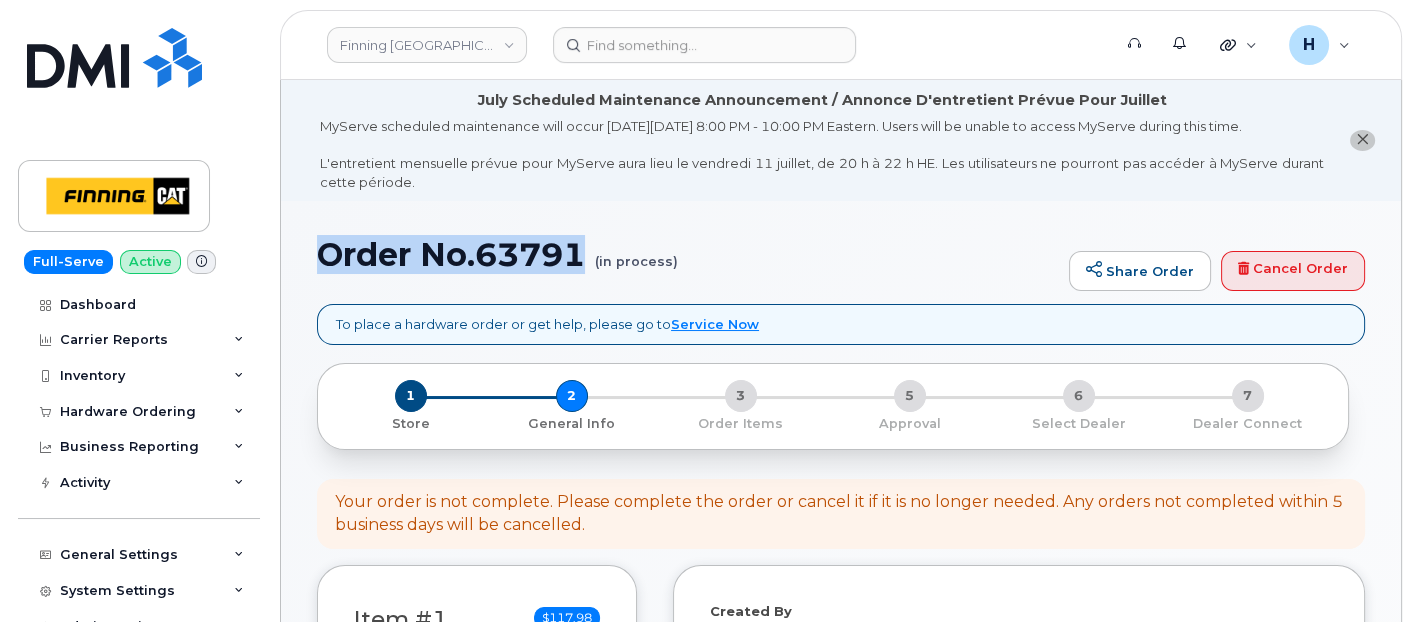 drag, startPoint x: 314, startPoint y: 257, endPoint x: 584, endPoint y: 258, distance: 270.00186 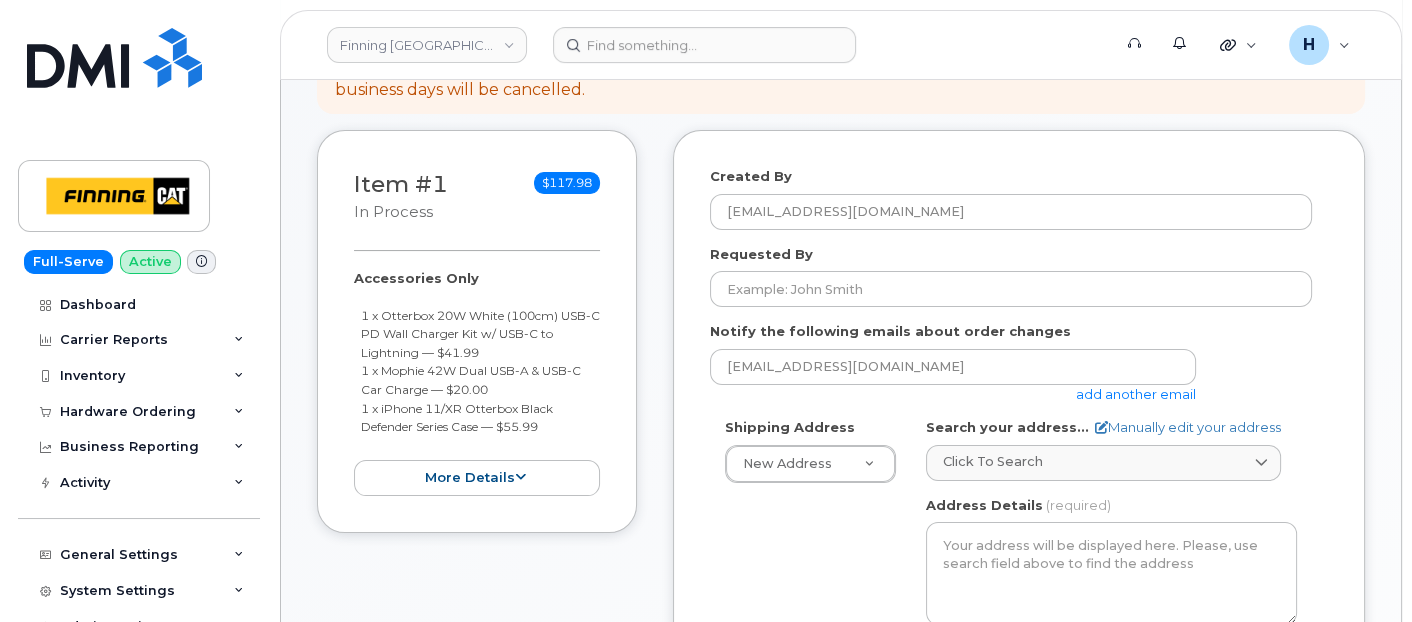 scroll, scrollTop: 444, scrollLeft: 0, axis: vertical 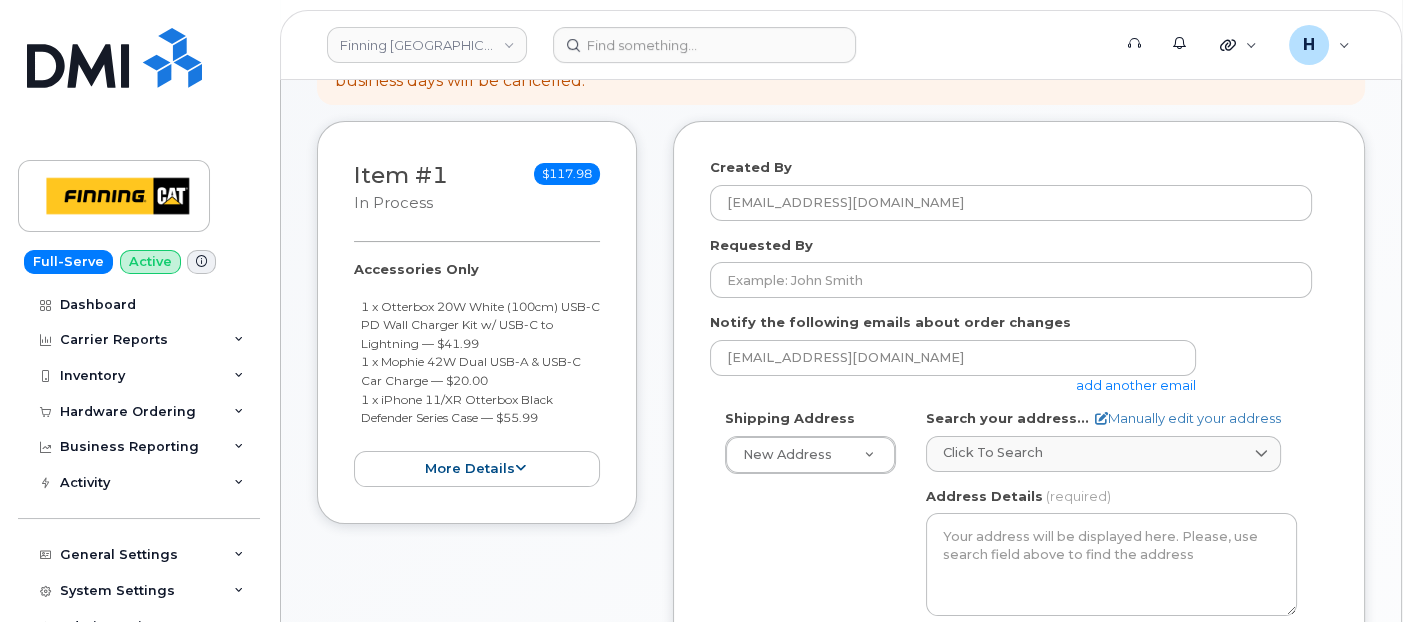 drag, startPoint x: 552, startPoint y: 415, endPoint x: 350, endPoint y: 400, distance: 202.55617 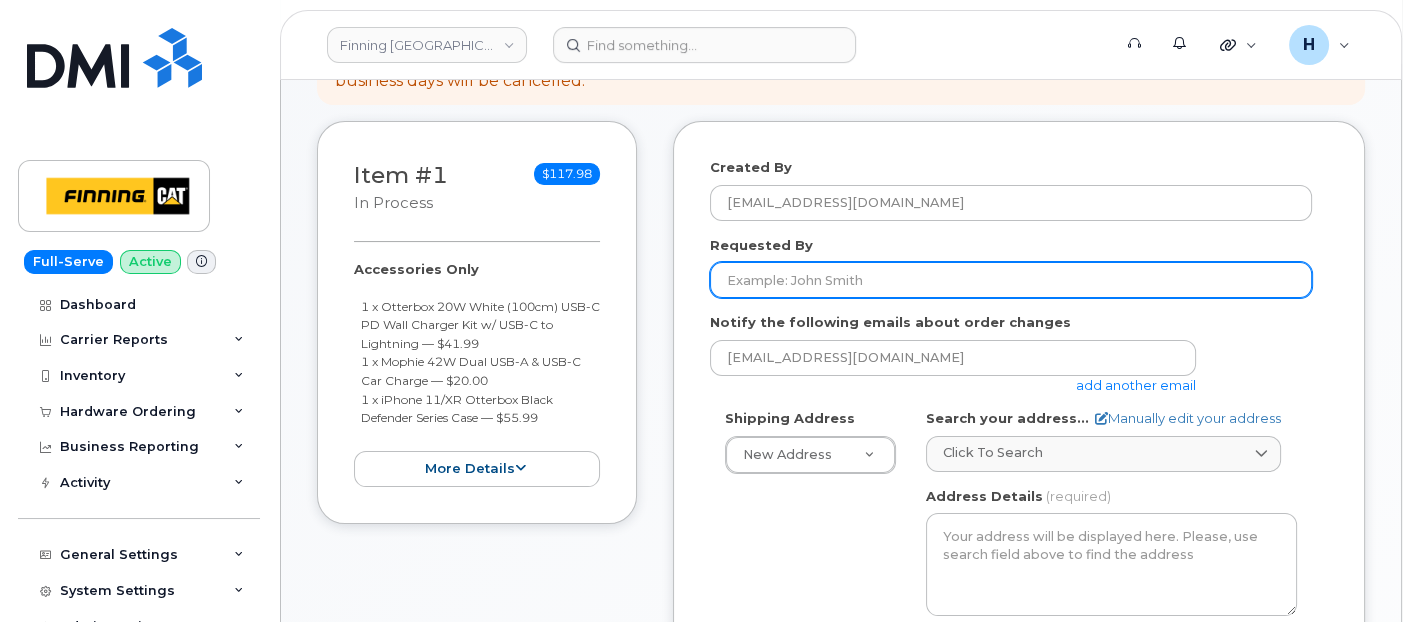 click on "Requested By" at bounding box center [1011, 280] 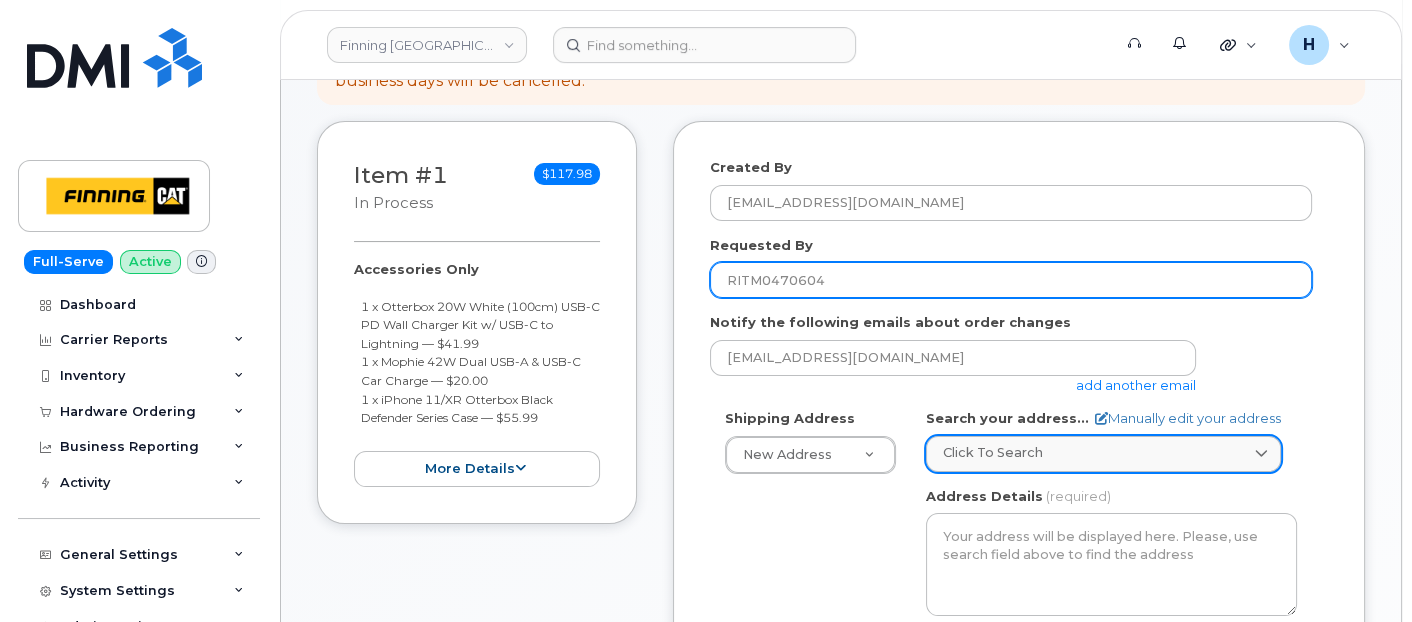 type on "RITM0470604" 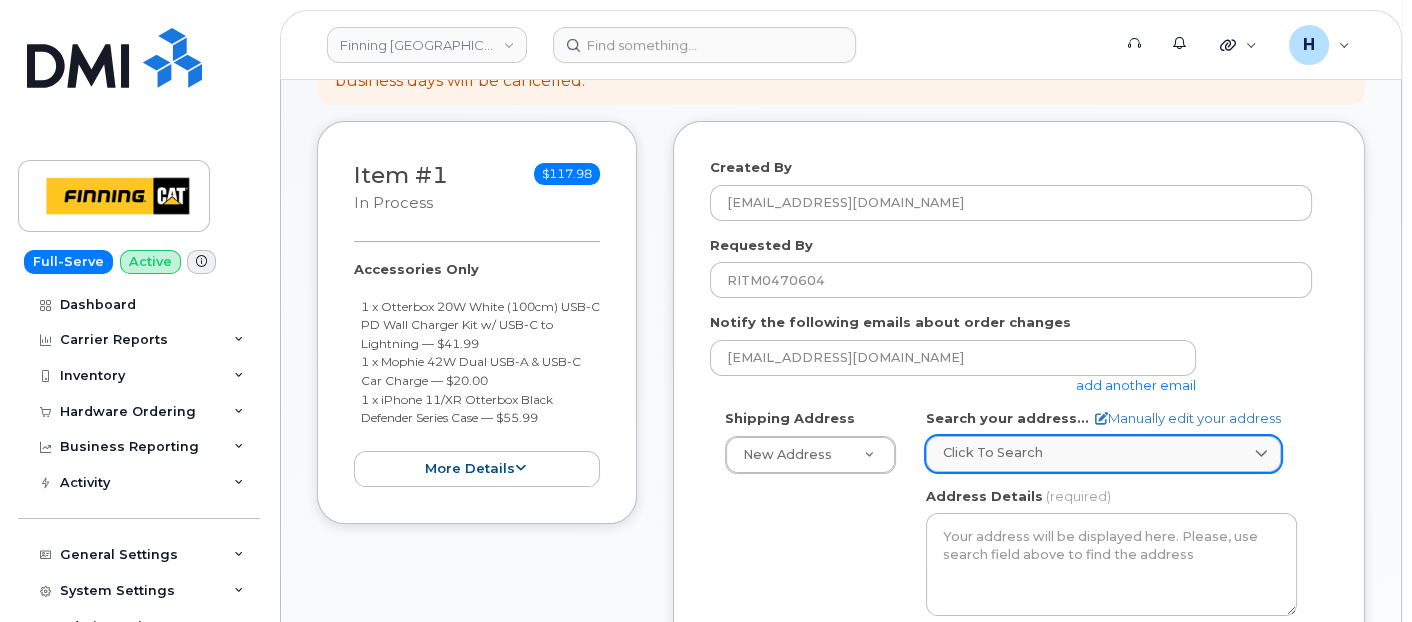 click on "Click to search" 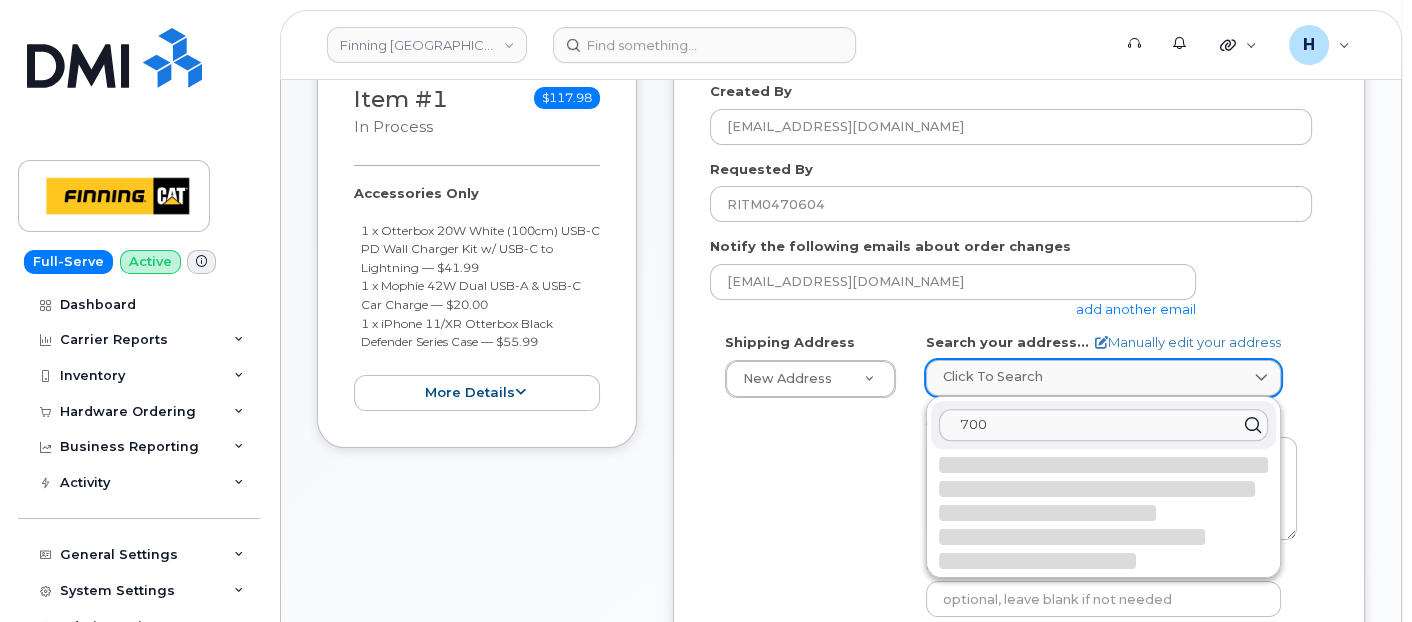 scroll, scrollTop: 555, scrollLeft: 0, axis: vertical 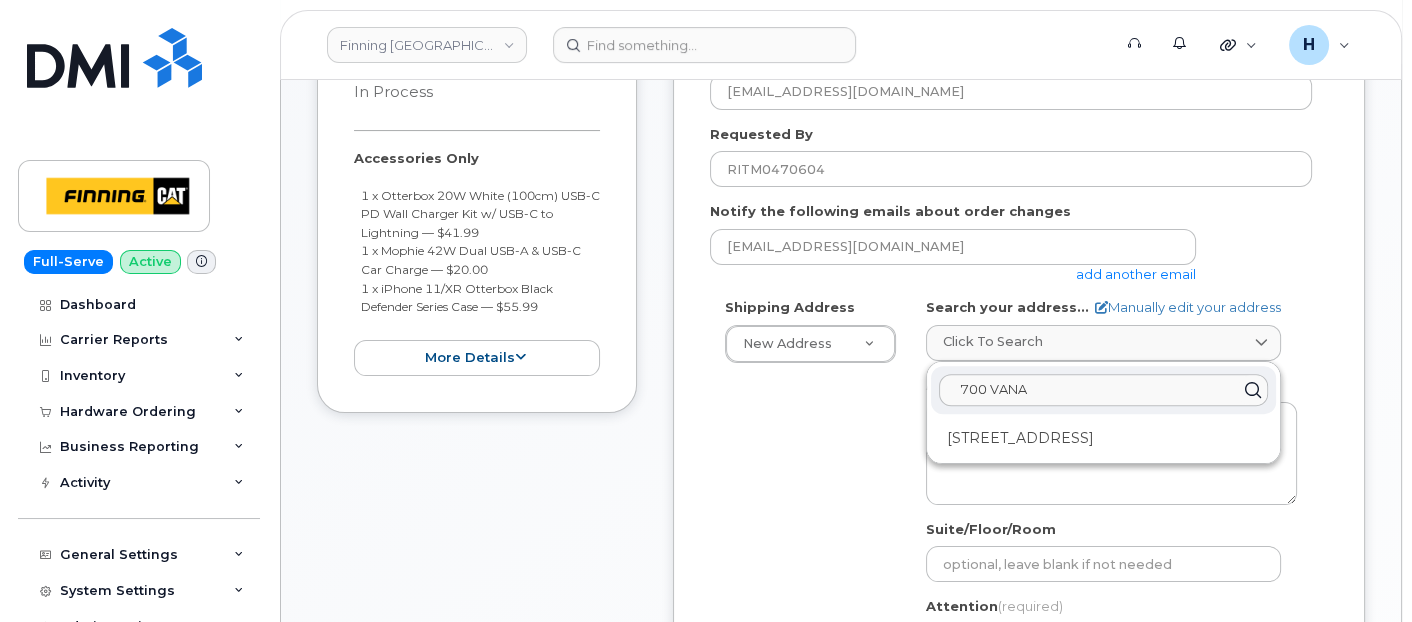 type on "700 VANA" 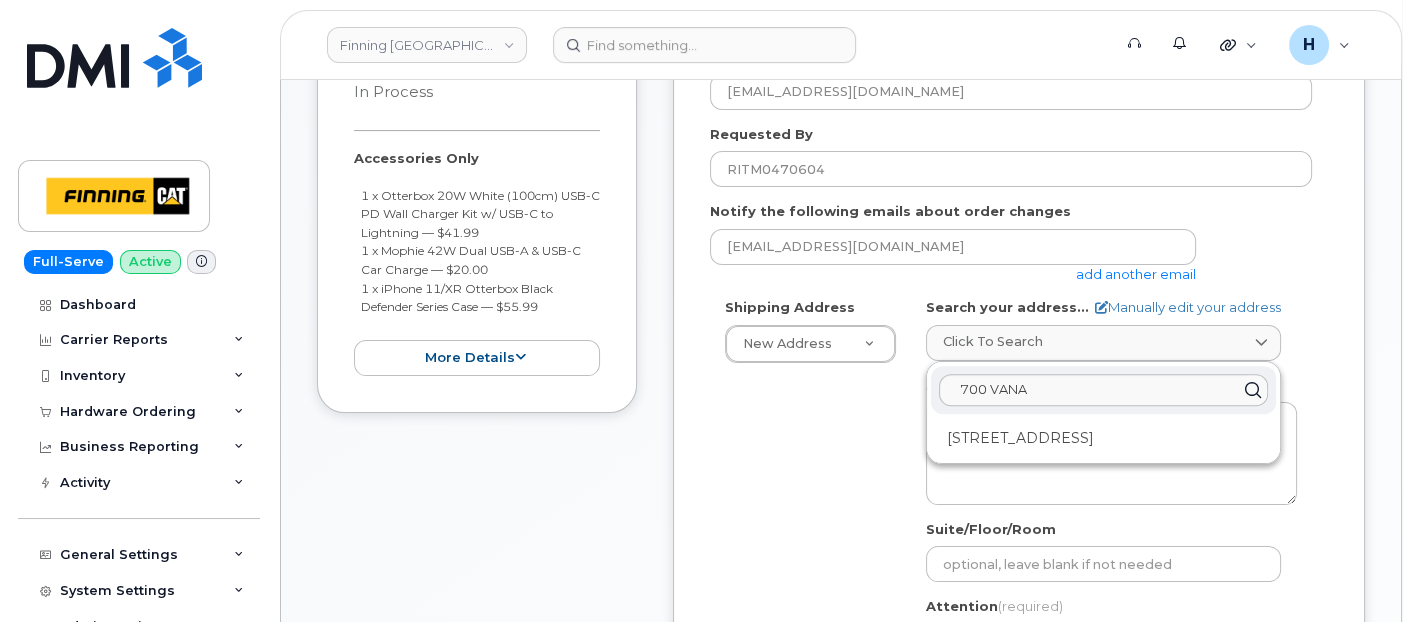 click on "700 Vanalman Ave Victoria BC V8Z 7C8" 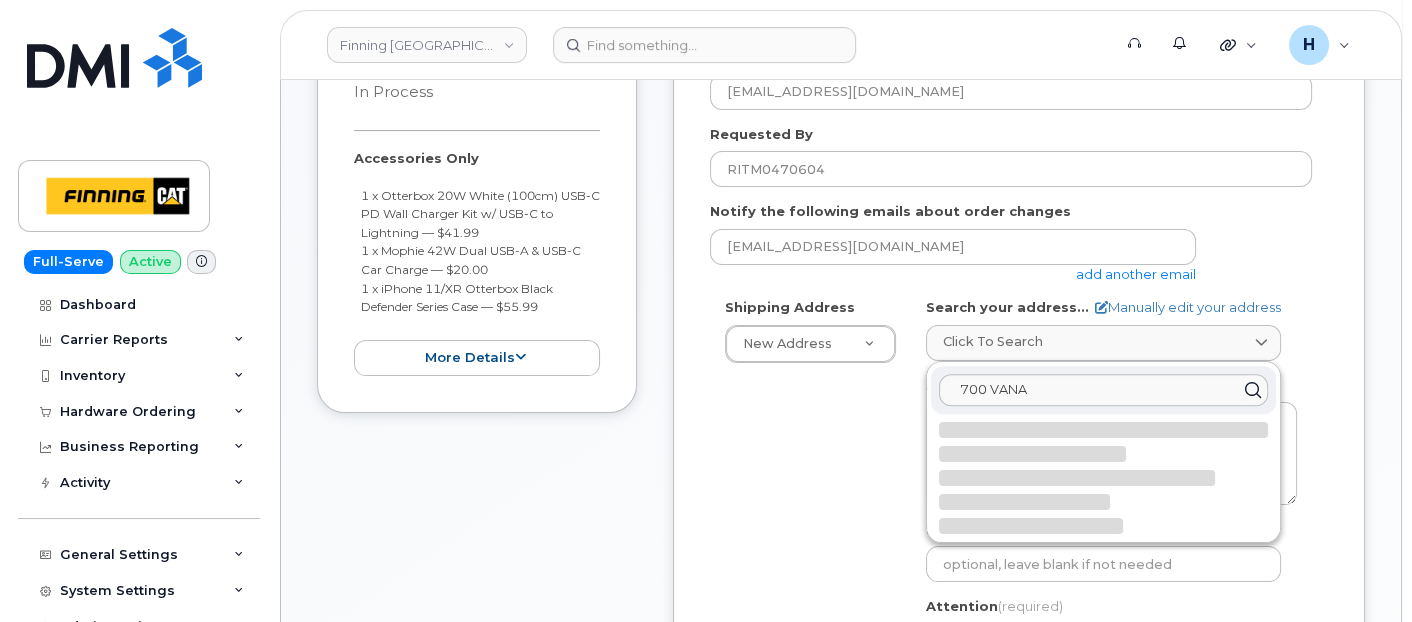 select 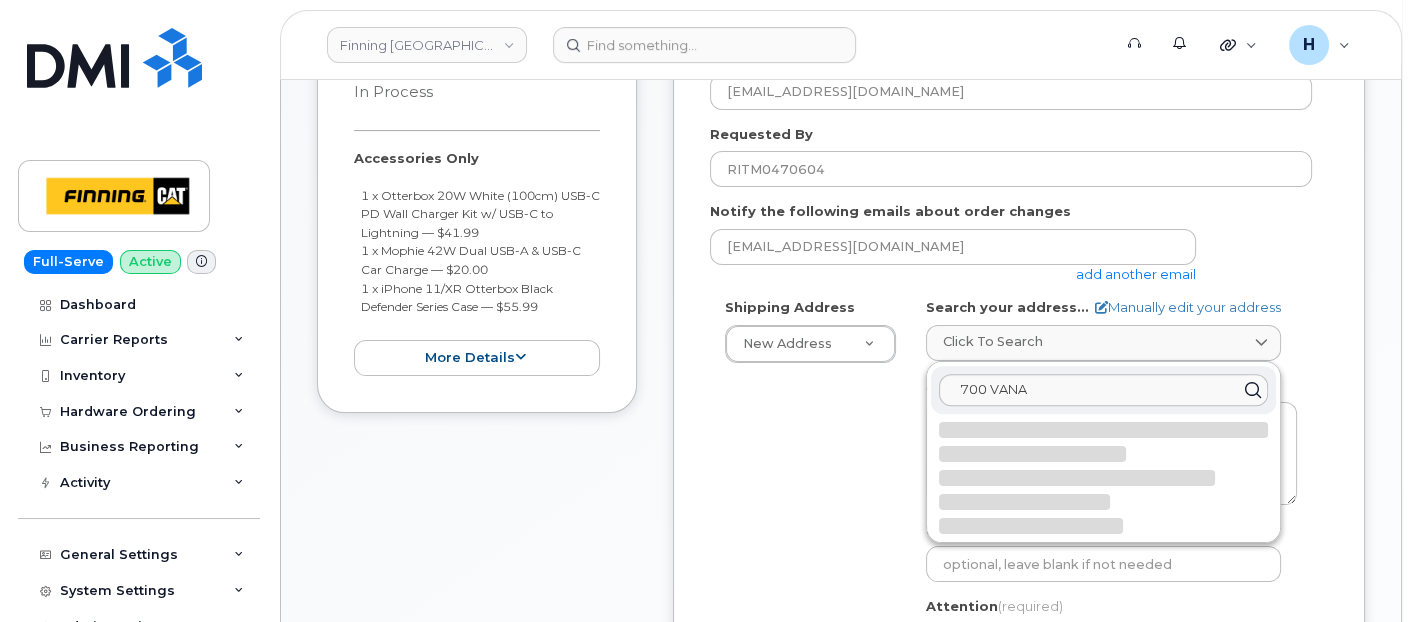 type on "700 Vanalman Ave
VICTORIA BC V8Z 7C8
CANADA" 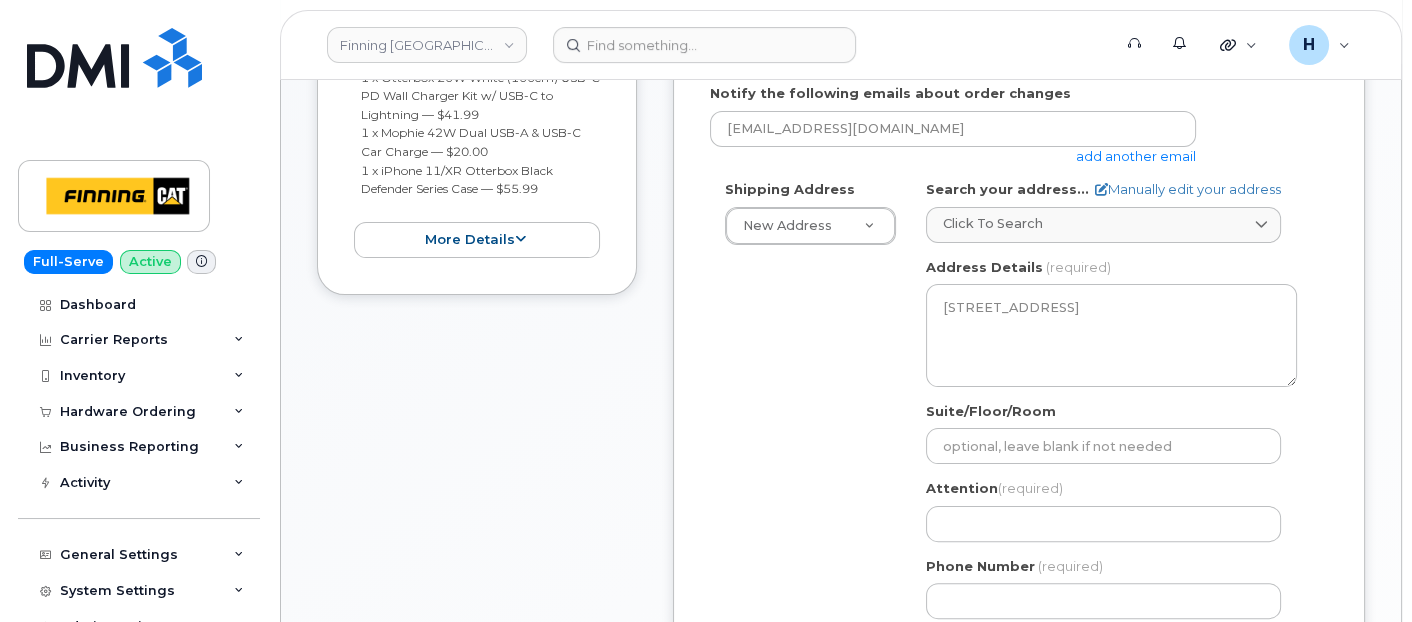 scroll, scrollTop: 777, scrollLeft: 0, axis: vertical 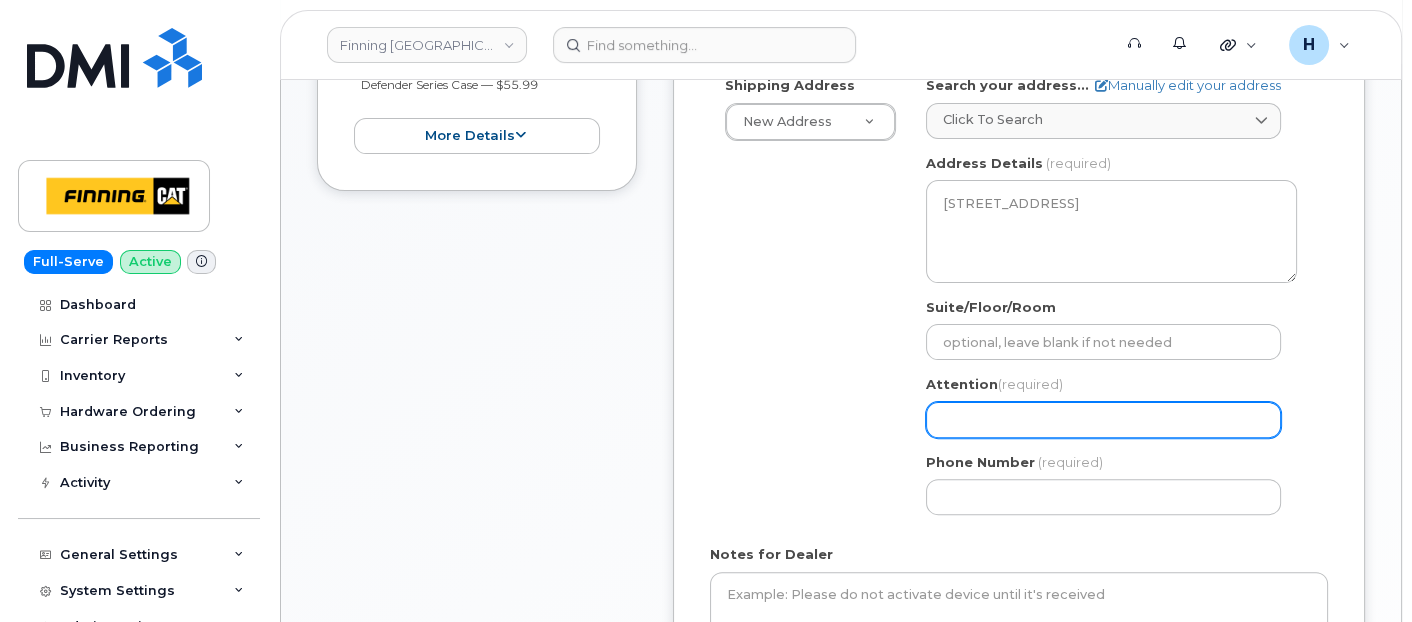 drag, startPoint x: 948, startPoint y: 425, endPoint x: 658, endPoint y: 315, distance: 310.16125 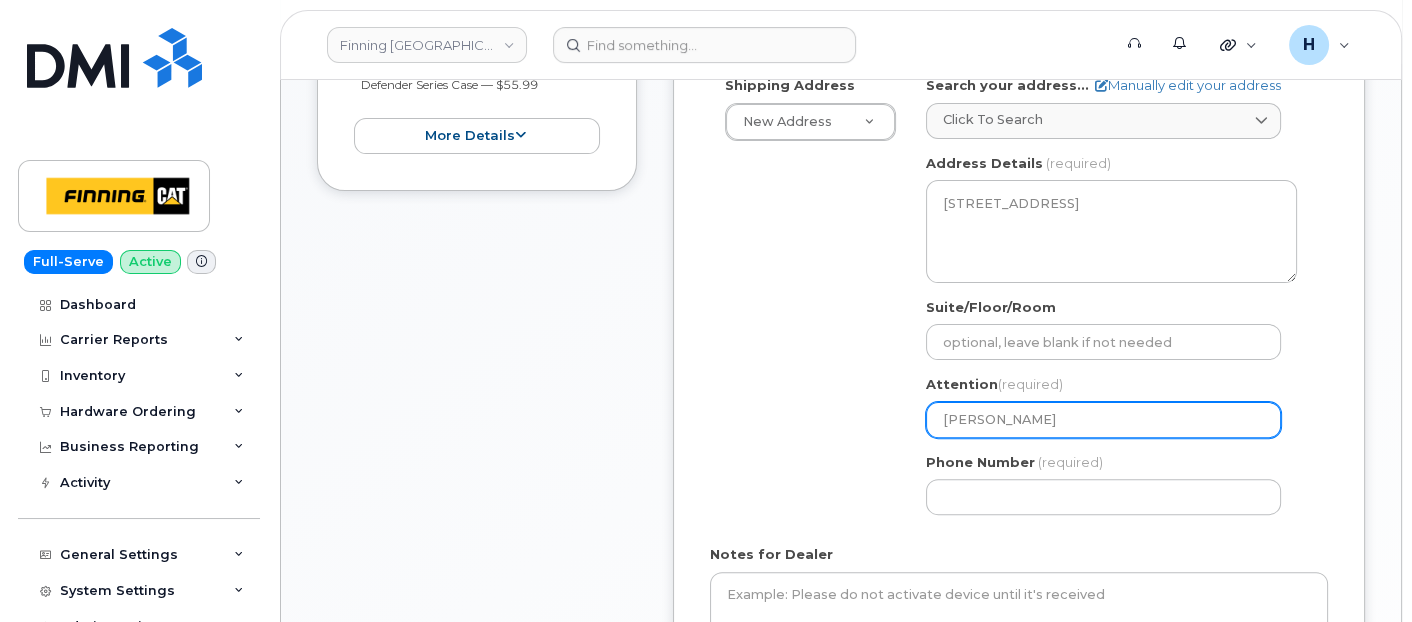 type on "[PERSON_NAME]" 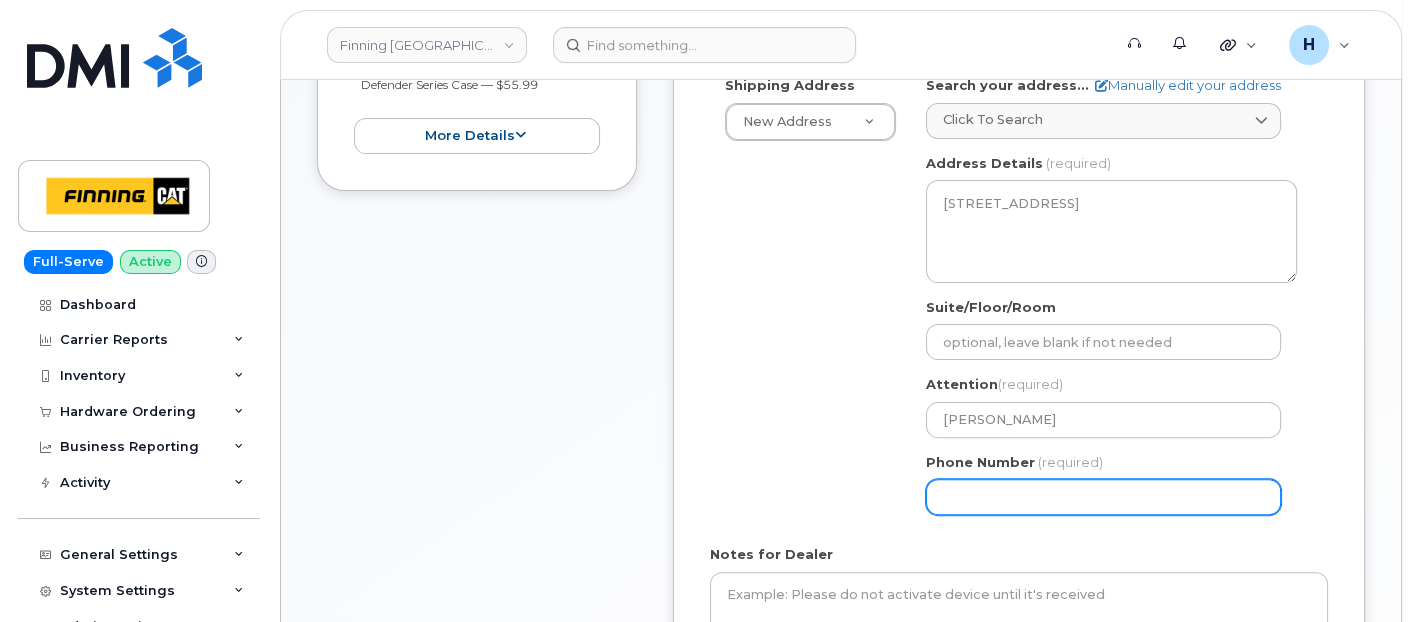 drag, startPoint x: 1036, startPoint y: 488, endPoint x: 1001, endPoint y: 488, distance: 35 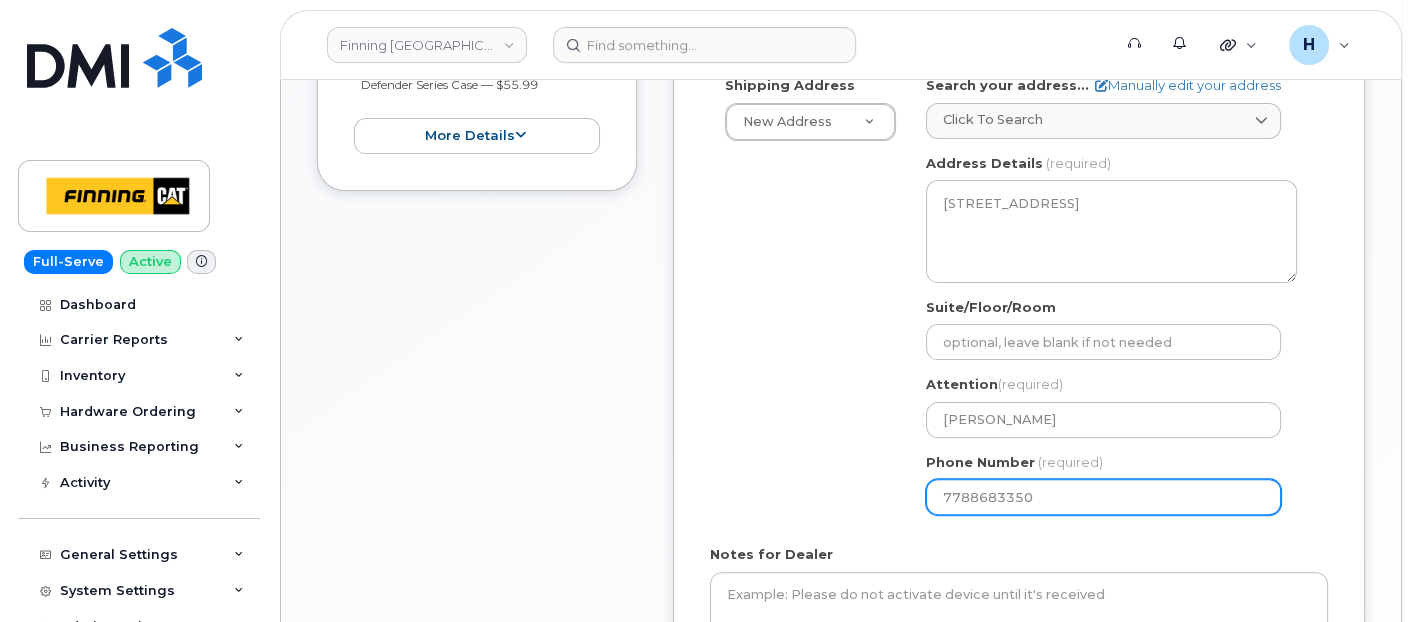 type on "7788683350" 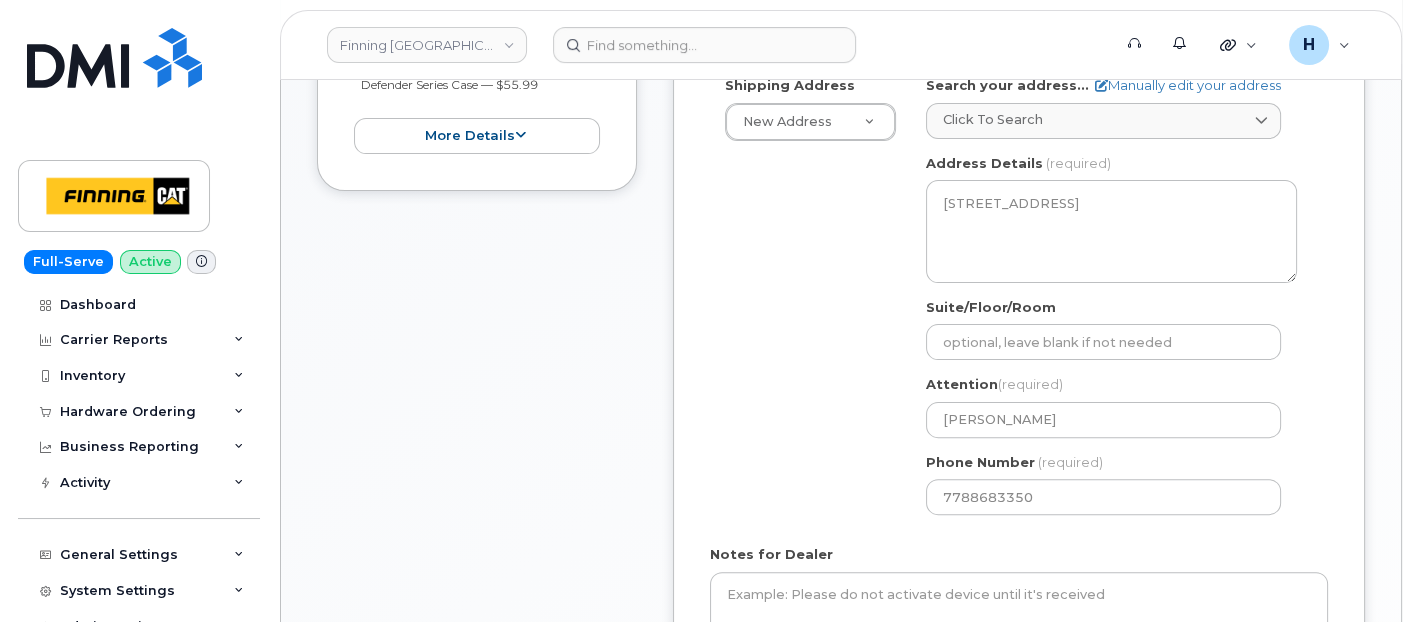 drag, startPoint x: 491, startPoint y: 465, endPoint x: 455, endPoint y: 445, distance: 41.18252 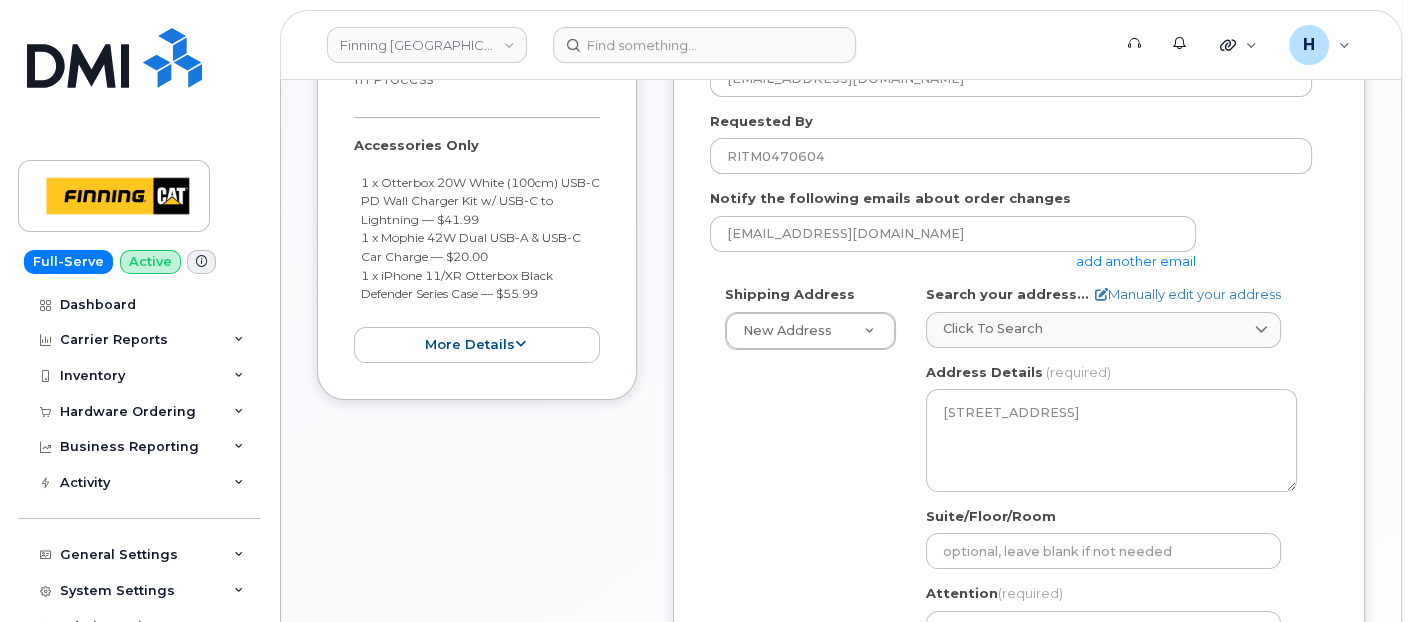 scroll, scrollTop: 444, scrollLeft: 0, axis: vertical 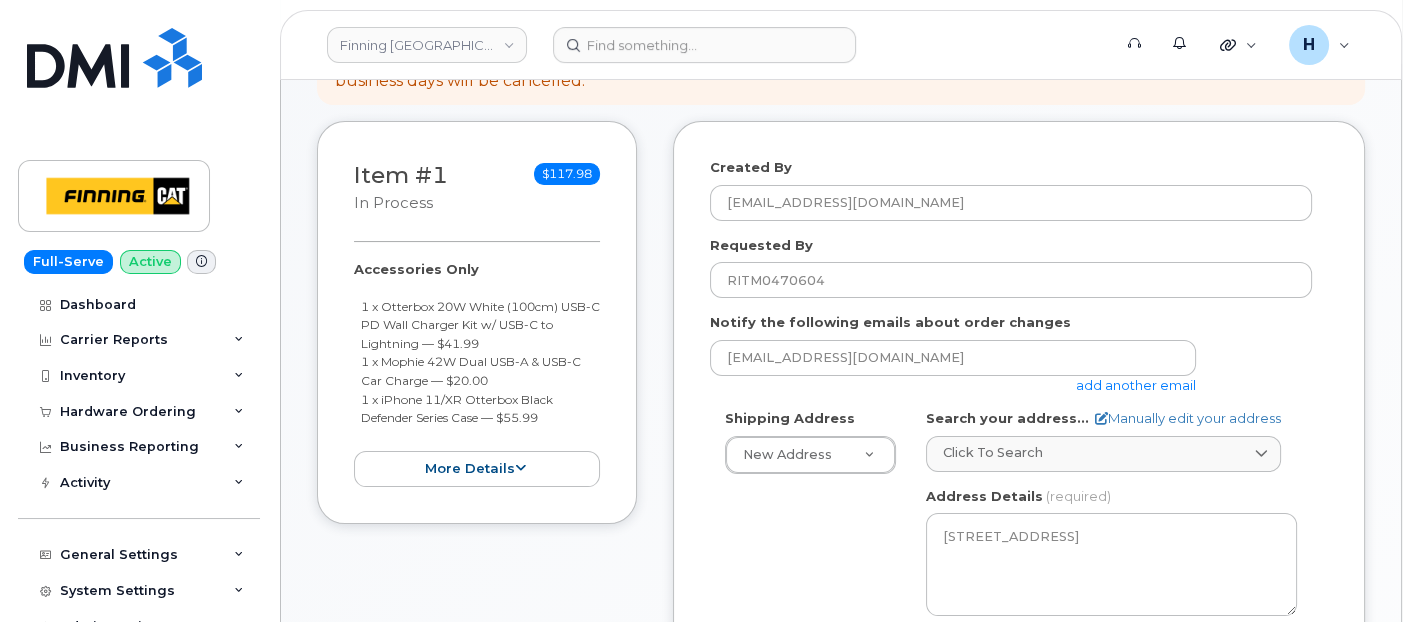 drag, startPoint x: 346, startPoint y: 265, endPoint x: 584, endPoint y: 423, distance: 285.67114 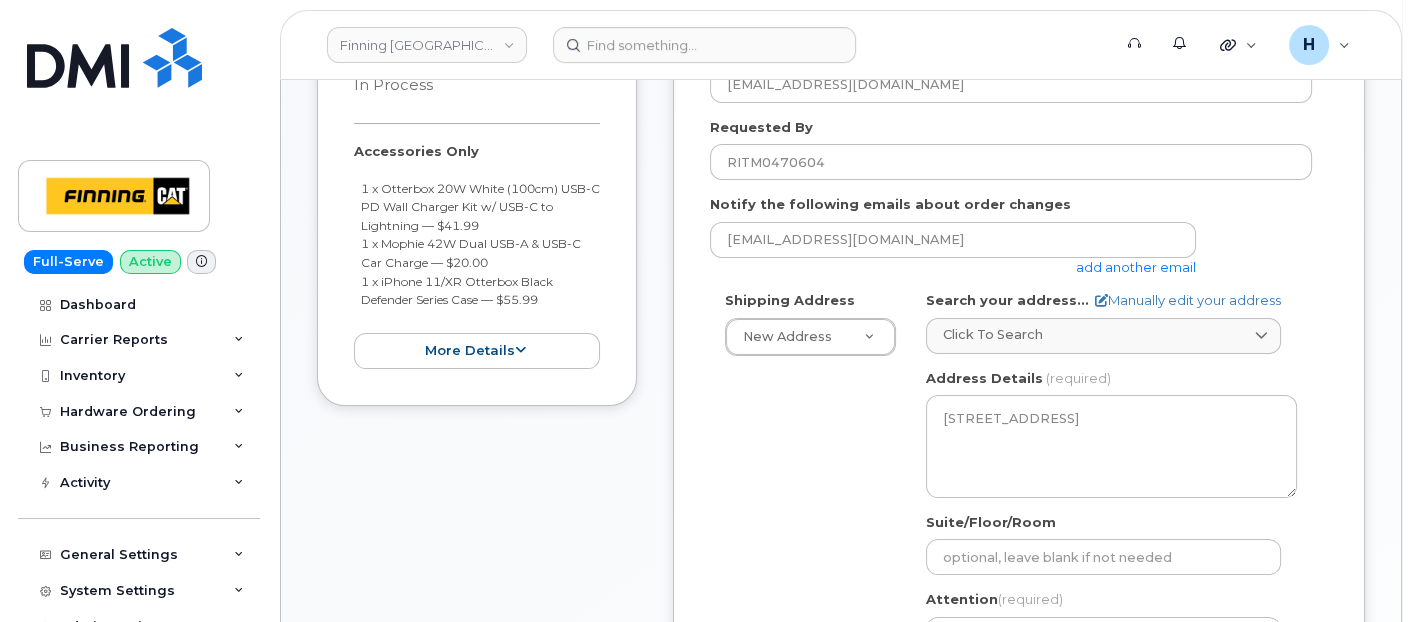 scroll, scrollTop: 888, scrollLeft: 0, axis: vertical 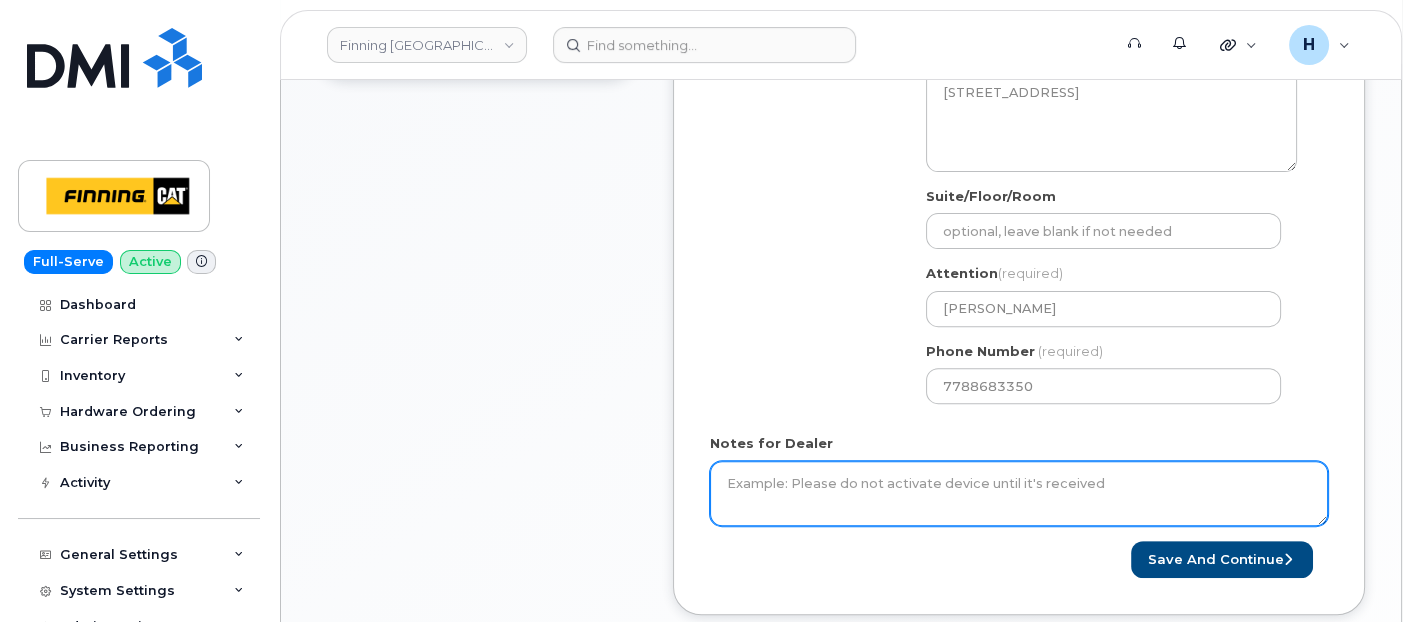 click on "Notes for Dealer" at bounding box center [1019, 494] 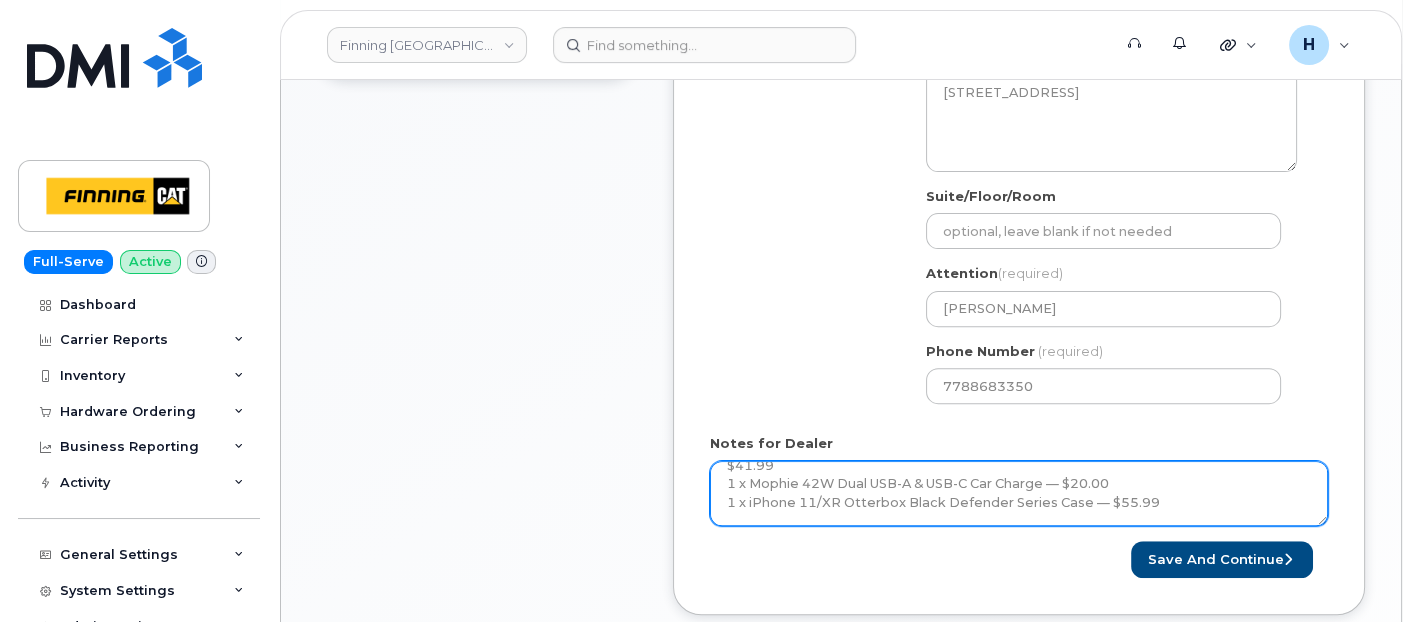 scroll, scrollTop: 94, scrollLeft: 0, axis: vertical 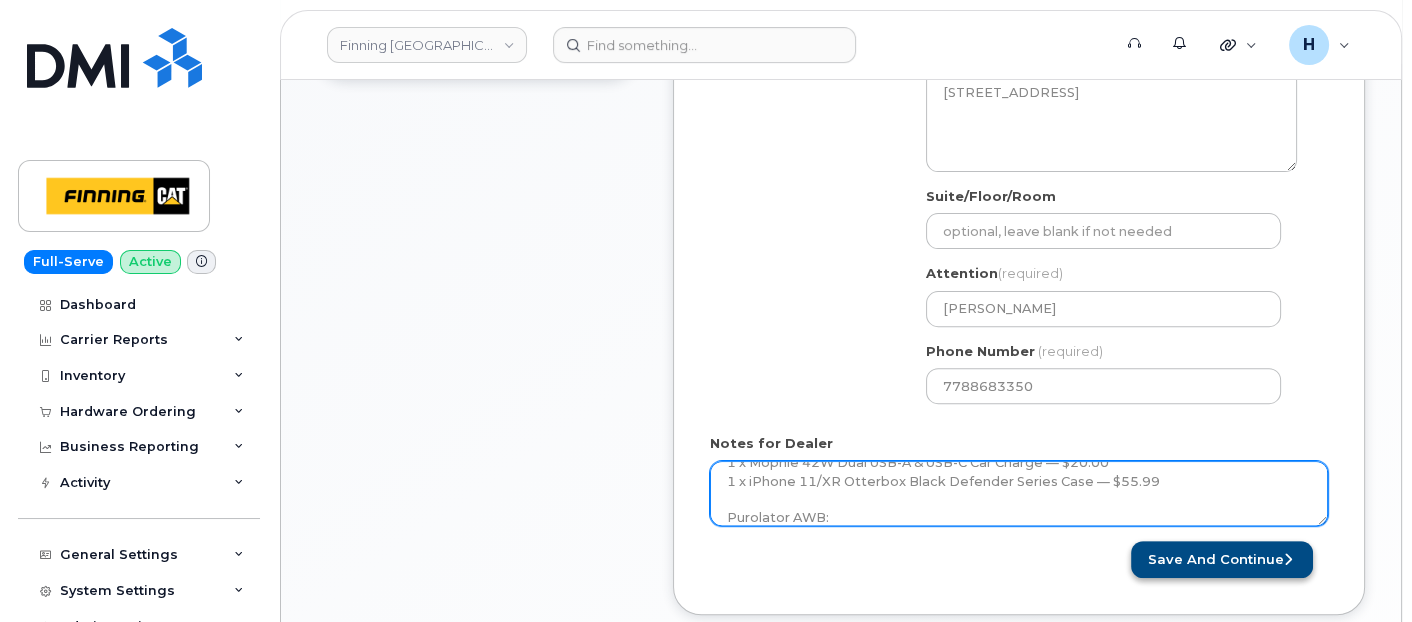 type on "Accessories Only
1 x Otterbox 20W White (100cm) USB-C PD Wall Charger Kit w/ USB-C to Lightning — $41.99
1 x Mophie 42W Dual USB-A & USB-C Car Charge — $20.00
1 x iPhone 11/XR Otterbox Black Defender Series Case — $55.99
Purolator AWB:" 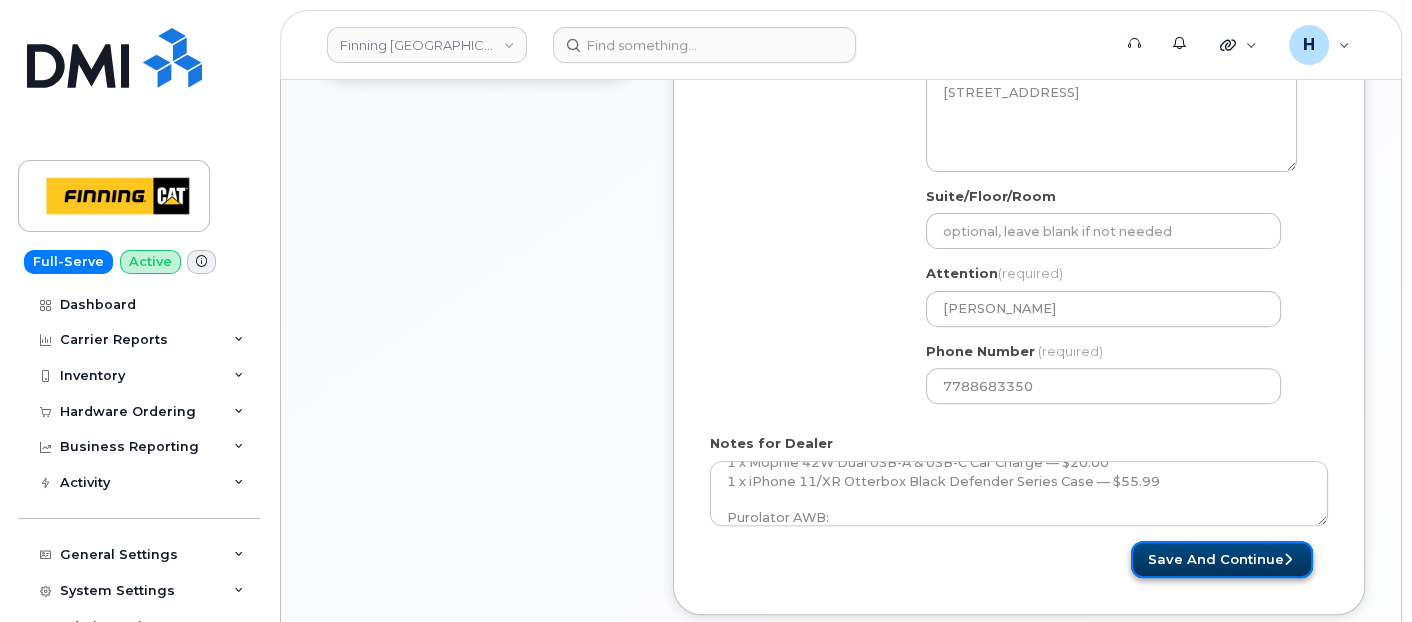 click on "Save and Continue" at bounding box center [1222, 559] 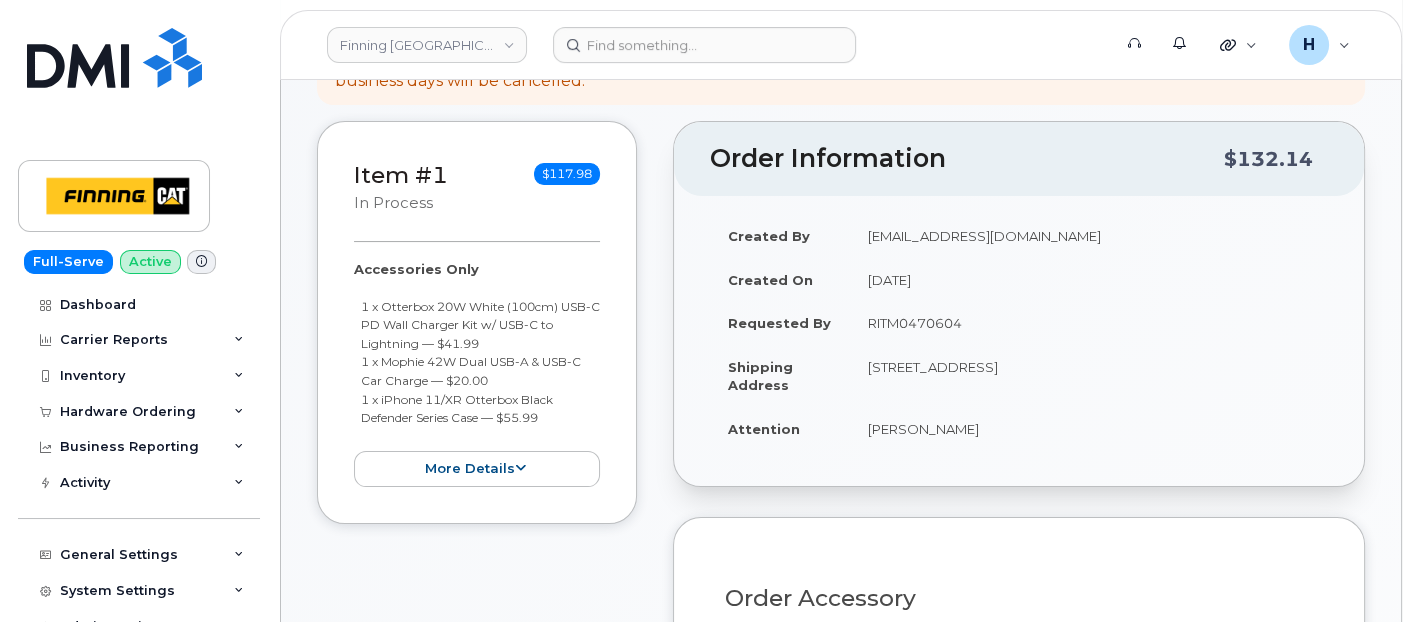 scroll, scrollTop: 222, scrollLeft: 0, axis: vertical 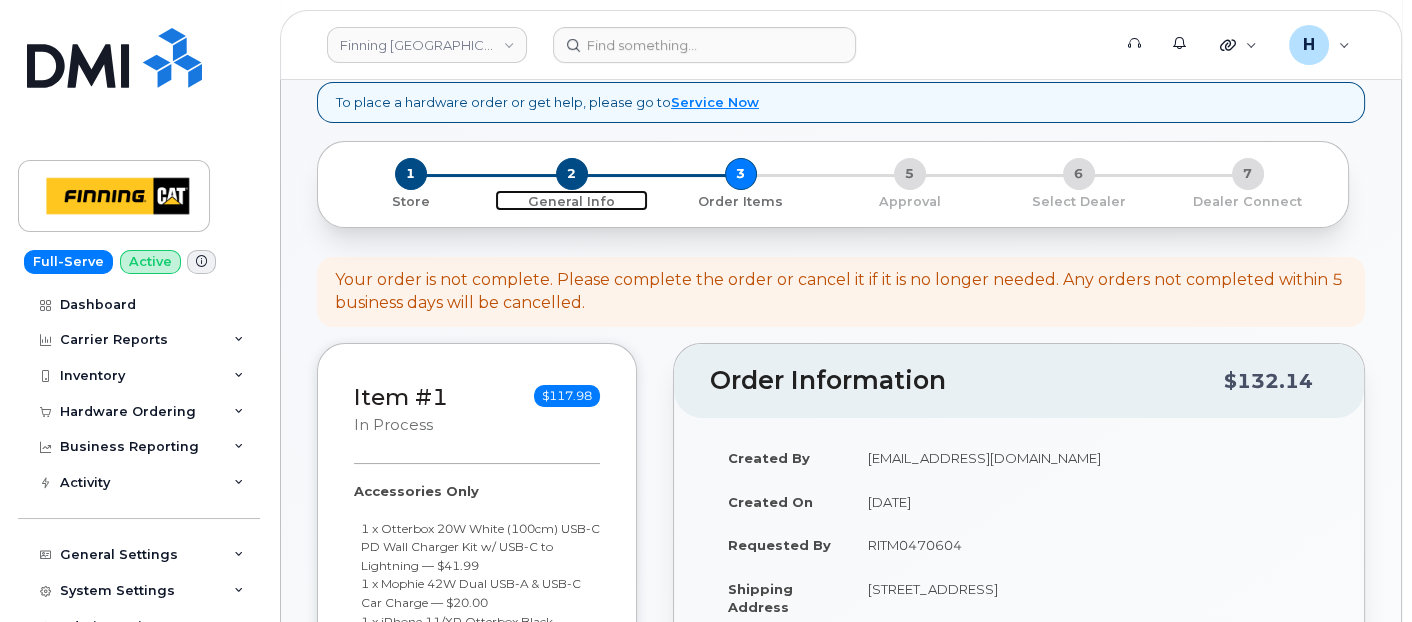 click on "2" at bounding box center (572, 174) 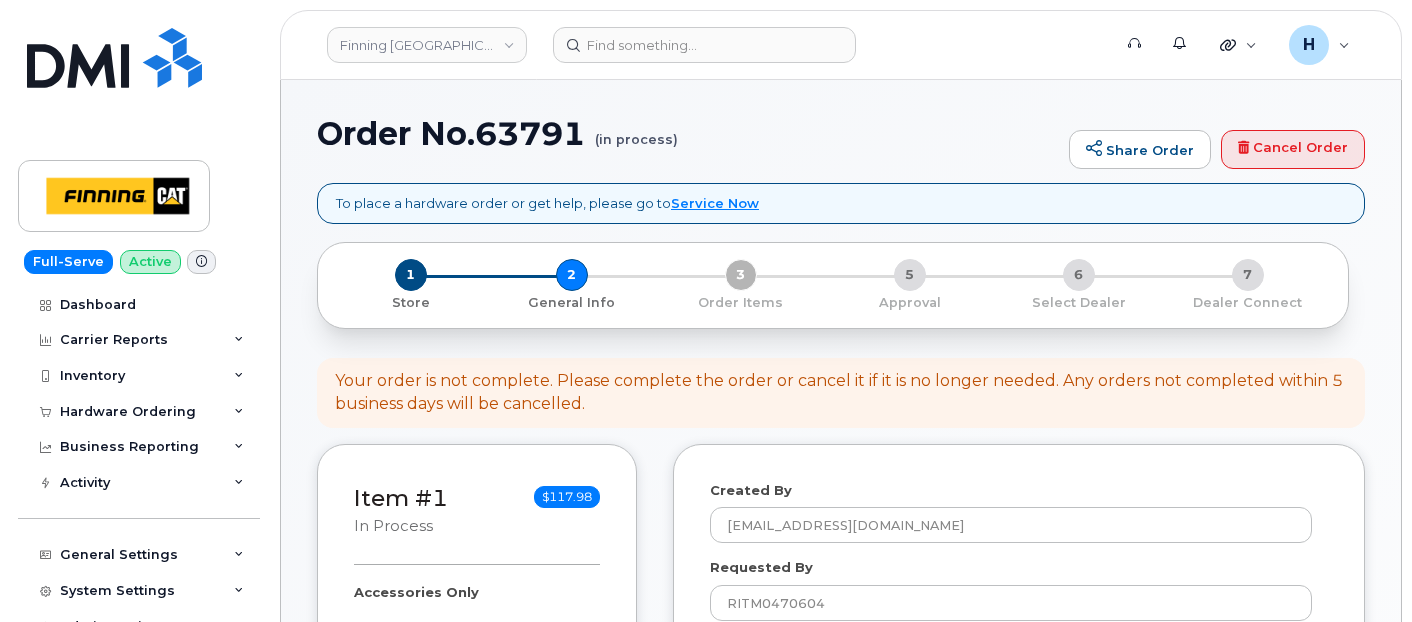 select 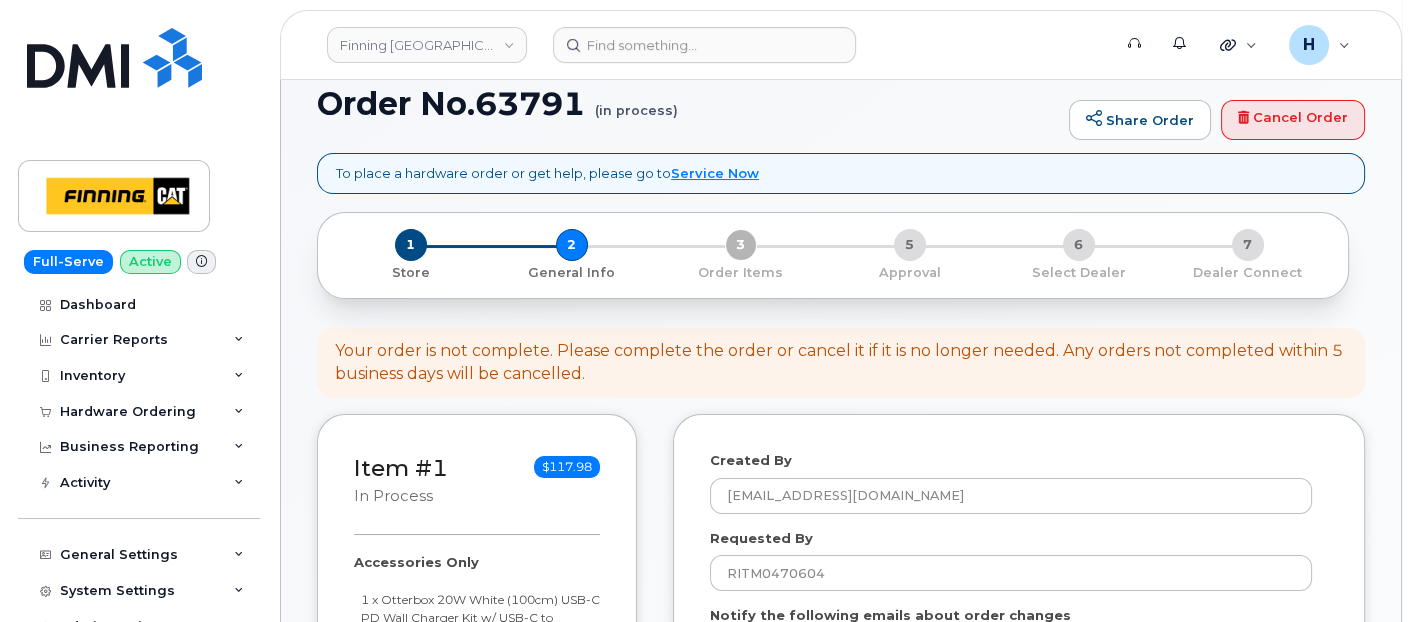 scroll, scrollTop: 222, scrollLeft: 0, axis: vertical 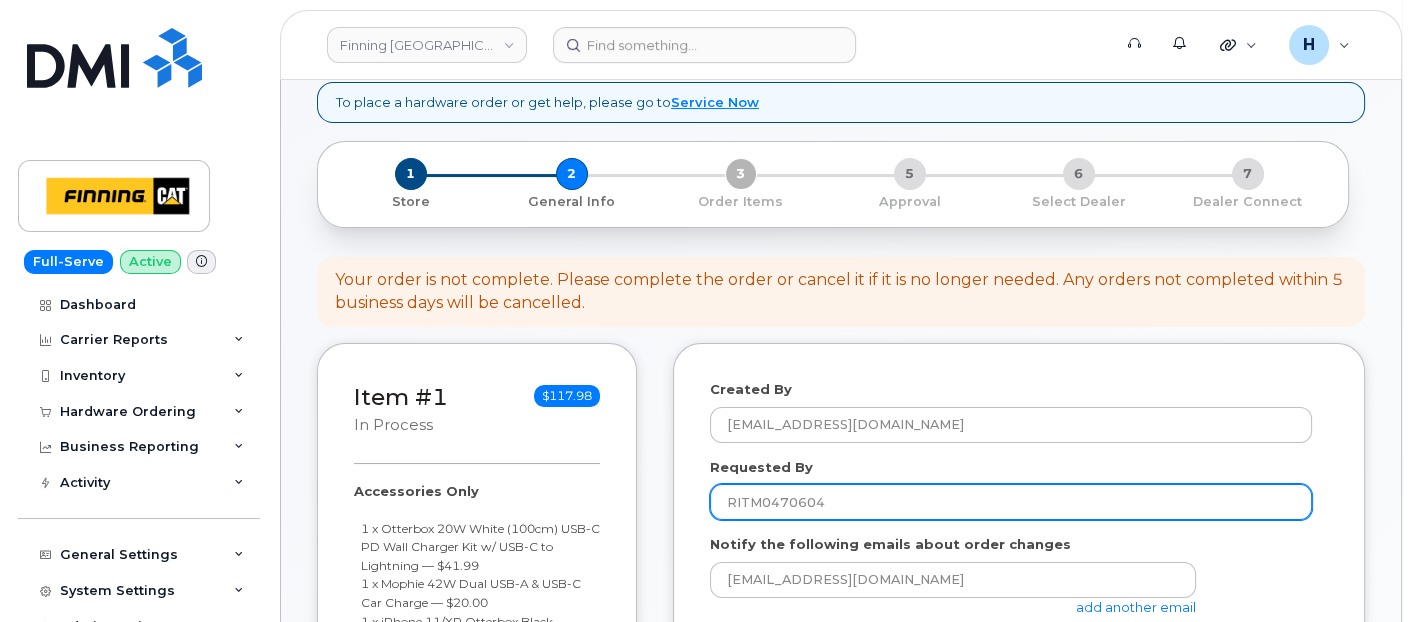 drag, startPoint x: 868, startPoint y: 491, endPoint x: 635, endPoint y: 485, distance: 233.07724 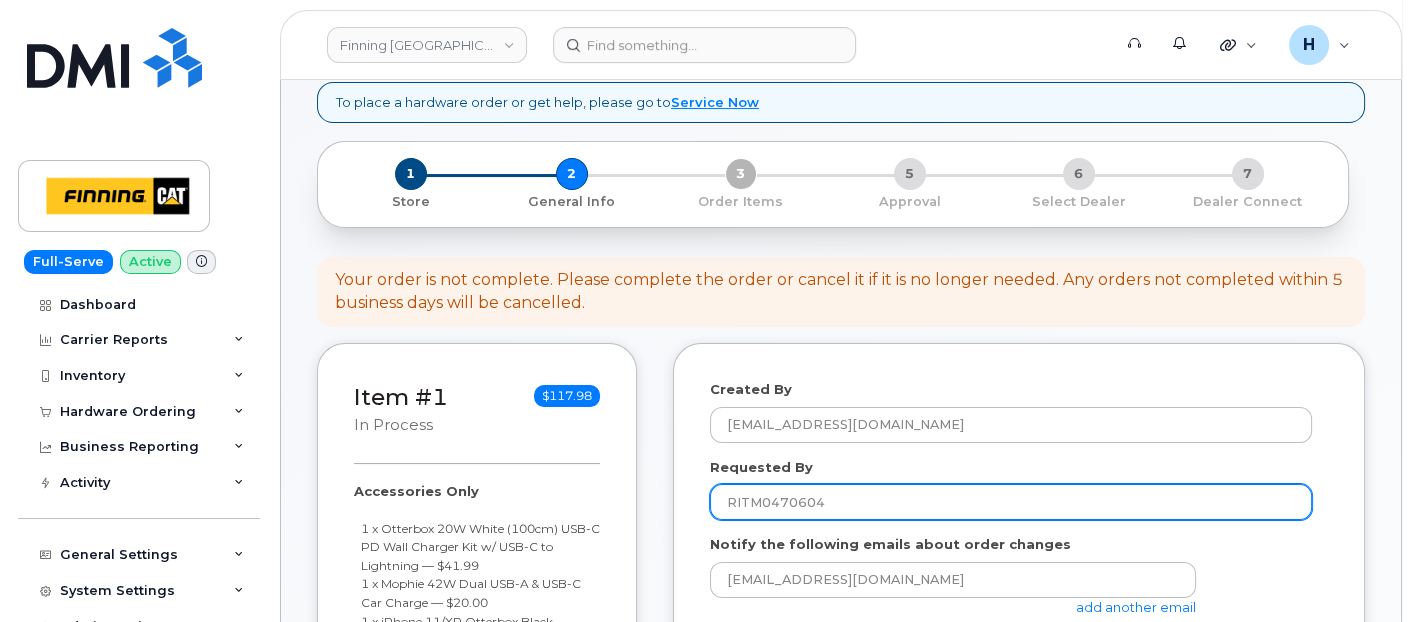 click on "Item #1
in process
$117.98
Accessories Only
1 x Otterbox 20W White (100cm) USB-C PD Wall Charger Kit w/ USB-C to Lightning
—
$41.99
1 x Mophie 42W Dual USB-A & USB-C Car Charge
—
$20.00
1 x  iPhone 11/XR Otterbox Black Defender Series Case
—
$55.99
more details
Request
Accessories Only
Employee
Carrier Base
Telus
Requested Accessories
Otterbox 20W White (100cm) USB-C PD Wall Charger Kit w/ USB-C to Lightning x 1
— $41.99
Mophie 42W Dual USB-A & USB-C Car Charge x 1
— $20.00
iPhone 11/XR Otterbox Black Defender Series Case x 1
— $55.99
Accounting Codes
…
Estimated Shipping Charge
$5.00
Estimated Total
$122.98
Shipping Address
[STREET_ADDRESS], Attention: [PERSON_NAME]
collapse
Created By
[EMAIL_ADDRESS][DOMAIN_NAME]
Requested By" at bounding box center (841, 827) 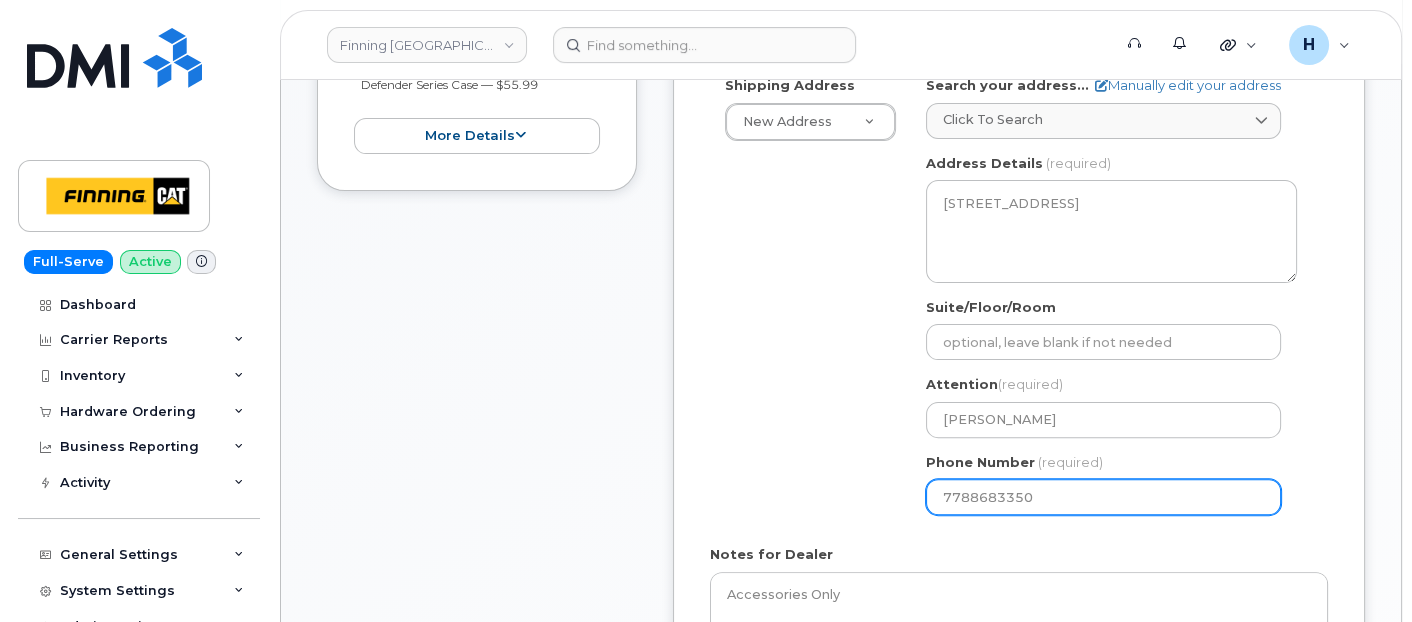 scroll, scrollTop: 888, scrollLeft: 0, axis: vertical 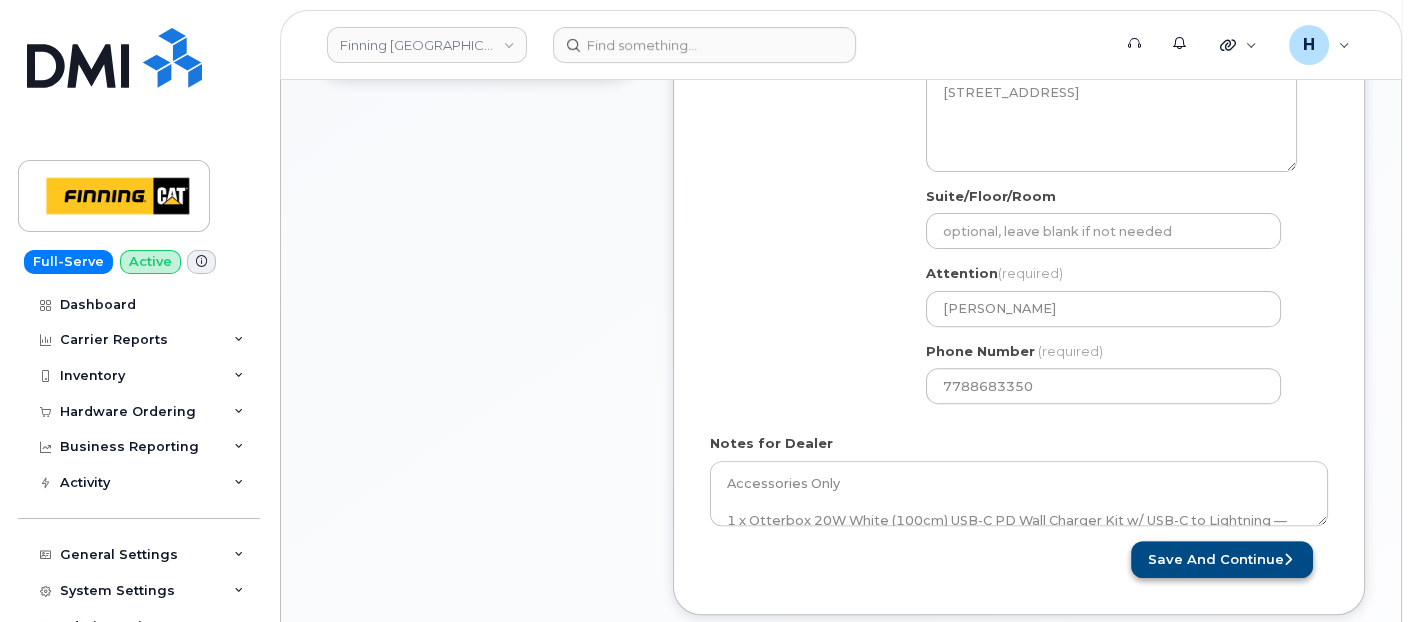 type on "RITM0470604, RITM0471009, RITM0470605" 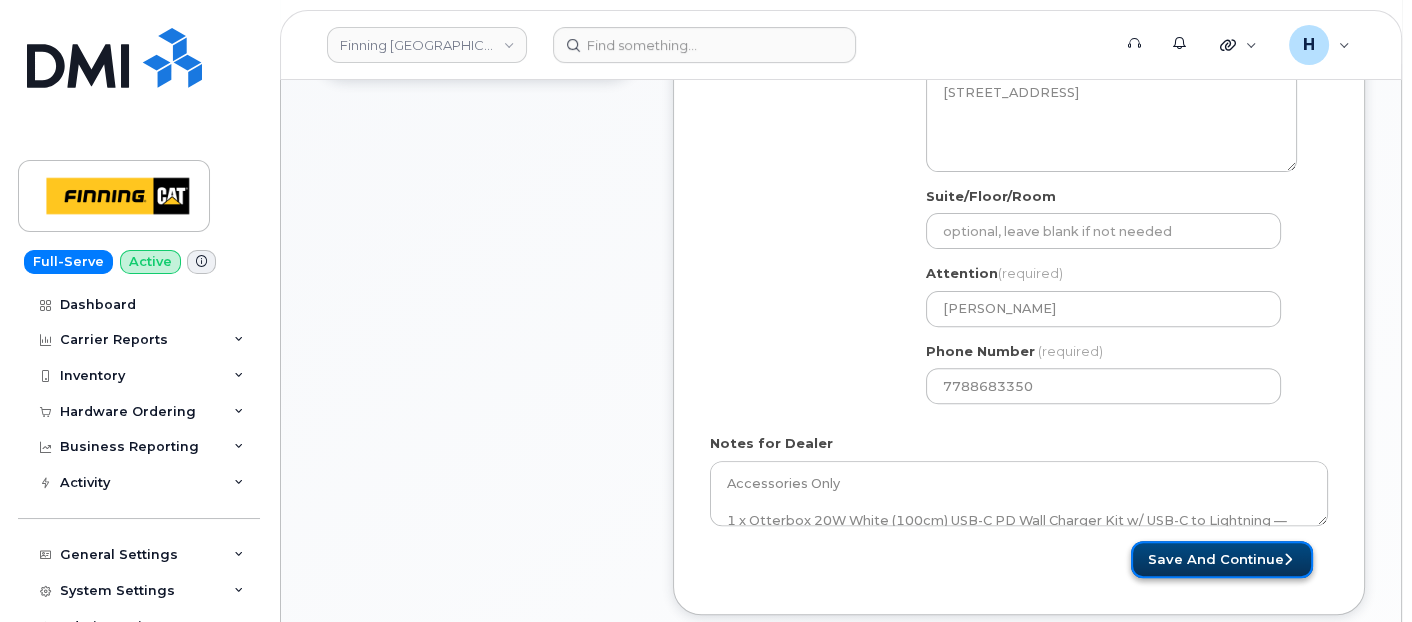 click on "Save and Continue" at bounding box center [1222, 559] 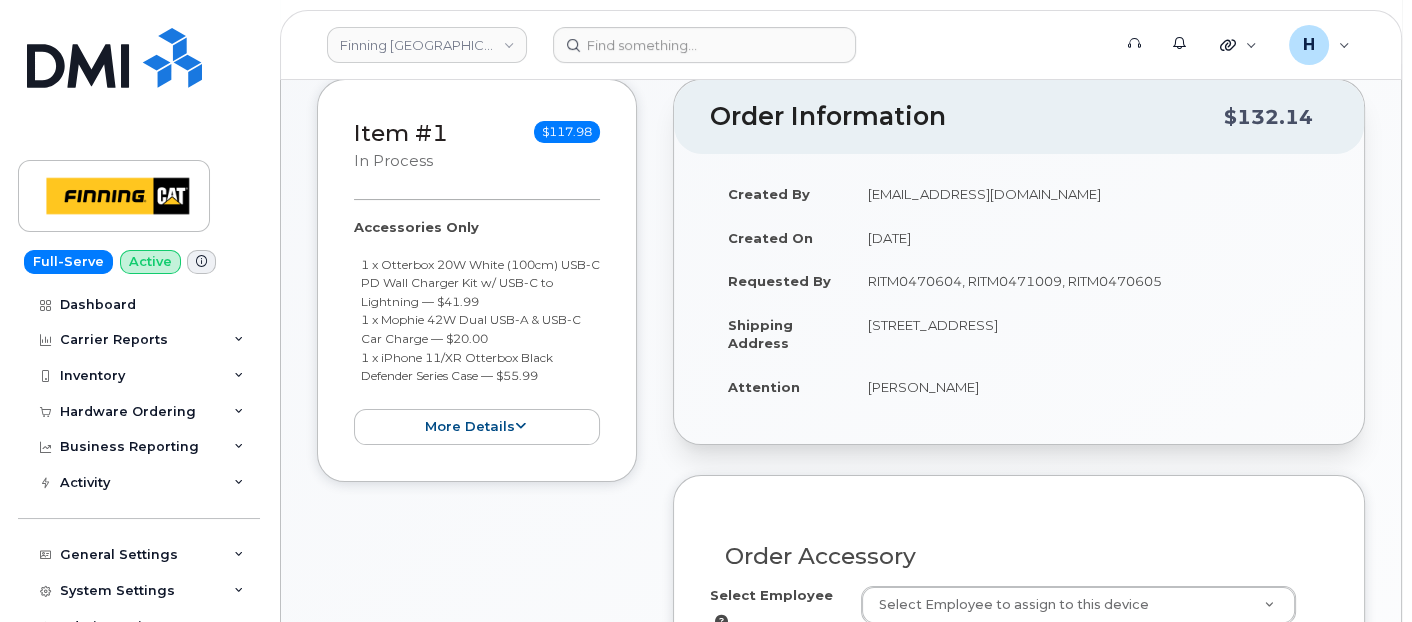 scroll, scrollTop: 666, scrollLeft: 0, axis: vertical 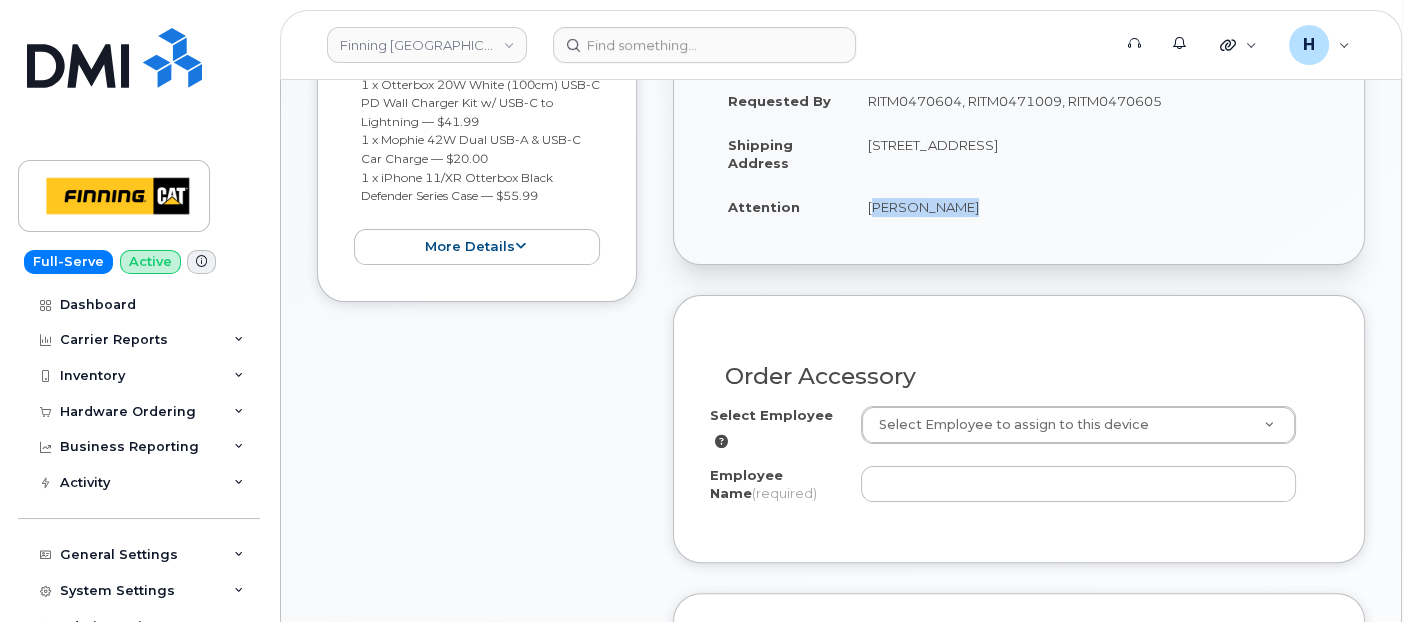 drag, startPoint x: 862, startPoint y: 209, endPoint x: 966, endPoint y: 206, distance: 104.04326 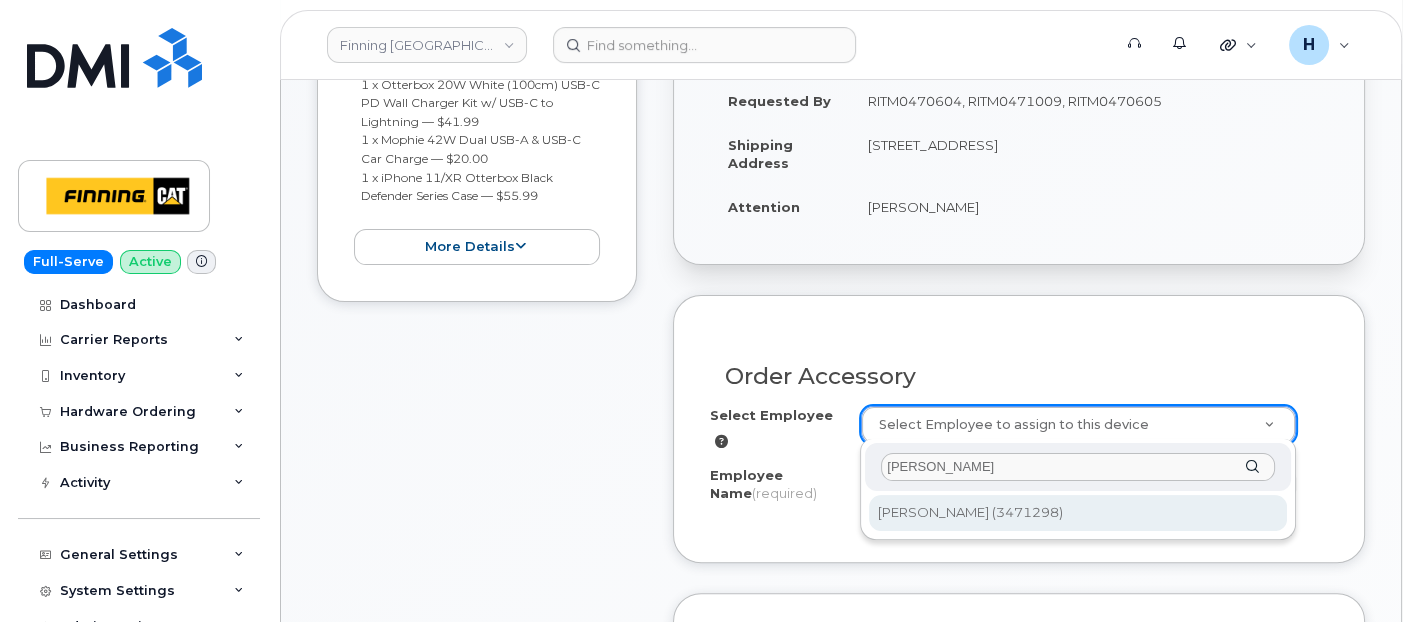 type on "[PERSON_NAME]" 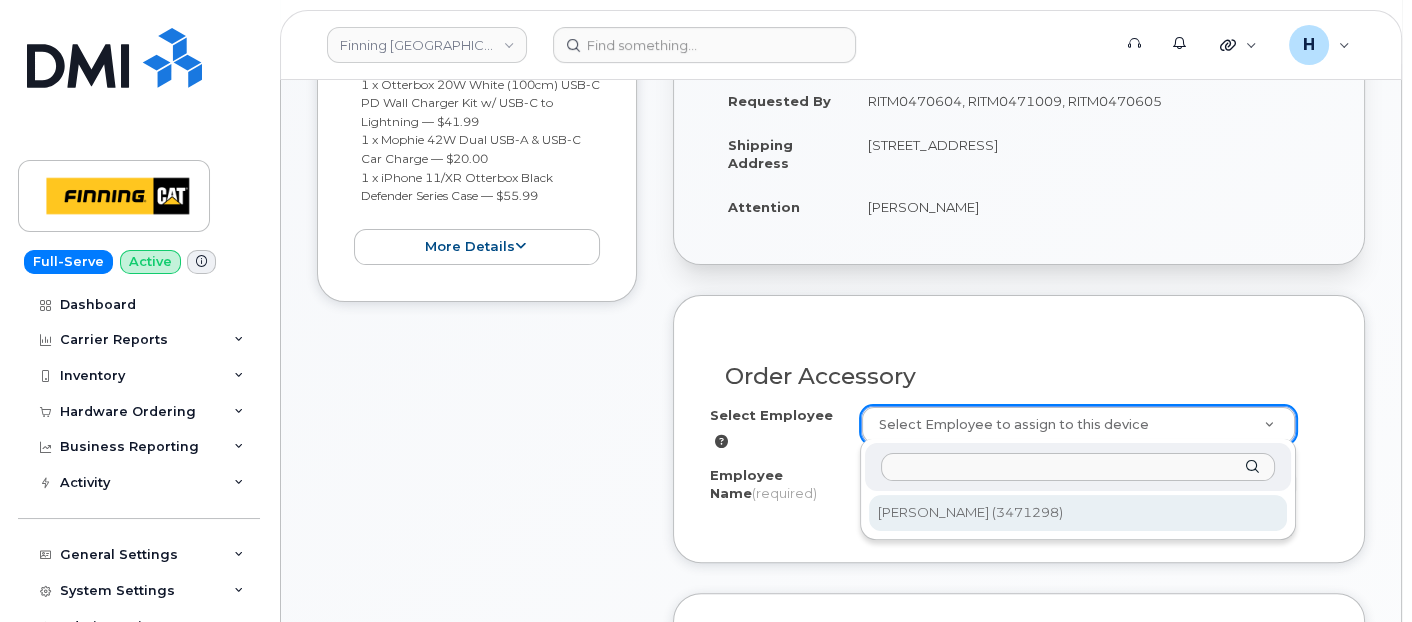 type on "[PERSON_NAME]" 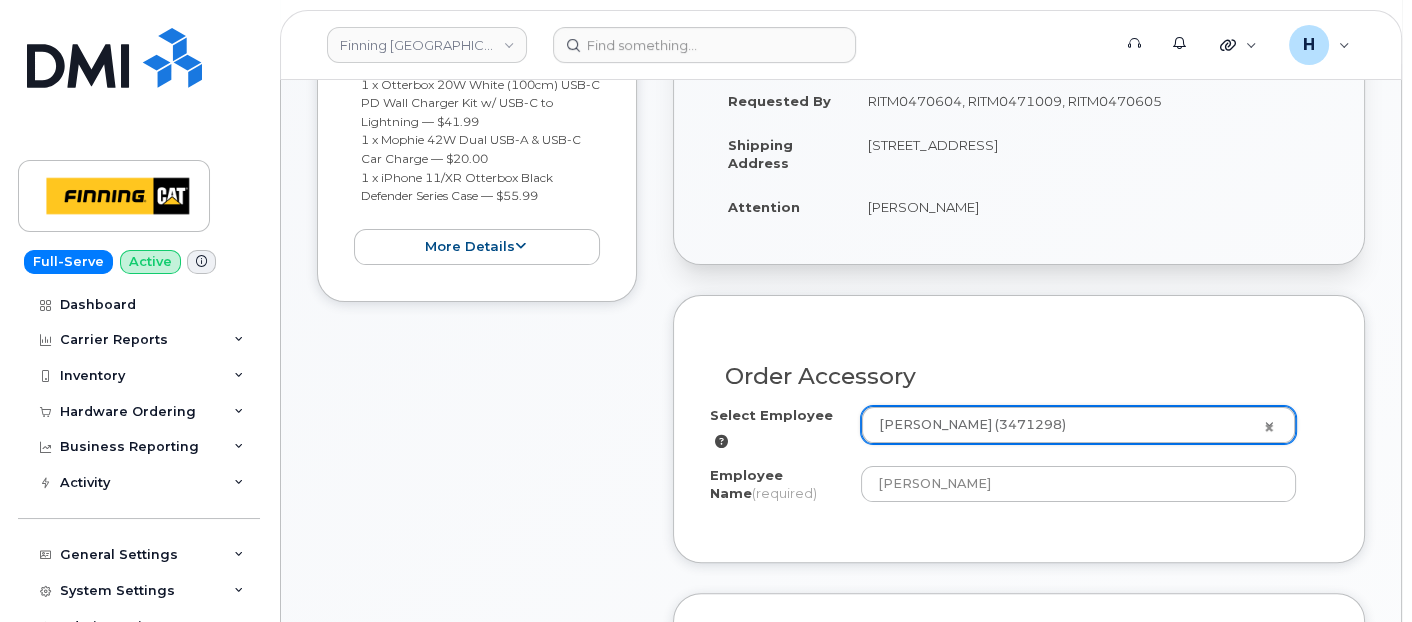 scroll, scrollTop: 1111, scrollLeft: 0, axis: vertical 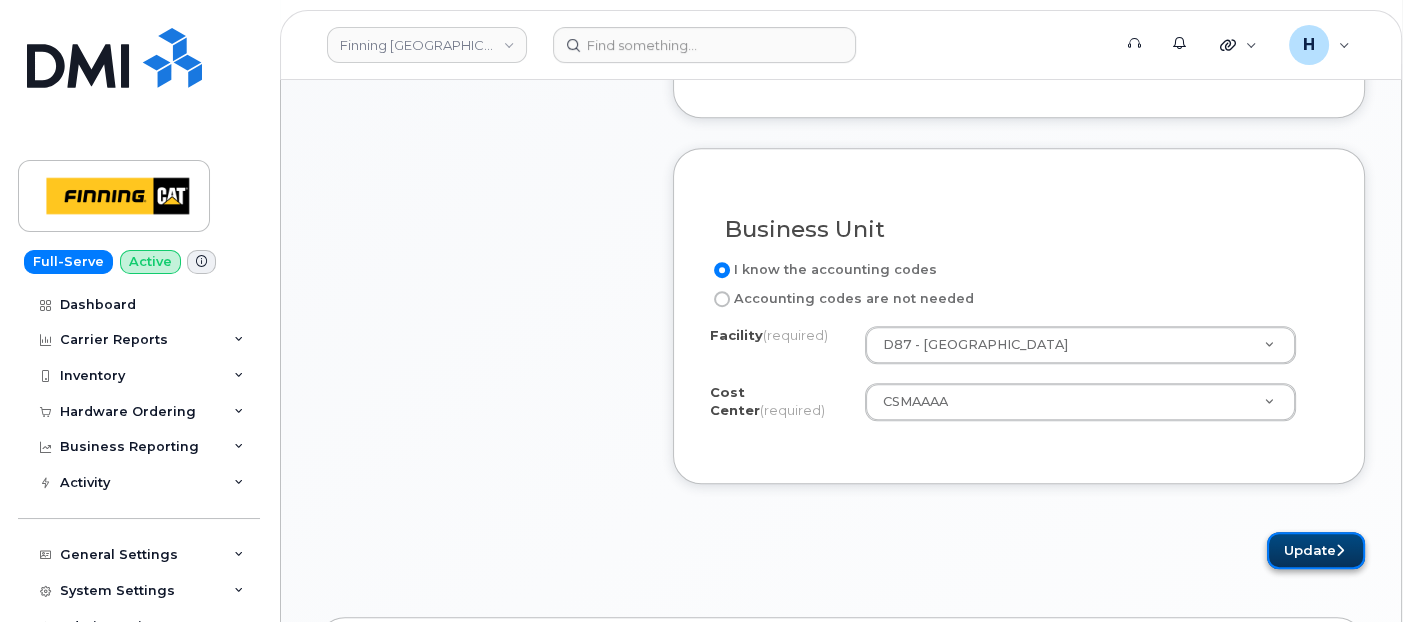 click on "Update" at bounding box center (1316, 550) 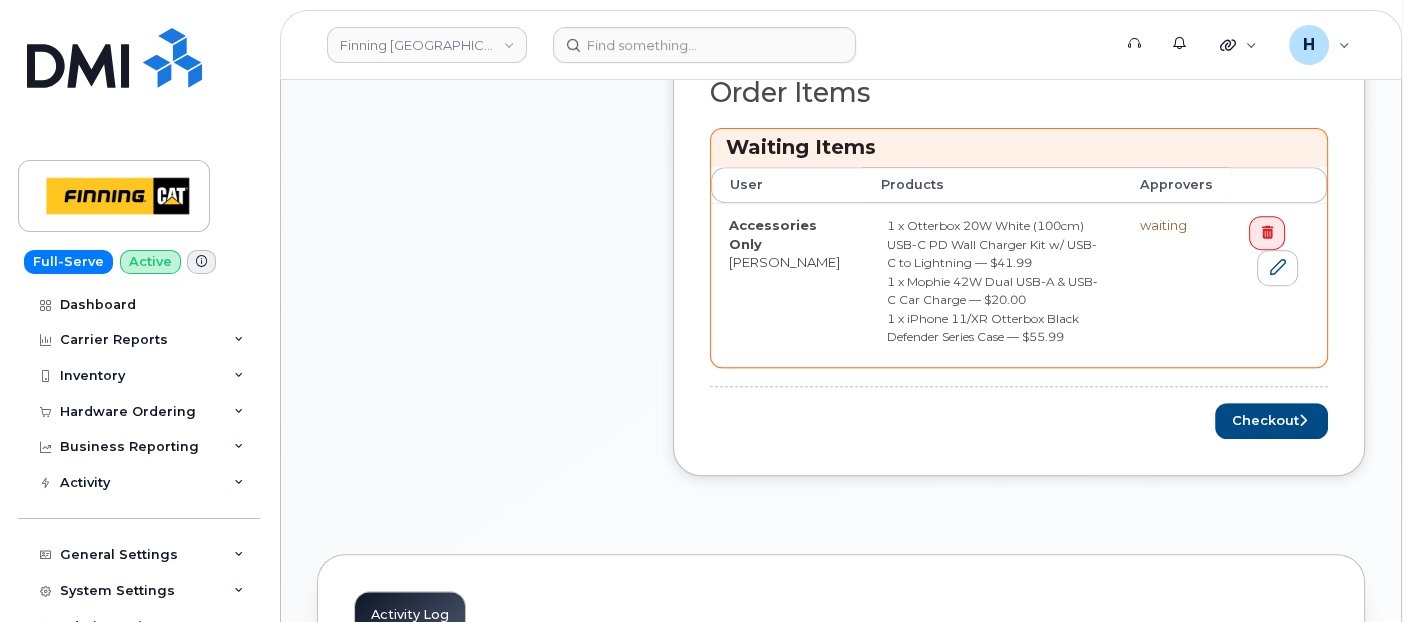 scroll, scrollTop: 1111, scrollLeft: 0, axis: vertical 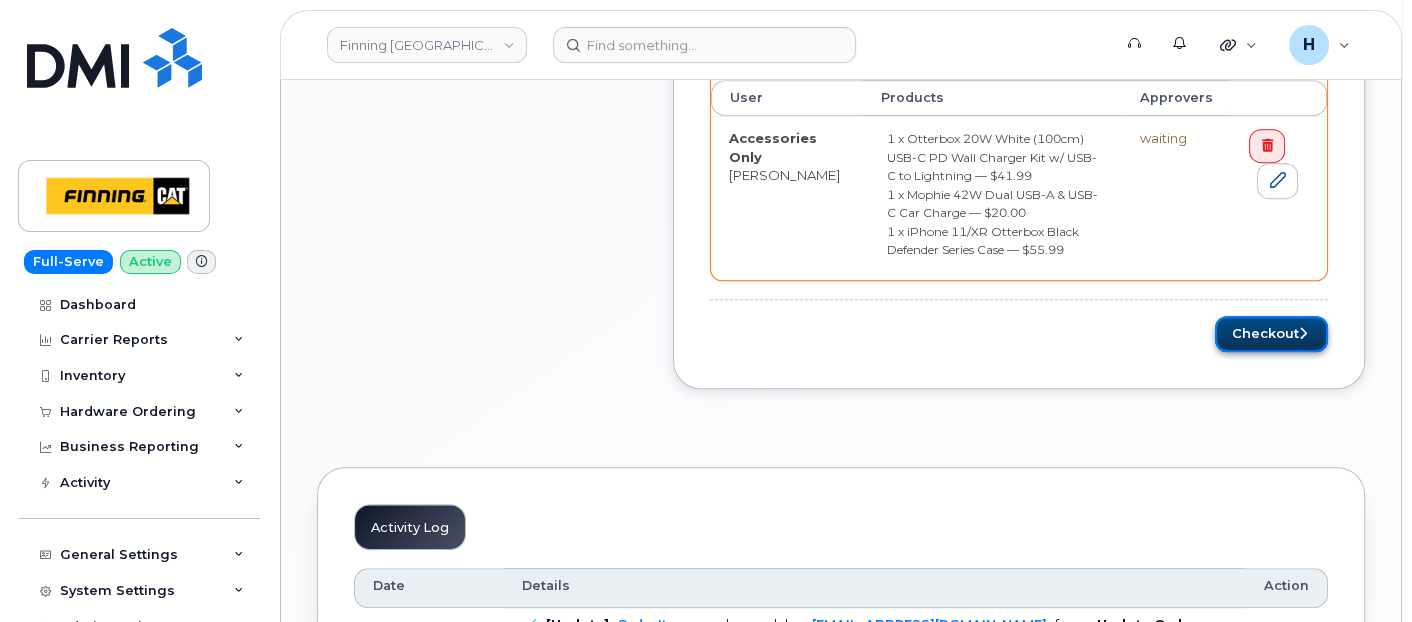 click on "Checkout" at bounding box center [1271, 334] 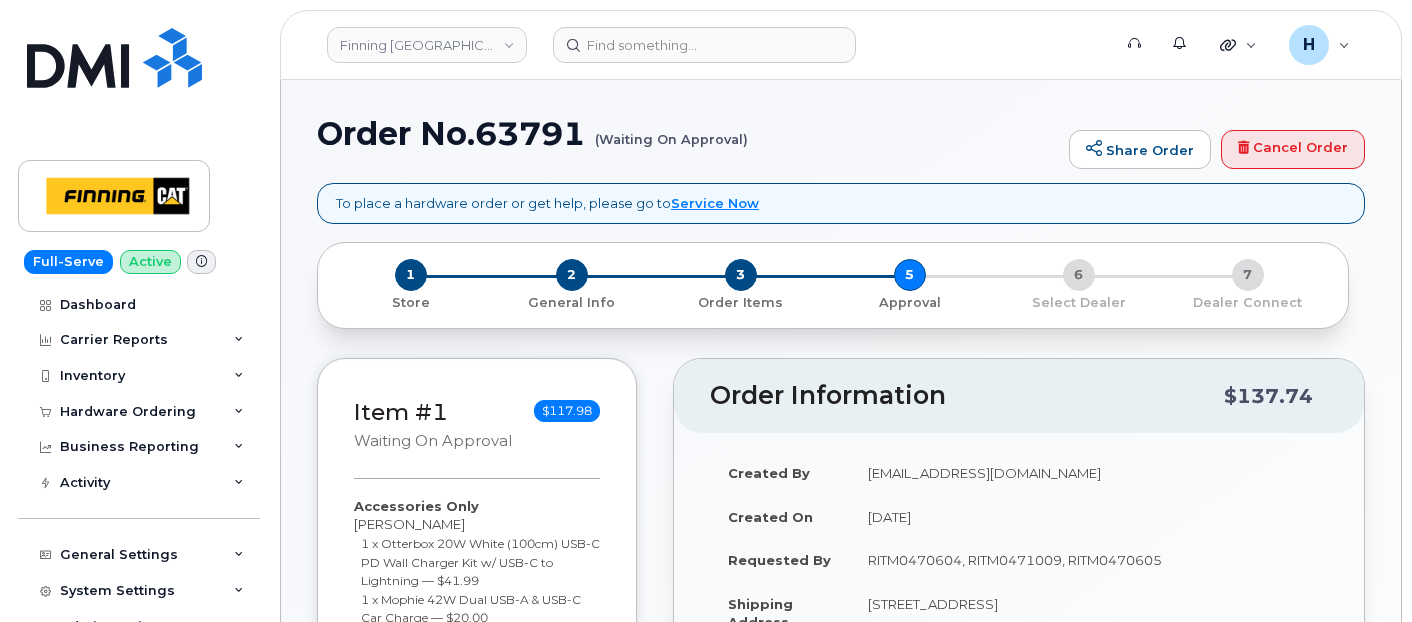 scroll, scrollTop: 0, scrollLeft: 0, axis: both 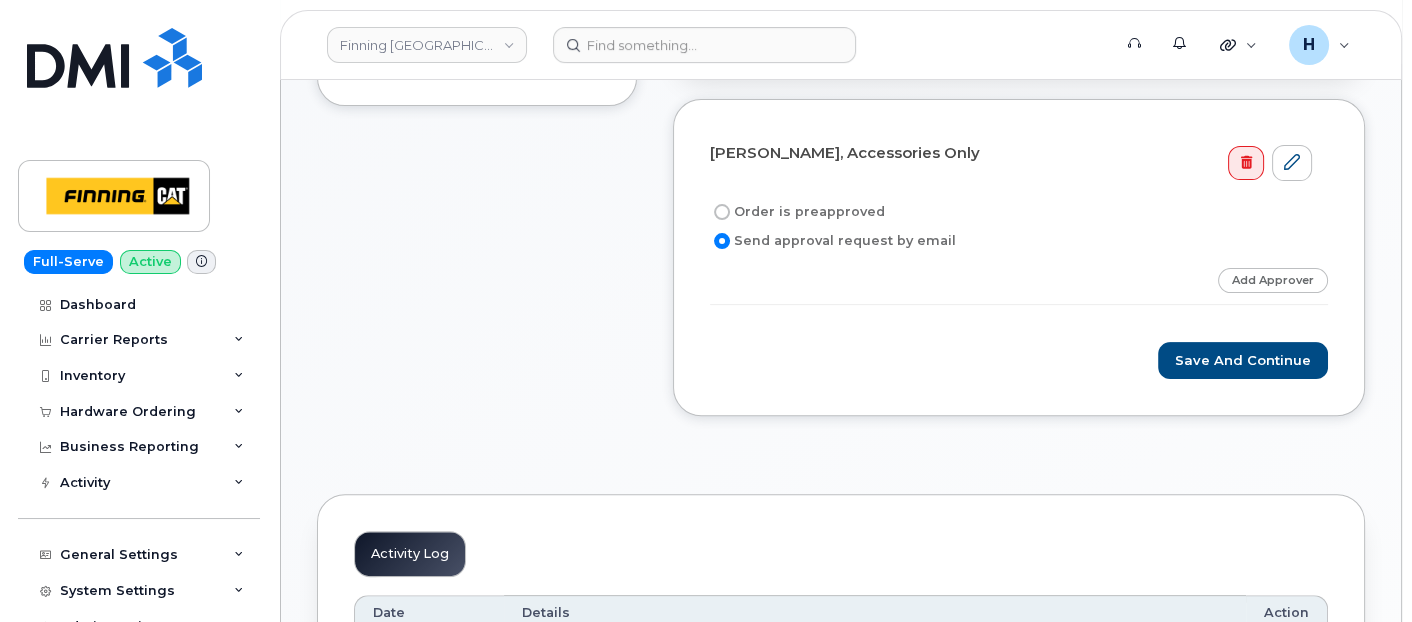click on "Order is preapproved" at bounding box center (797, 212) 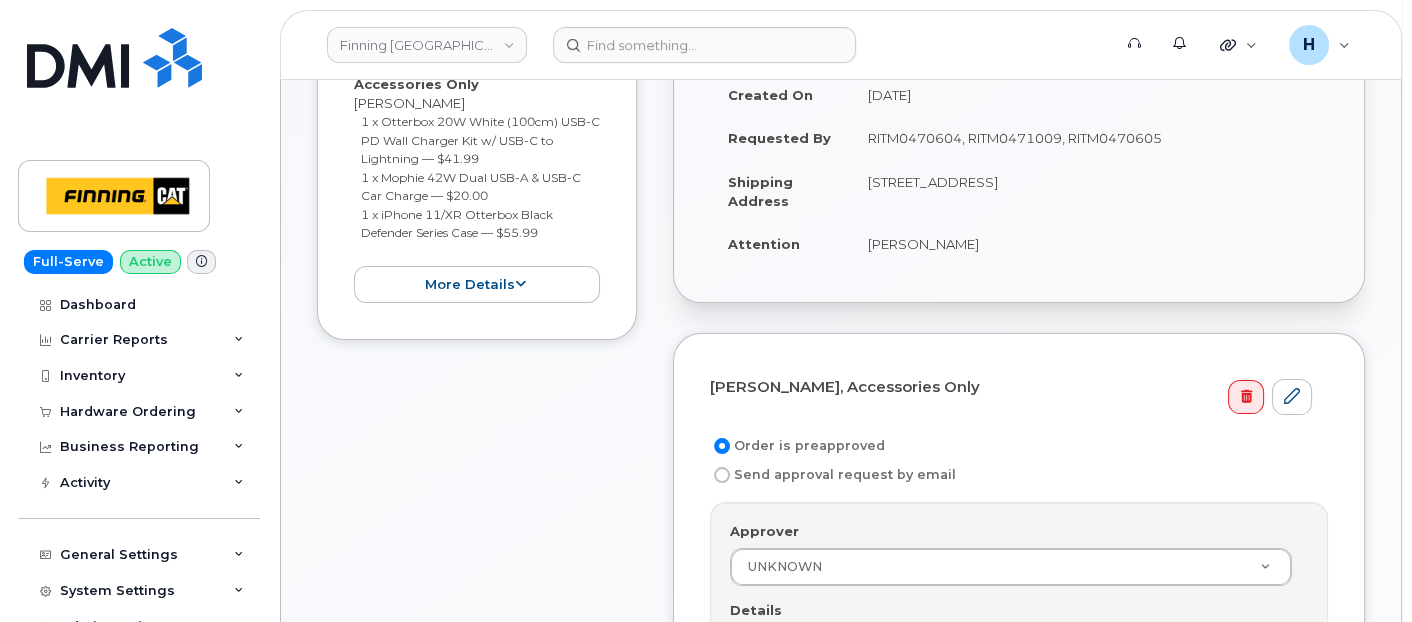 scroll, scrollTop: 444, scrollLeft: 0, axis: vertical 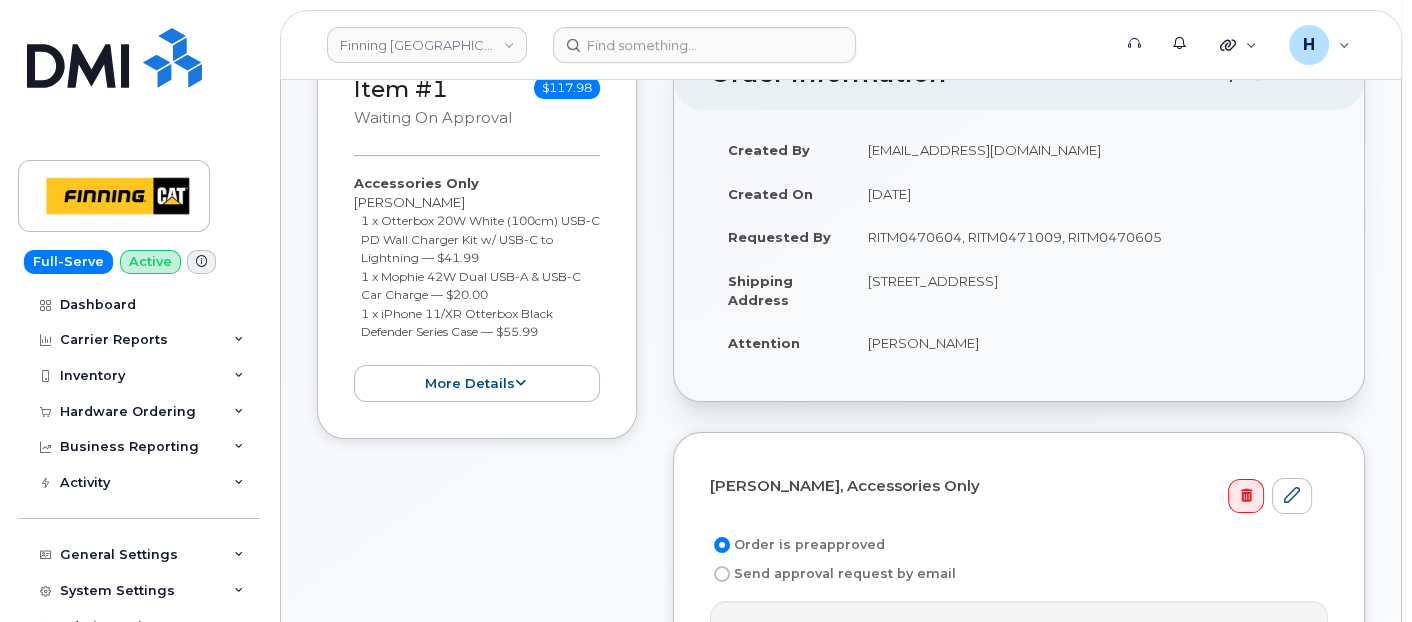 drag, startPoint x: 925, startPoint y: 241, endPoint x: 1173, endPoint y: 247, distance: 248.07257 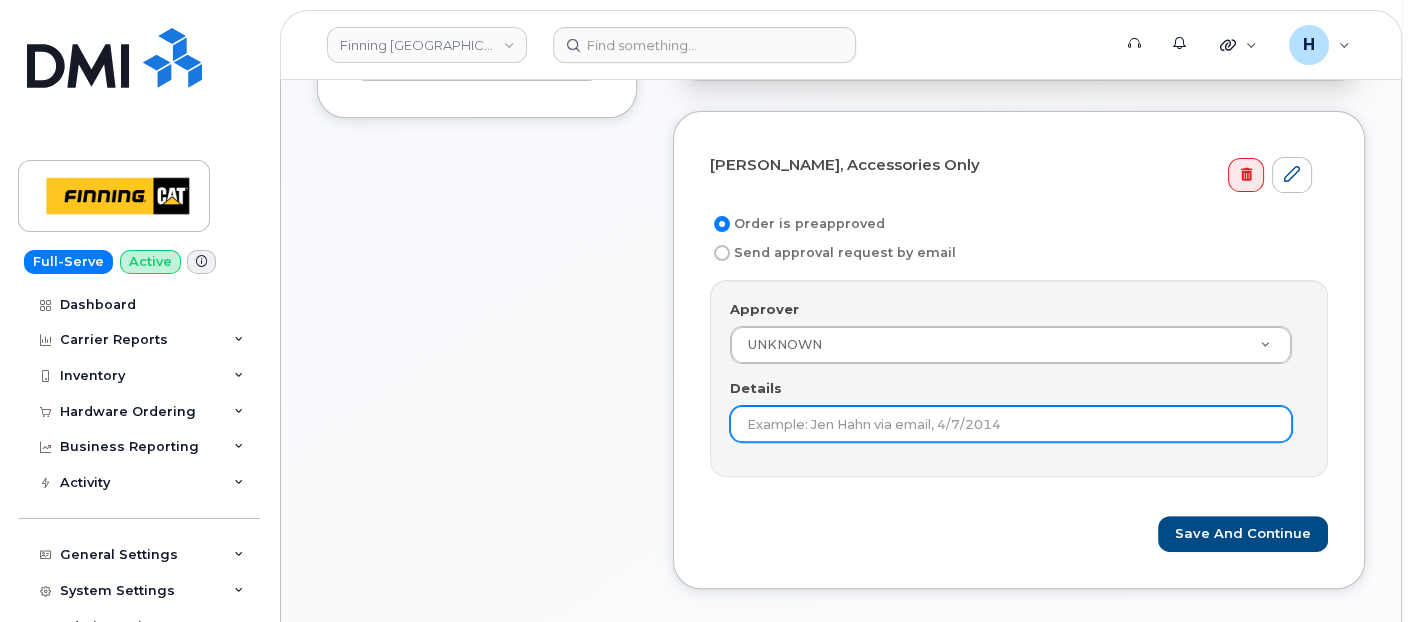 scroll, scrollTop: 777, scrollLeft: 0, axis: vertical 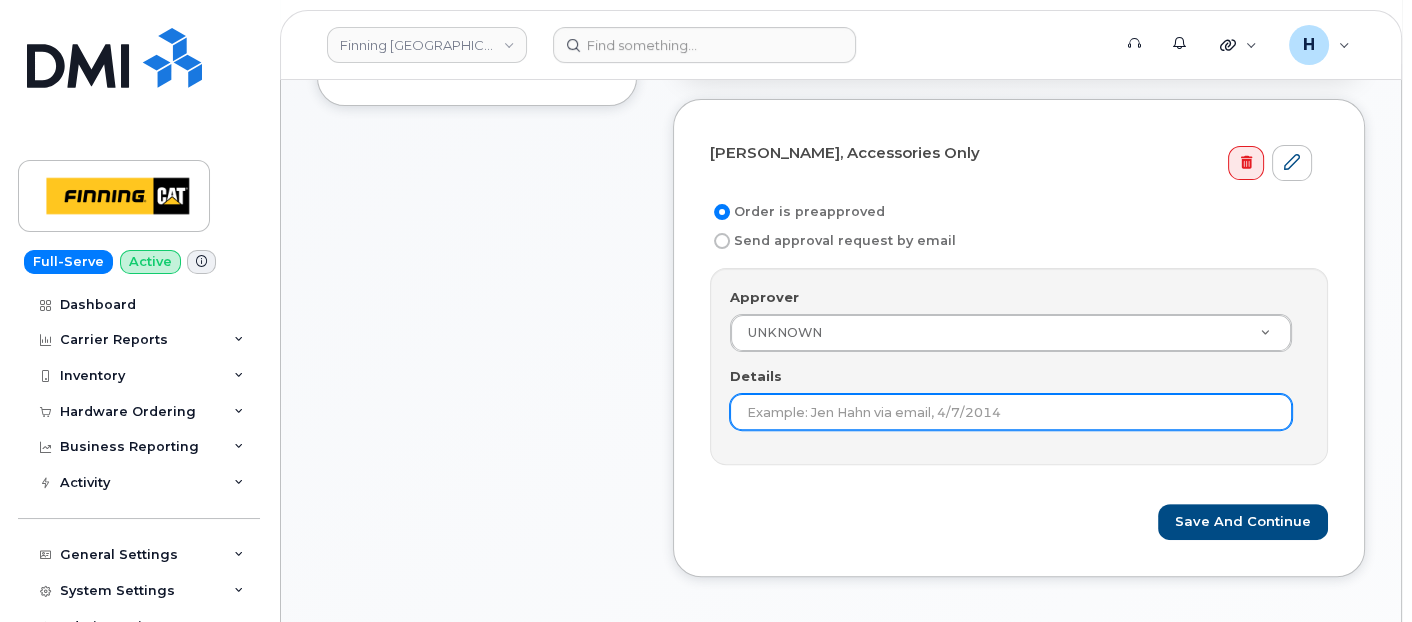 click on "Details" at bounding box center [1011, 412] 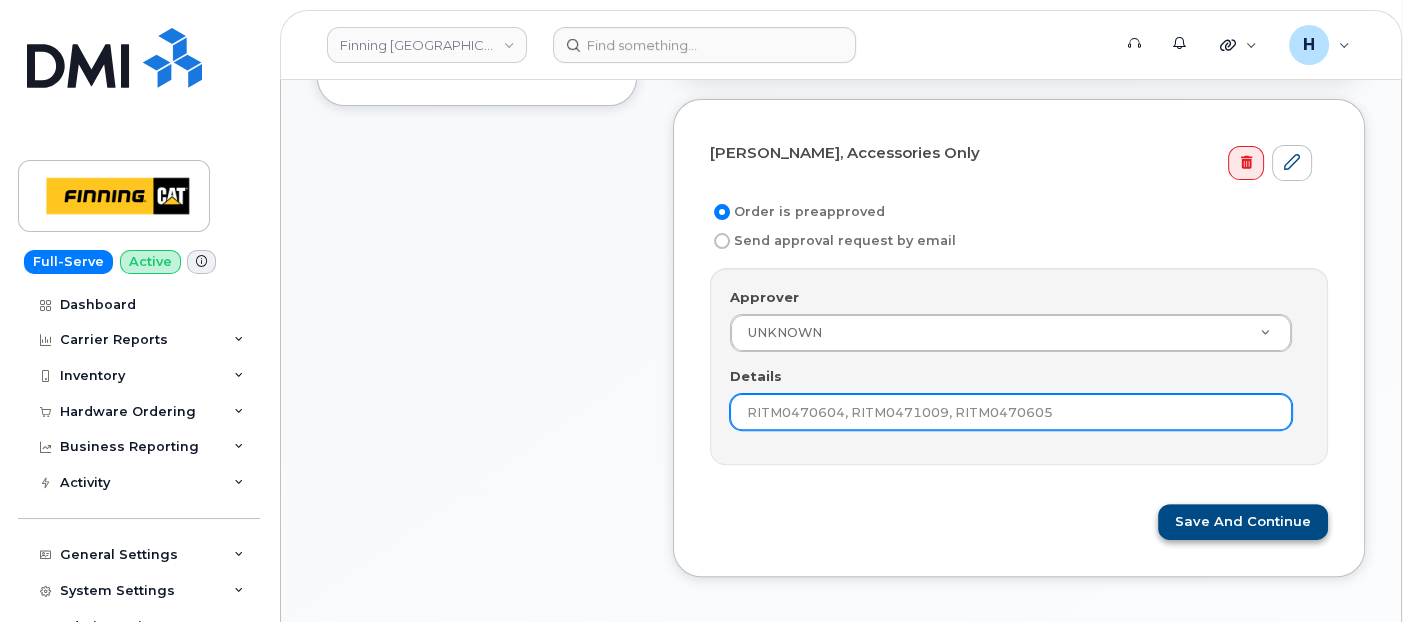 type on "RITM0470604, RITM0471009, RITM0470605" 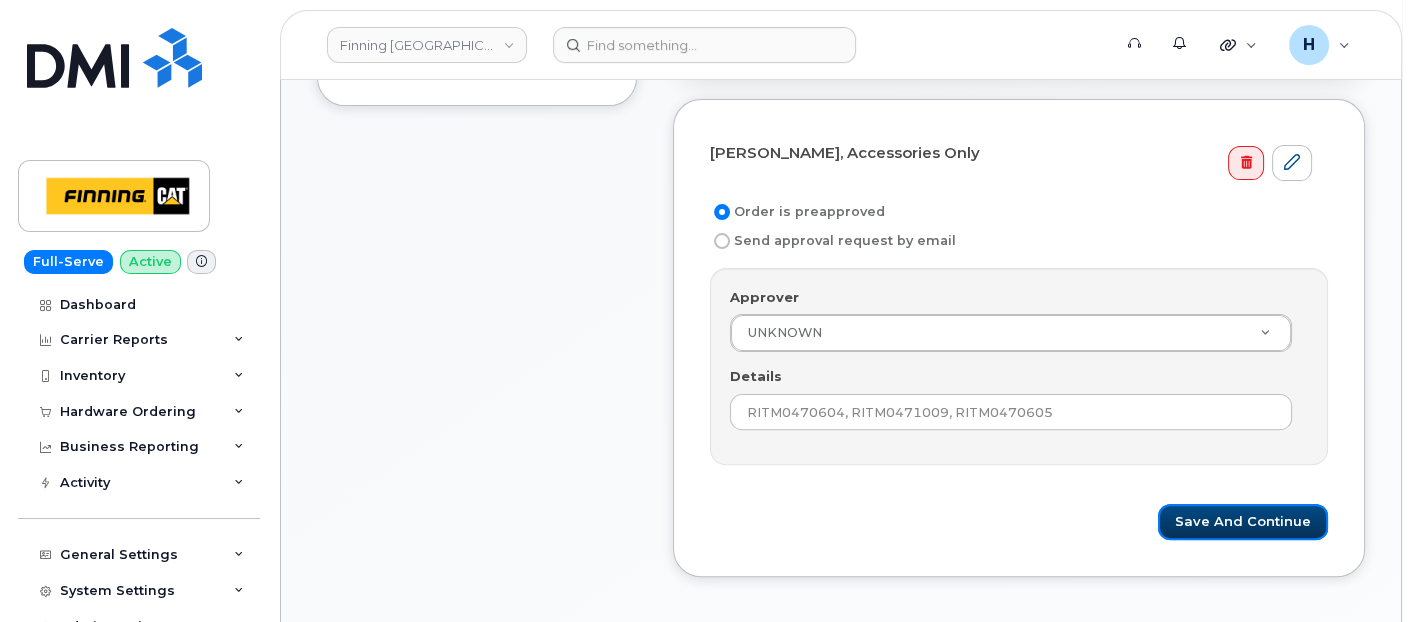 drag, startPoint x: 1220, startPoint y: 500, endPoint x: 623, endPoint y: 13, distance: 770.4401 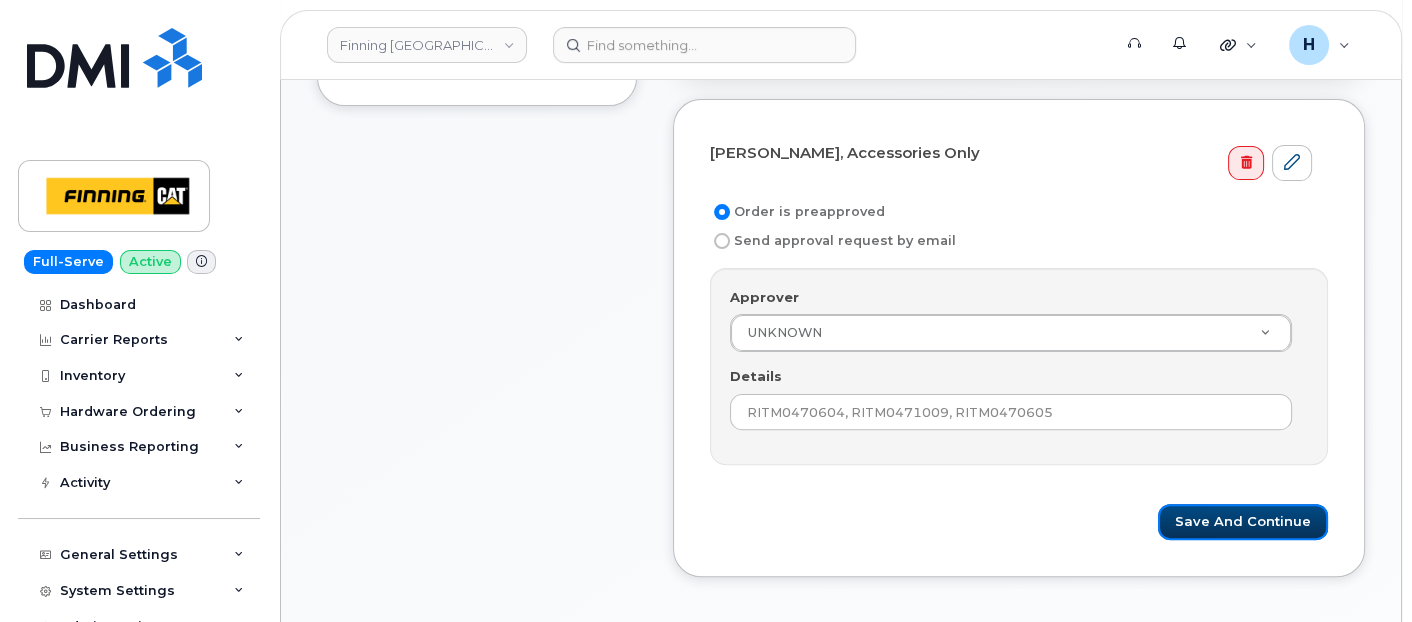 click on "Clayton Hass, Accessories Only
Order is preapproved
Send approval request by email
Approver
UNKNOWN     Approver             Approver                     UNKNOWN
Aaron Andersen
Aaron Edwards
Aaron Fair
Aaron Glasser
Aaron Kirouac
Abbas Mohamed
Adam Brumwell
Adam Crowston
Adam Komar
Adam Mailloux
Adam Pifko
Adam Prpich-Storowotsky
Adelle Gascon
Adrijana Heigl
Alan Bourdon
Alan Novotny
Alan Pickrell
Alan West
Albert Au
Albert Sum
Al D'Ambrosio
Alejandro Lazarevic
Alena Godin
Alexander Partsch
Alexandre De Moraes Zanelatto
Alex Colquhoun
Alex Gassler
Alex Ivkovic
Alihan Sevin
Ali Jinnah
Alistair Pangracs
Allan Huliganga
Allan Nordick
Allan Potzold
Allen Kramer
Allison Dancey
Al Madge
Alphonse Gagnon
Alvaro Lopes
Alvin Khau
Alvin Mah
Alvohn Williams
Alyse Wynn
Aly Wilson
Amanda Bodnar
Amanda Fewer
Amanda Gillespie
Amanda Hobson
Amanda Perino" at bounding box center (1019, 338) 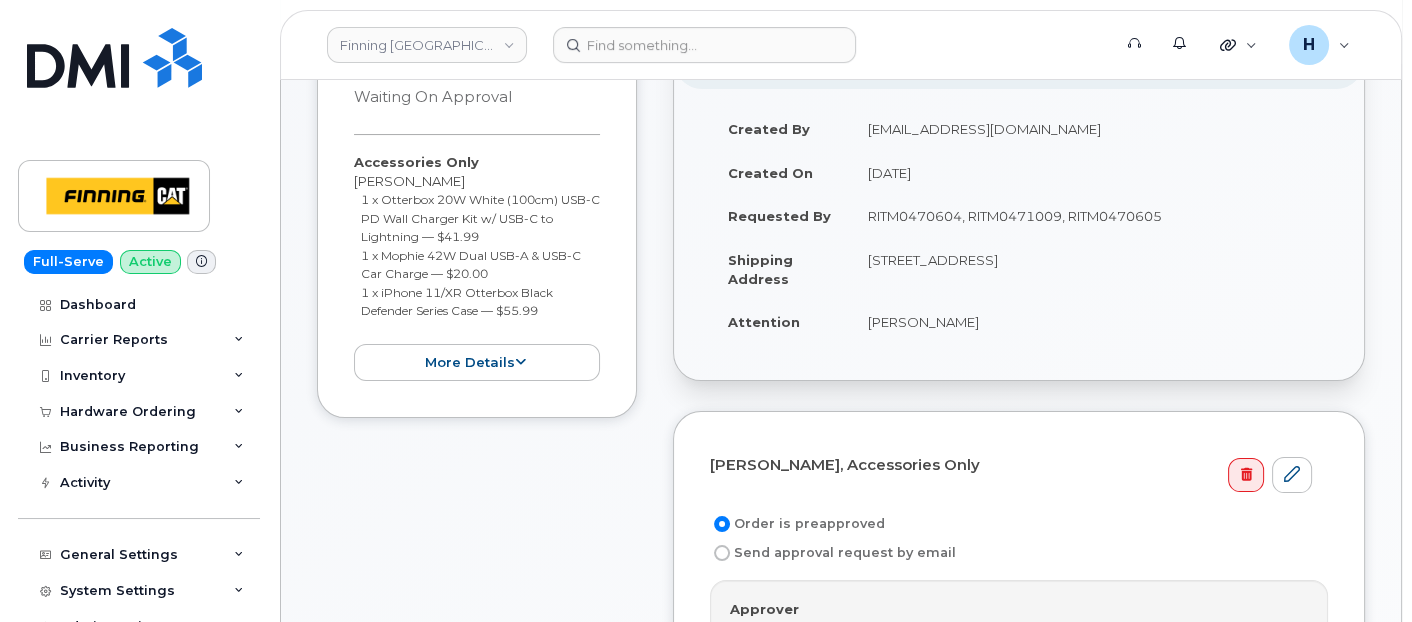 scroll, scrollTop: 222, scrollLeft: 0, axis: vertical 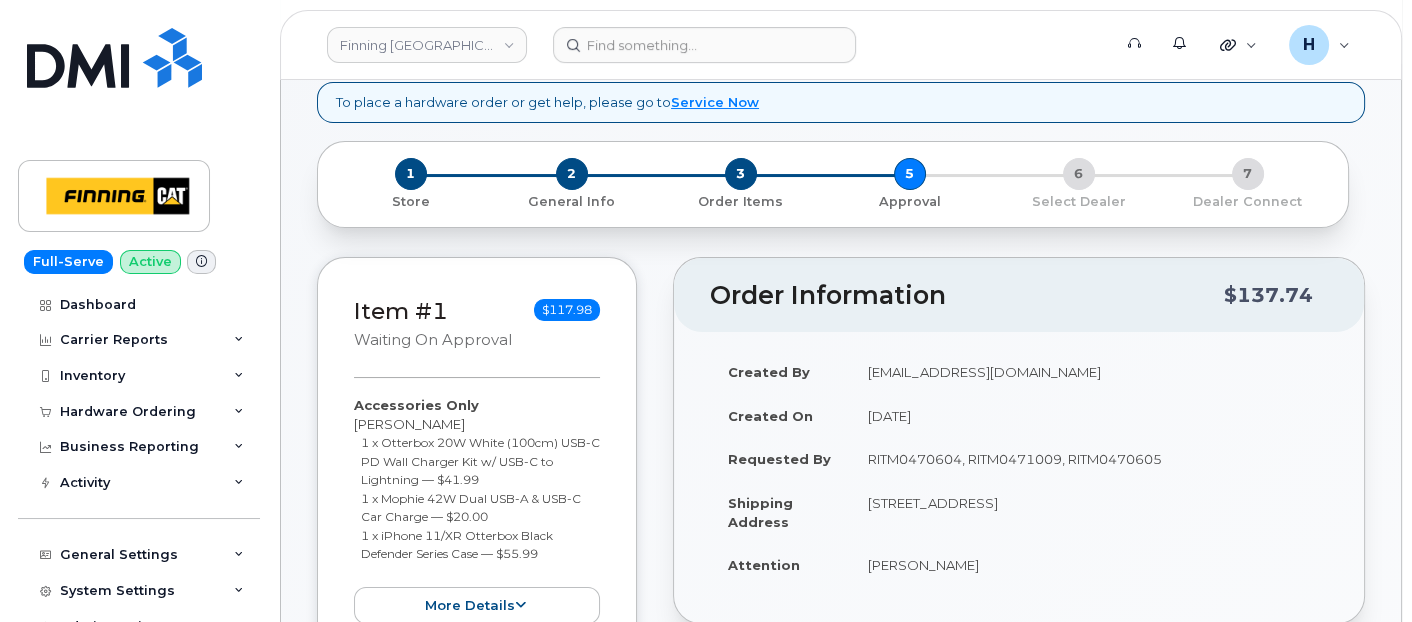 drag, startPoint x: 1139, startPoint y: 495, endPoint x: 1417, endPoint y: 603, distance: 298.24152 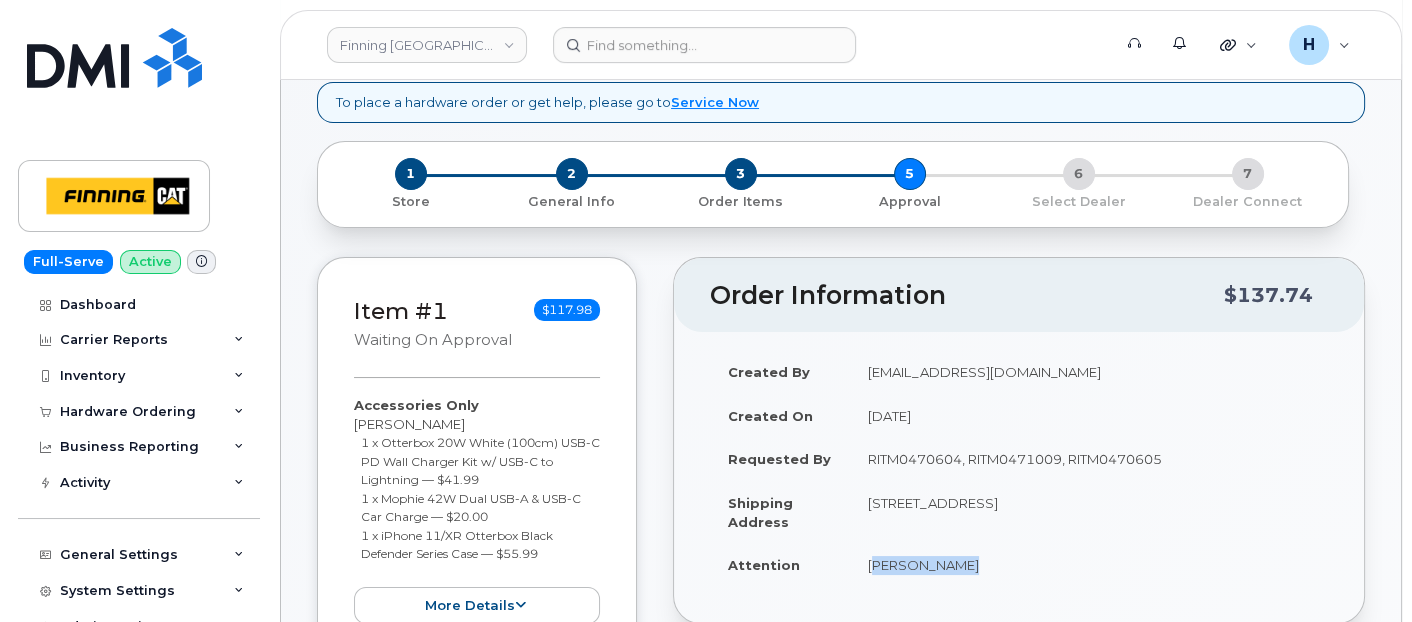 copy on "[PERSON_NAME]" 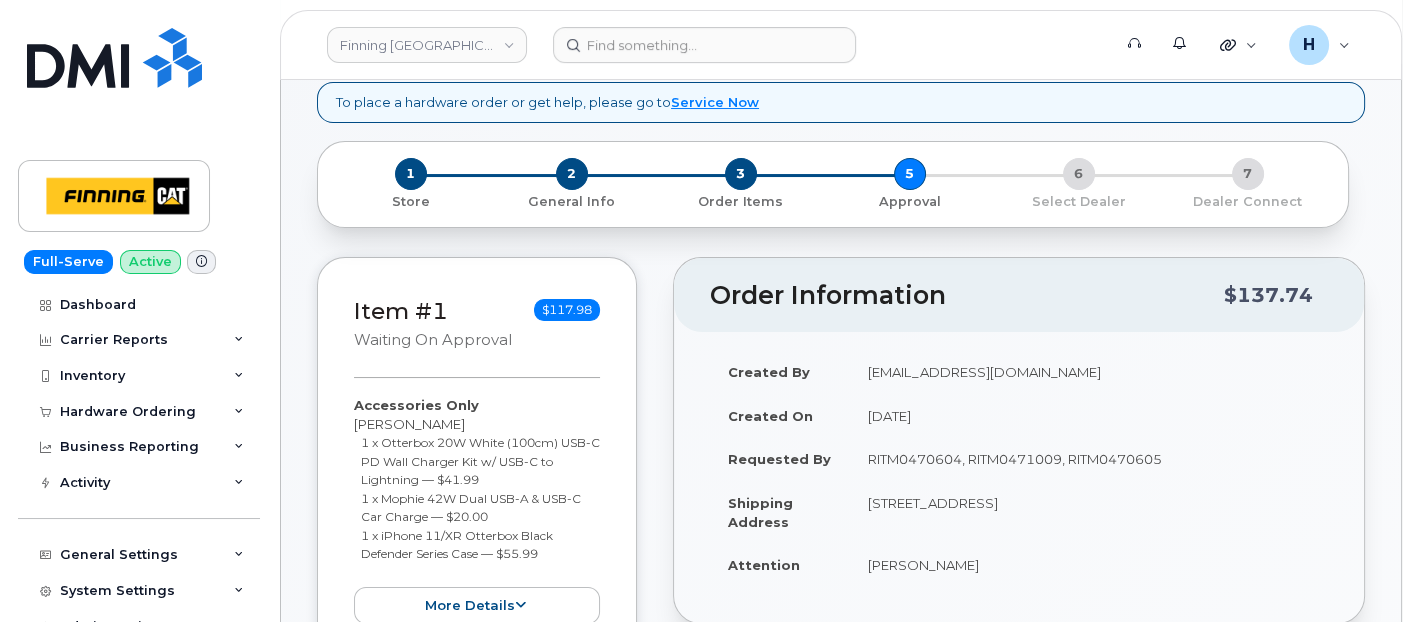 drag, startPoint x: 961, startPoint y: 557, endPoint x: 899, endPoint y: 435, distance: 136.85028 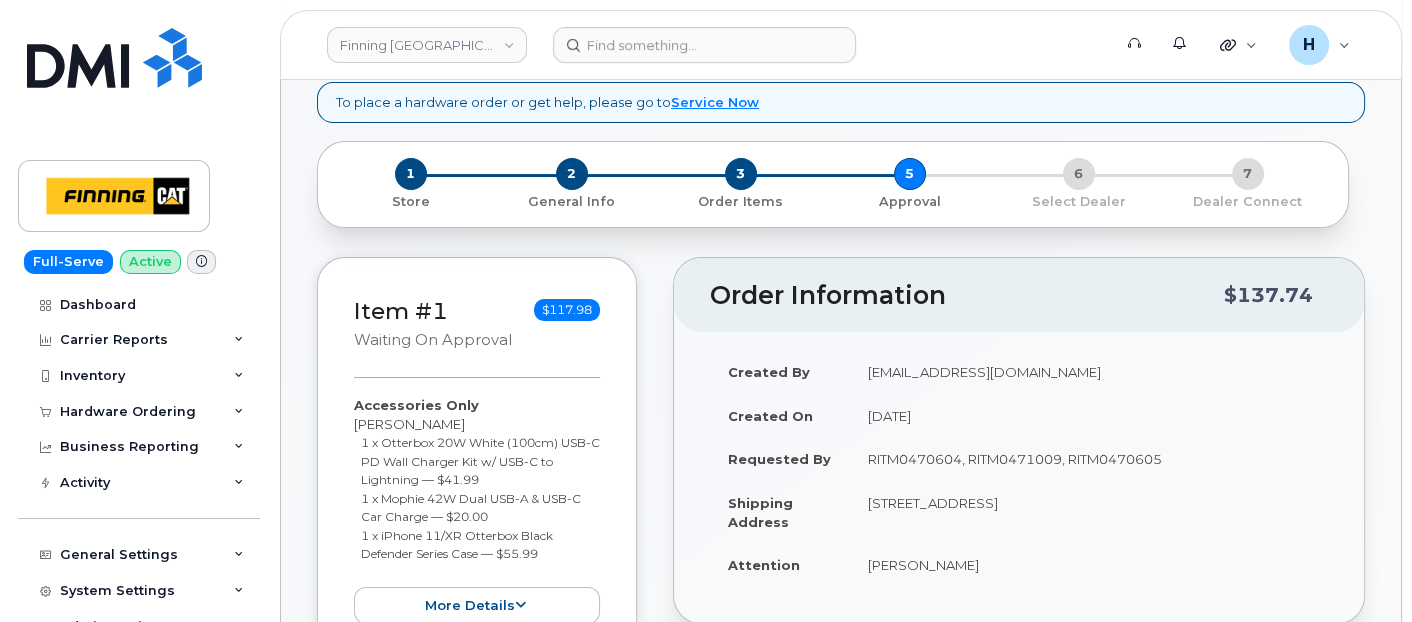 scroll, scrollTop: 777, scrollLeft: 0, axis: vertical 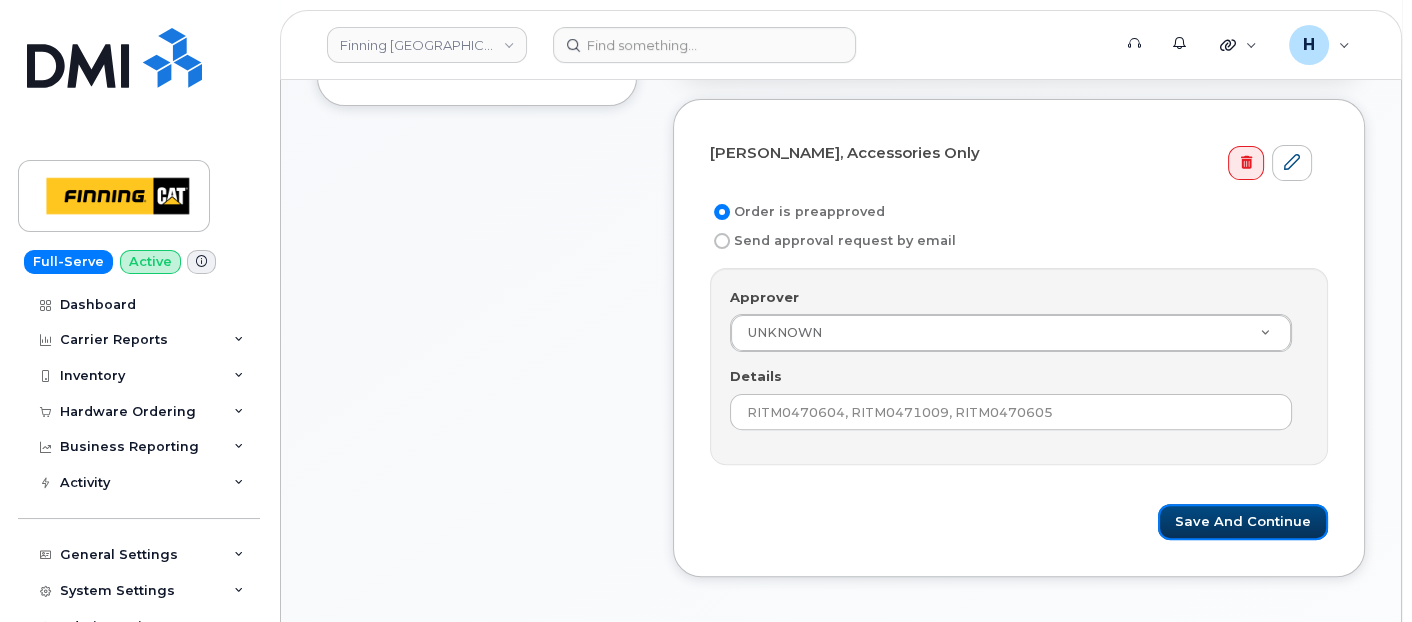 click on "Save and Continue" at bounding box center (1243, 522) 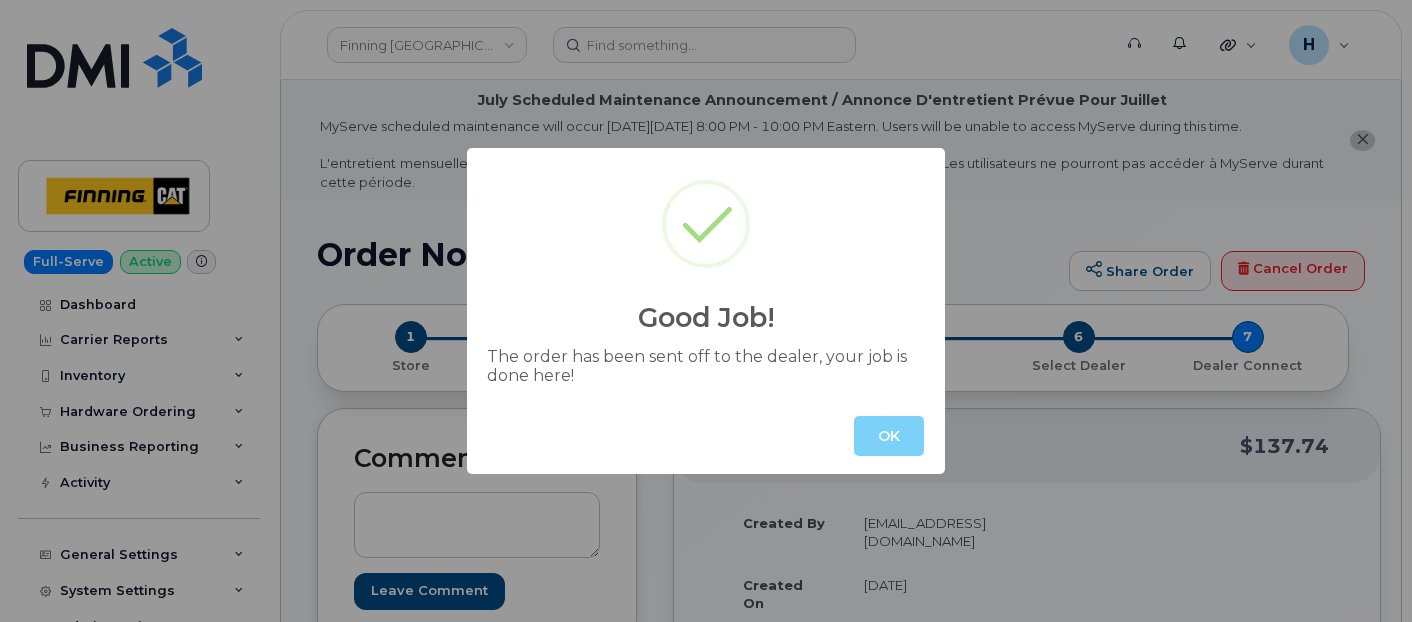 scroll, scrollTop: 0, scrollLeft: 0, axis: both 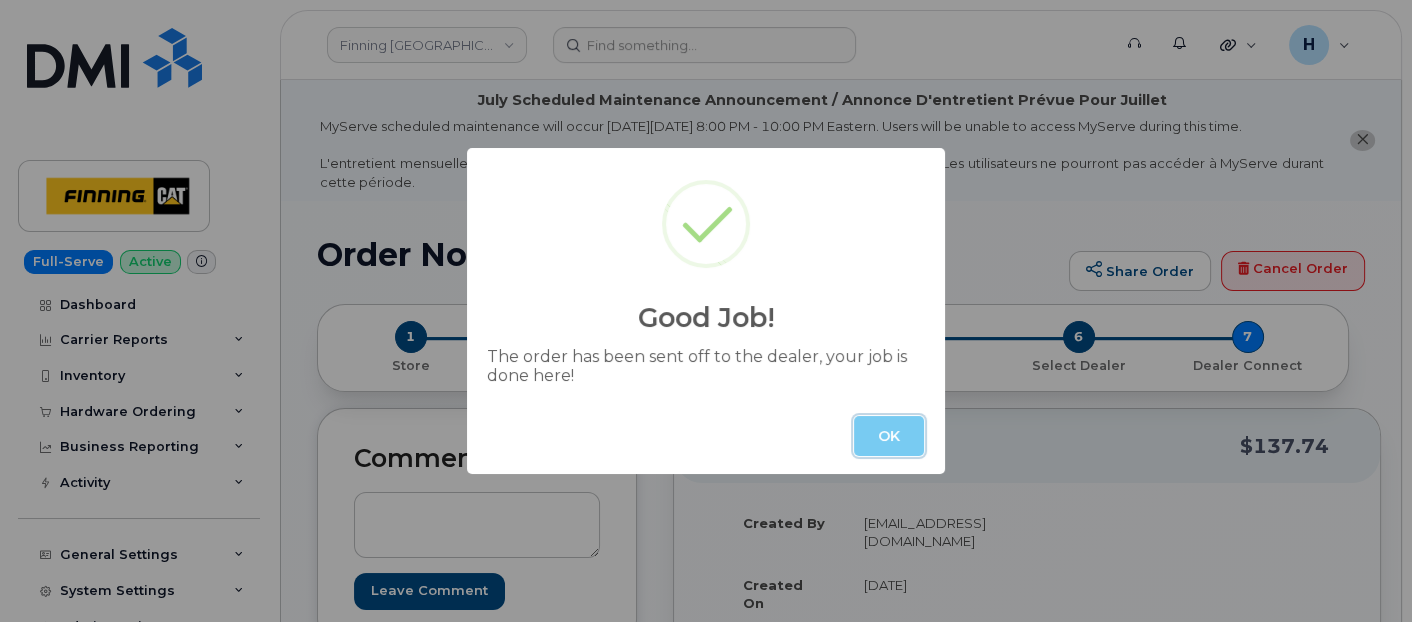 click on "OK" at bounding box center [889, 436] 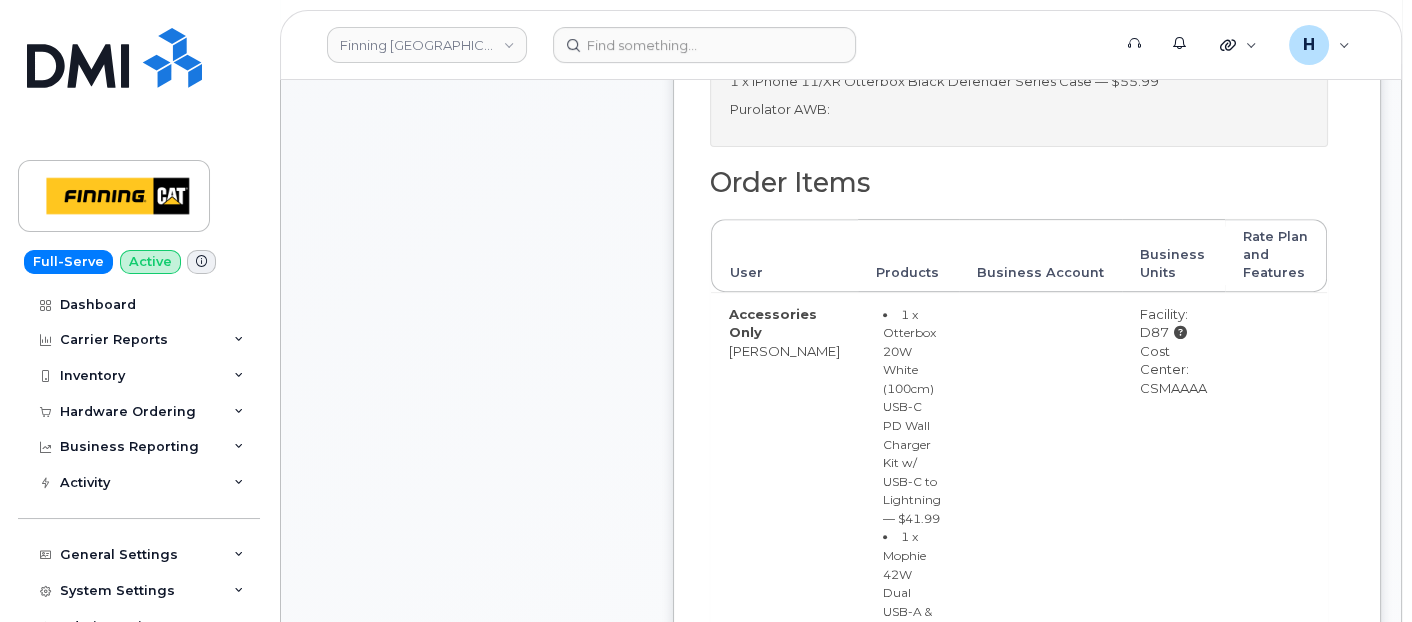 scroll, scrollTop: 1000, scrollLeft: 0, axis: vertical 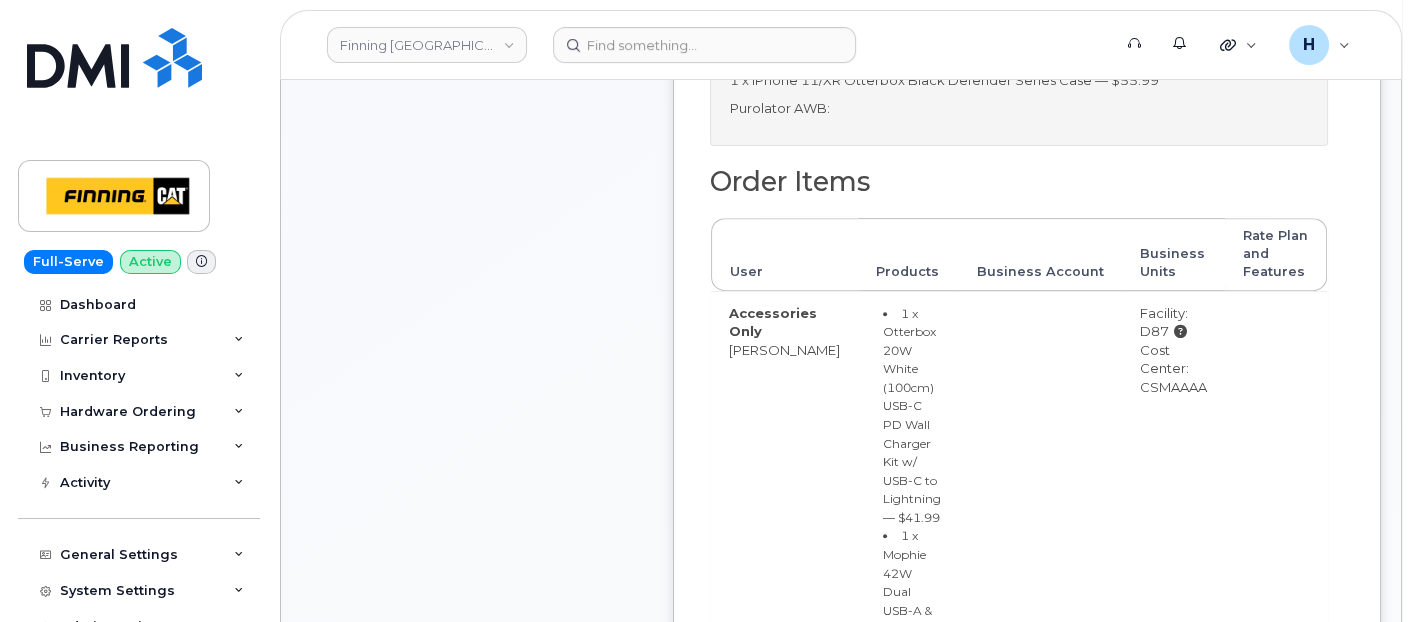 drag, startPoint x: 1114, startPoint y: 411, endPoint x: 1192, endPoint y: 409, distance: 78.025635 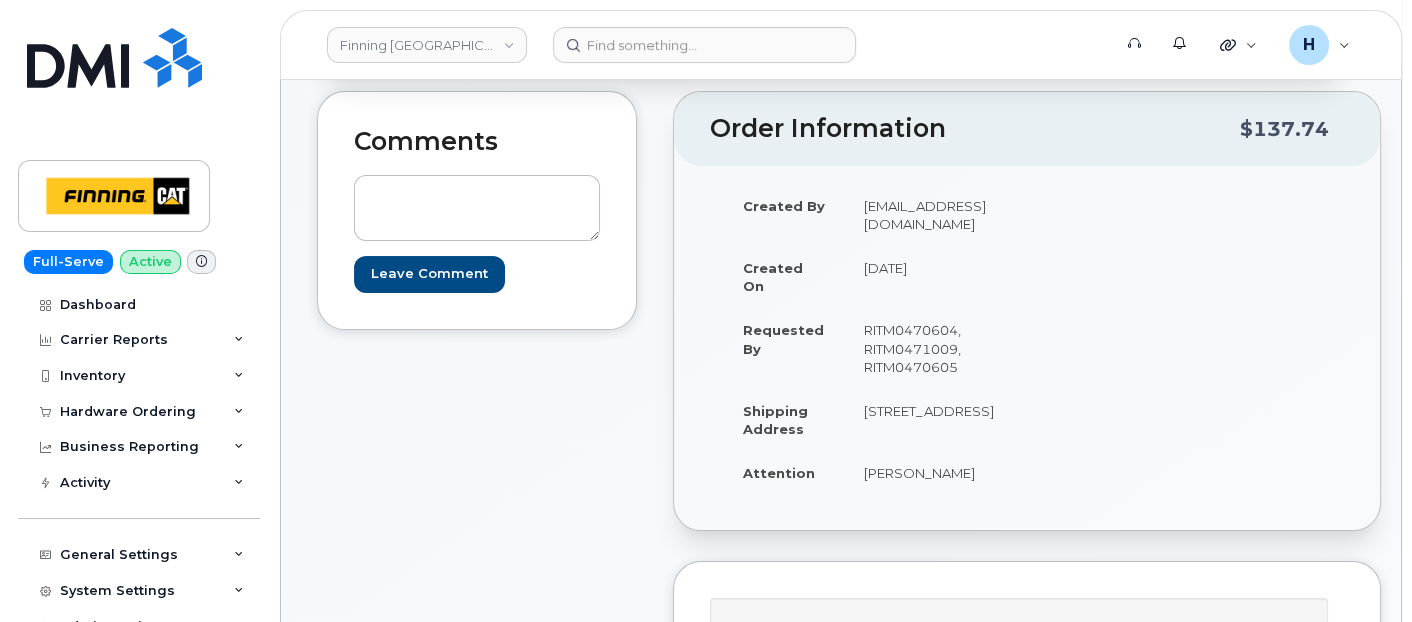 scroll, scrollTop: 0, scrollLeft: 0, axis: both 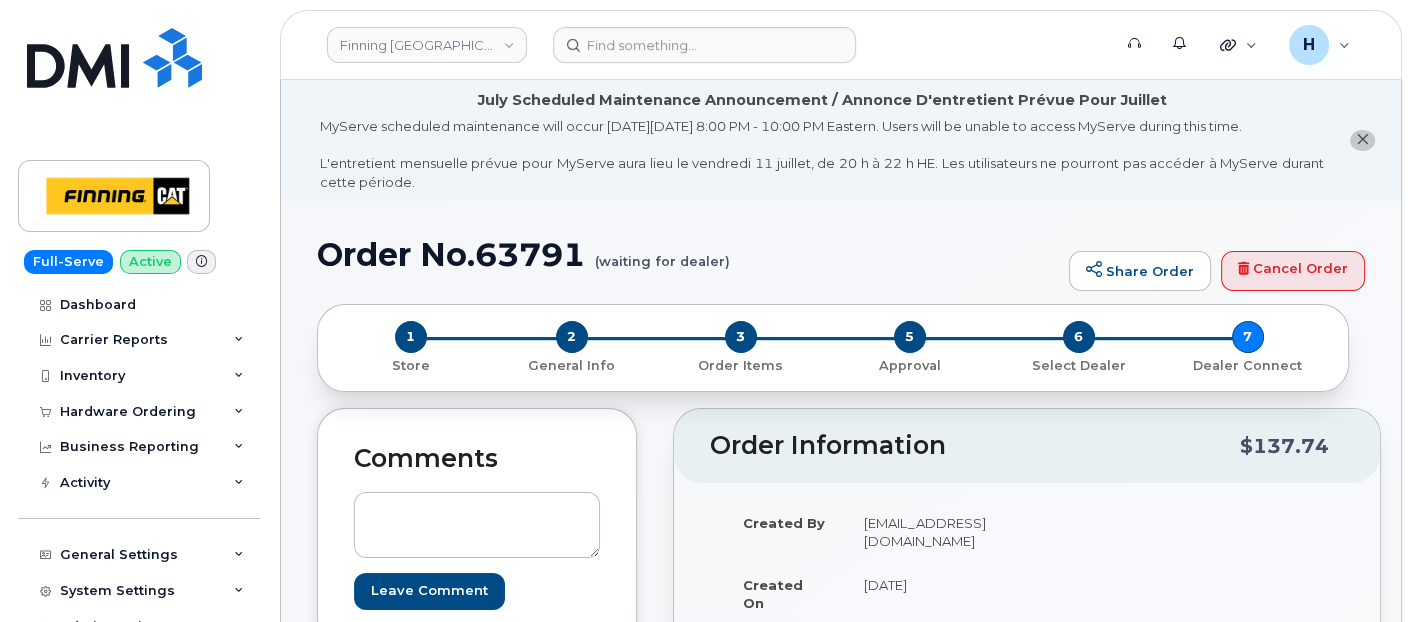 click on "Order No.63791
(waiting for dealer)" at bounding box center [688, 254] 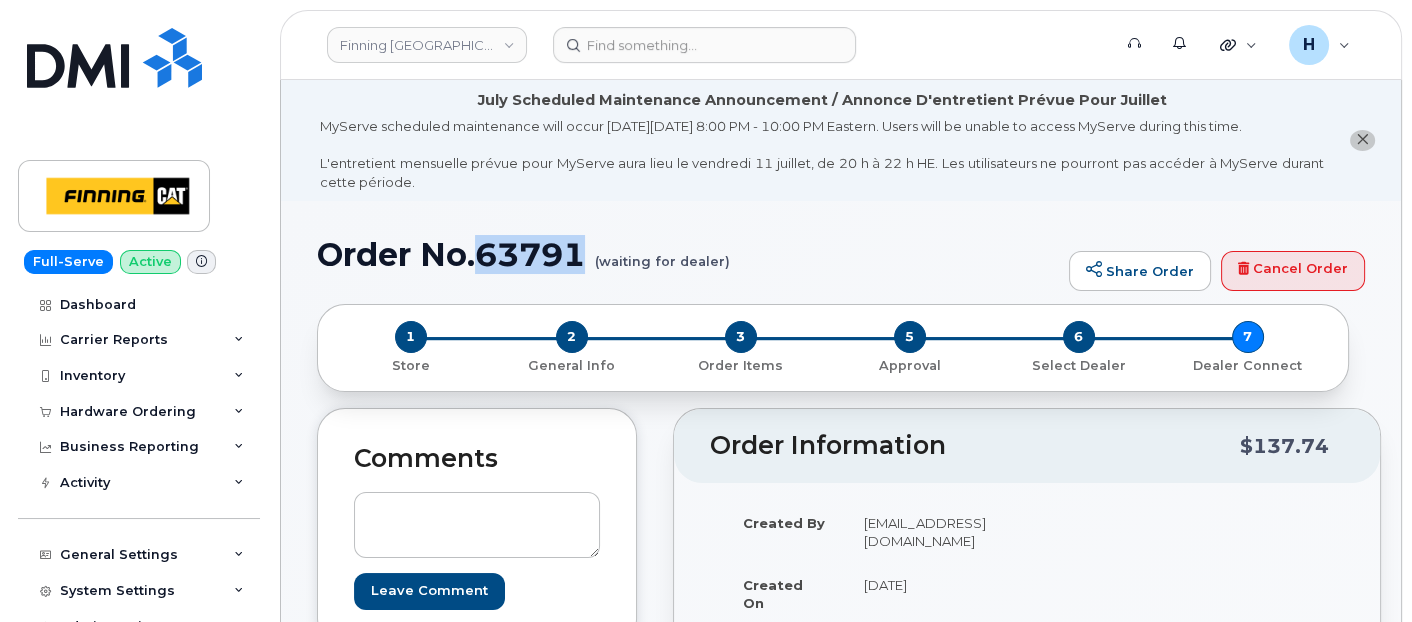 click on "Order No.63791
(waiting for dealer)" at bounding box center [688, 254] 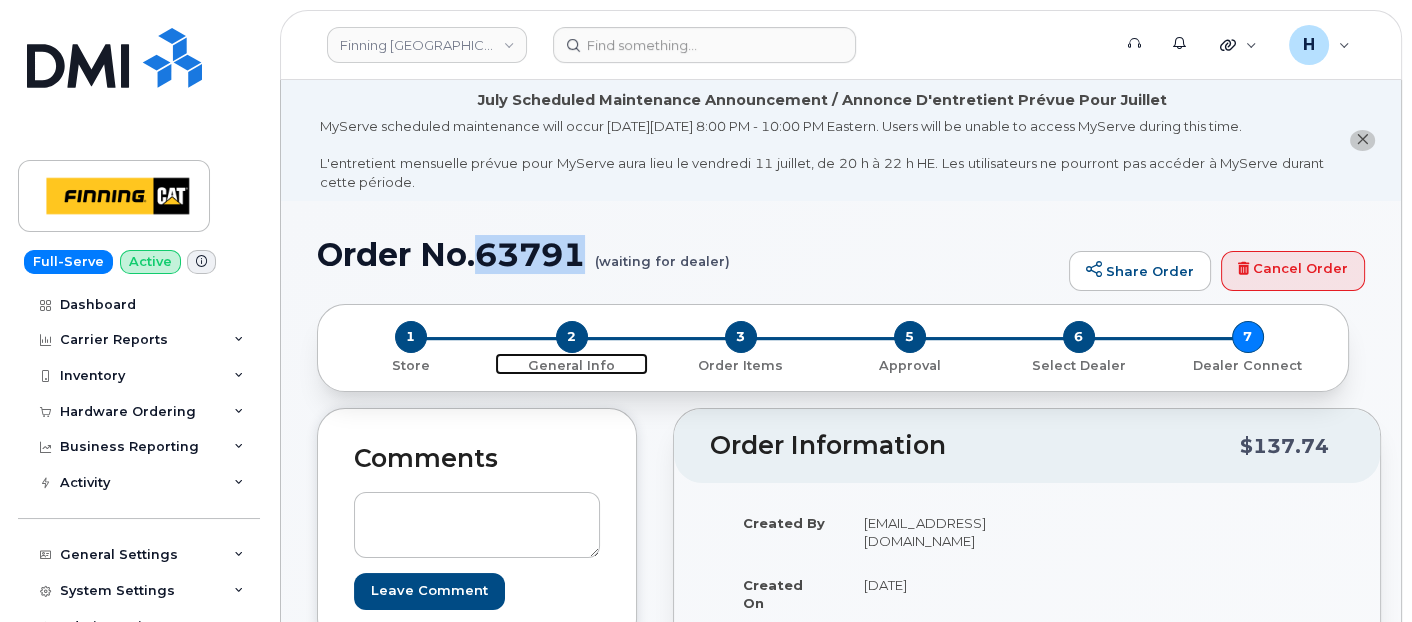 click on "2" at bounding box center (572, 337) 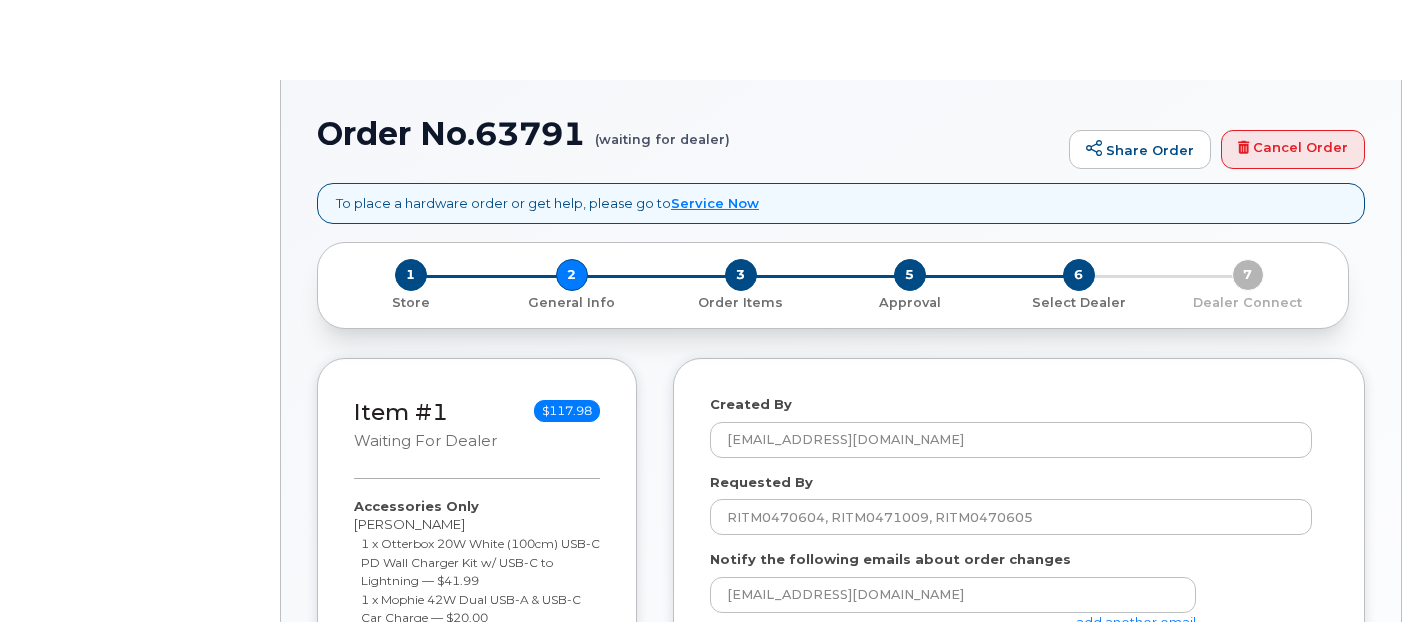 select 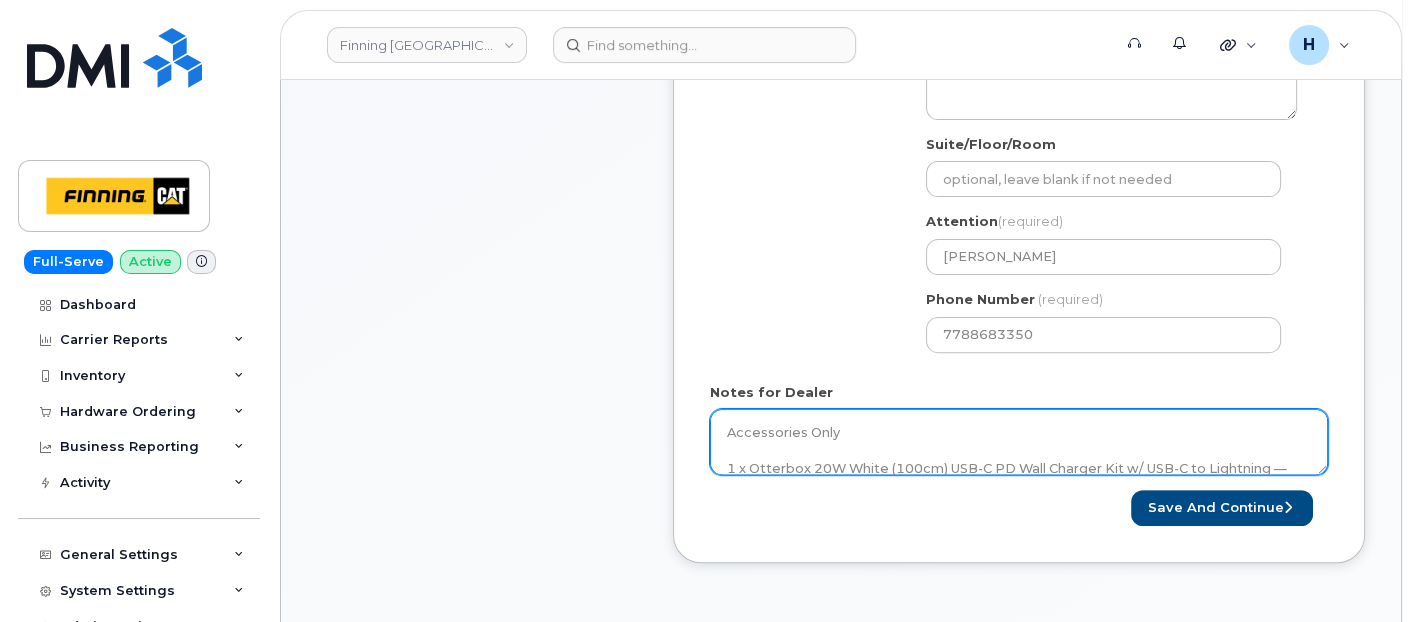 scroll, scrollTop: 888, scrollLeft: 0, axis: vertical 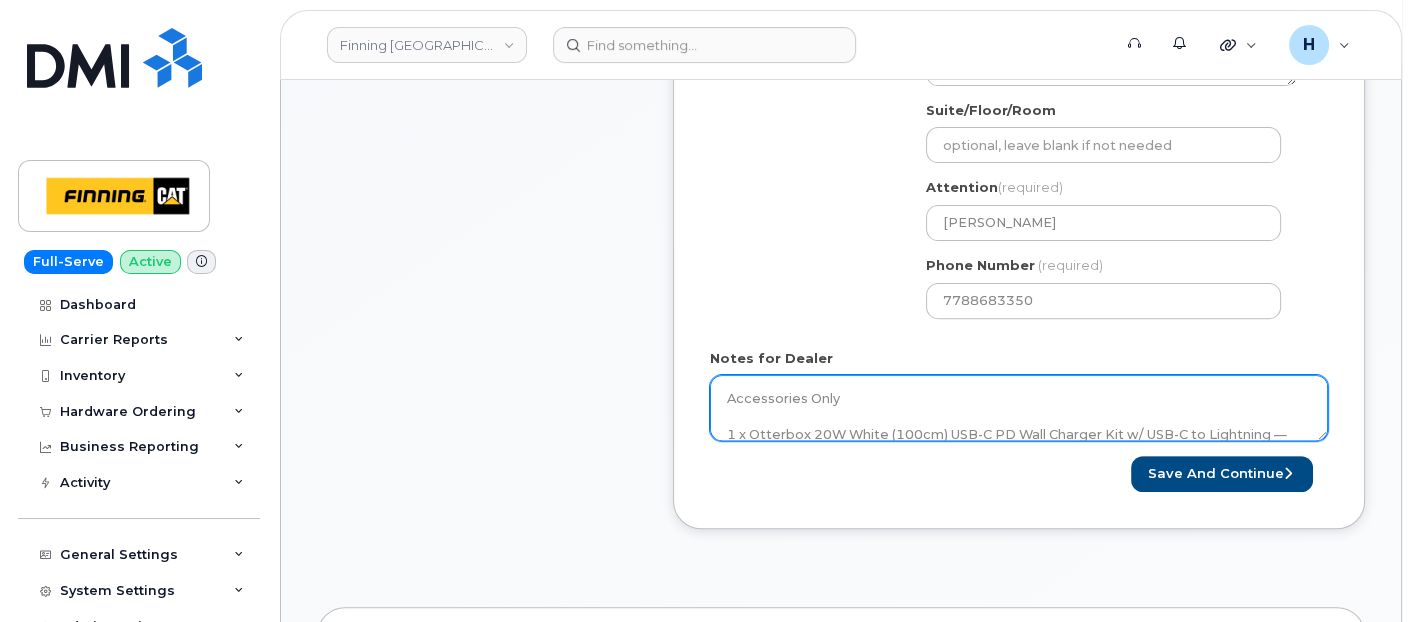 click on "Accessories Only
1 x Otterbox 20W White (100cm) USB-C PD Wall Charger Kit w/ USB-C to Lightning — $41.99
1 x Mophie 42W Dual USB-A & USB-C Car Charge — $20.00
1 x iPhone 11/XR Otterbox Black Defender Series Case — $55.99
Purolator AWB:" at bounding box center [1019, 408] 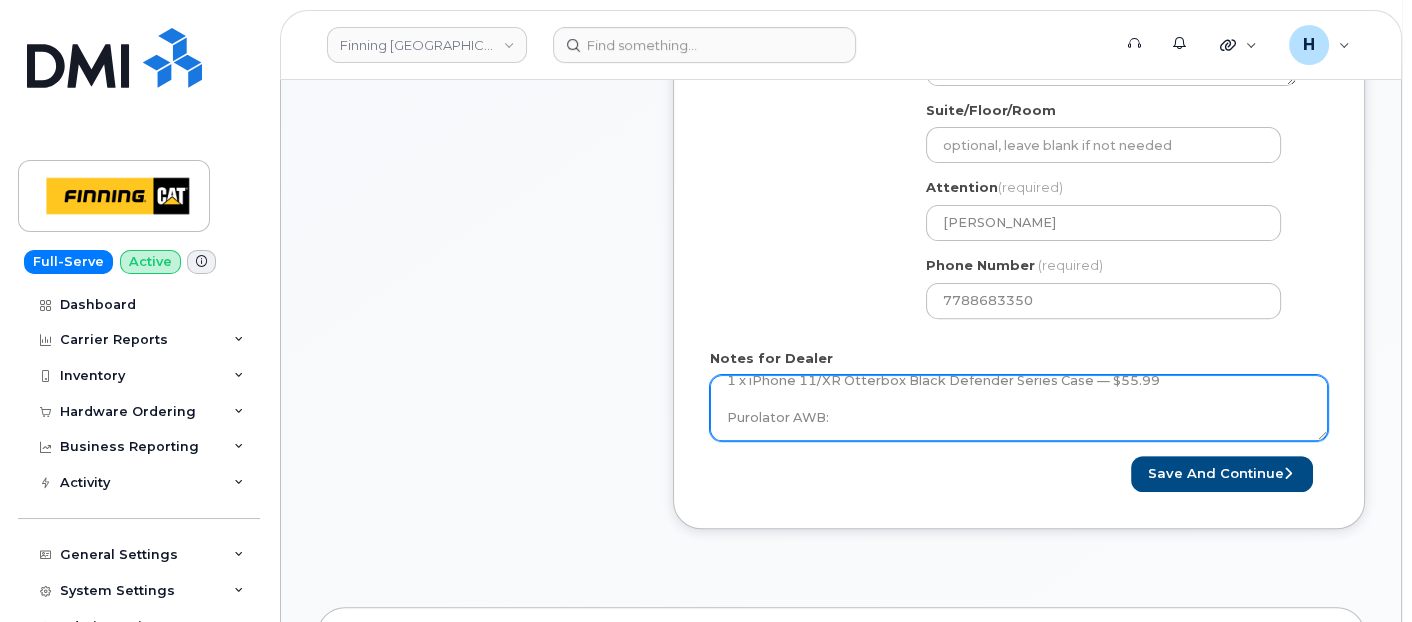 click on "Accessories Only
1 x Otterbox 20W White (100cm) USB-C PD Wall Charger Kit w/ USB-C to Lightning — $41.99
1 x Mophie 42W Dual USB-A & USB-C Car Charge — $20.00
1 x iPhone 11/XR Otterbox Black Defender Series Case — $55.99
Purolator AWB:" at bounding box center (1019, 408) 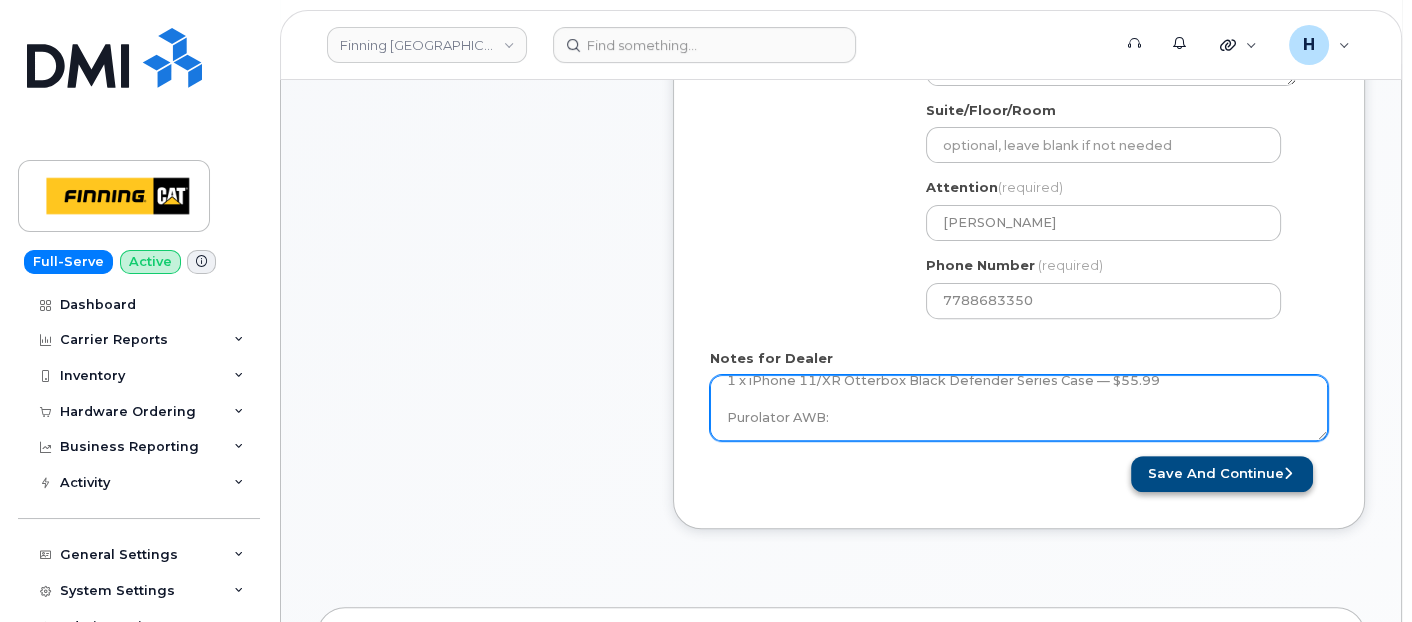 paste on "335566535969" 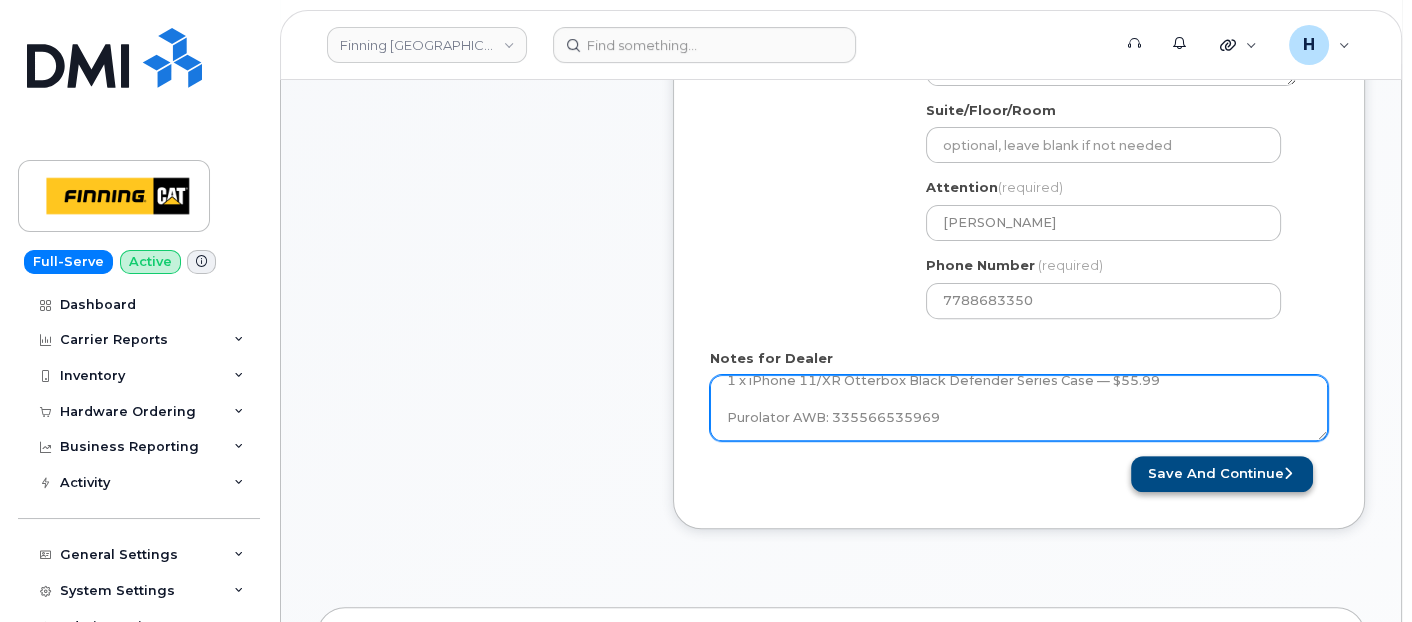 type on "Accessories Only
1 x Otterbox 20W White (100cm) USB-C PD Wall Charger Kit w/ USB-C to Lightning — $41.99
1 x Mophie 42W Dual USB-A & USB-C Car Charge — $20.00
1 x iPhone 11/XR Otterbox Black Defender Series Case — $55.99
Purolator AWB: 335566535969" 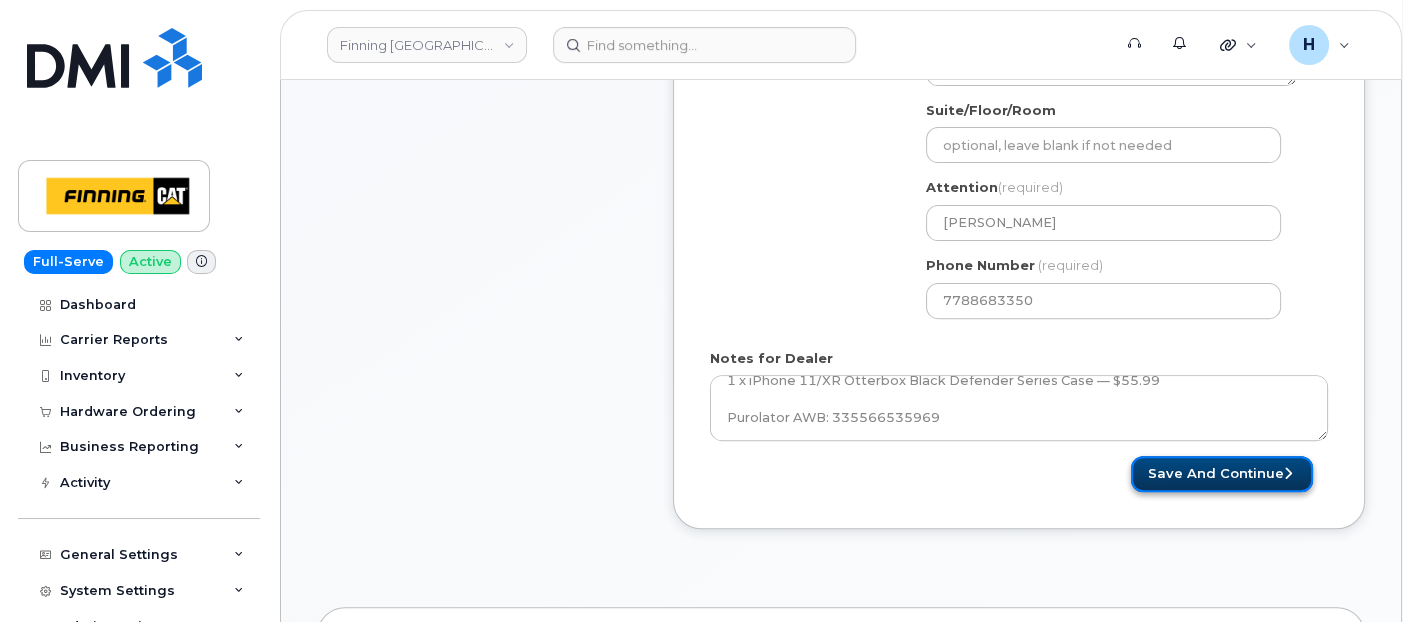click on "Save and Continue" at bounding box center [1222, 474] 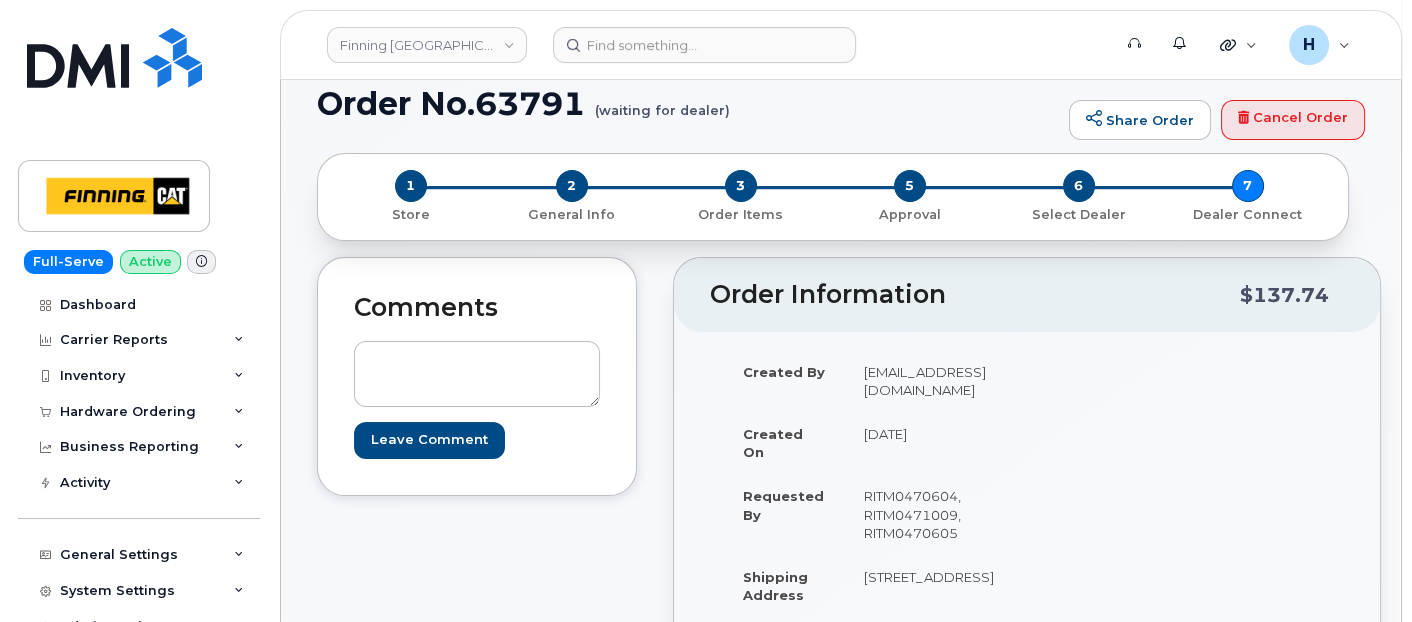 scroll, scrollTop: 0, scrollLeft: 0, axis: both 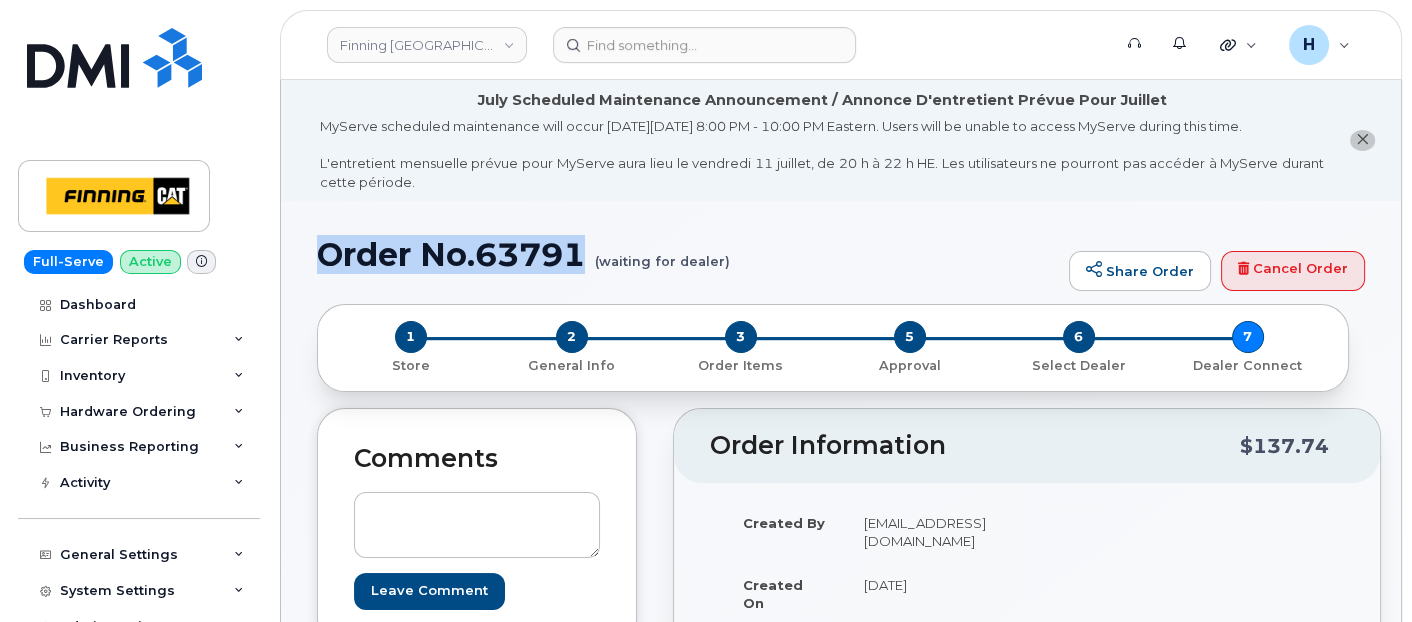 drag, startPoint x: 320, startPoint y: 255, endPoint x: 582, endPoint y: 264, distance: 262.15454 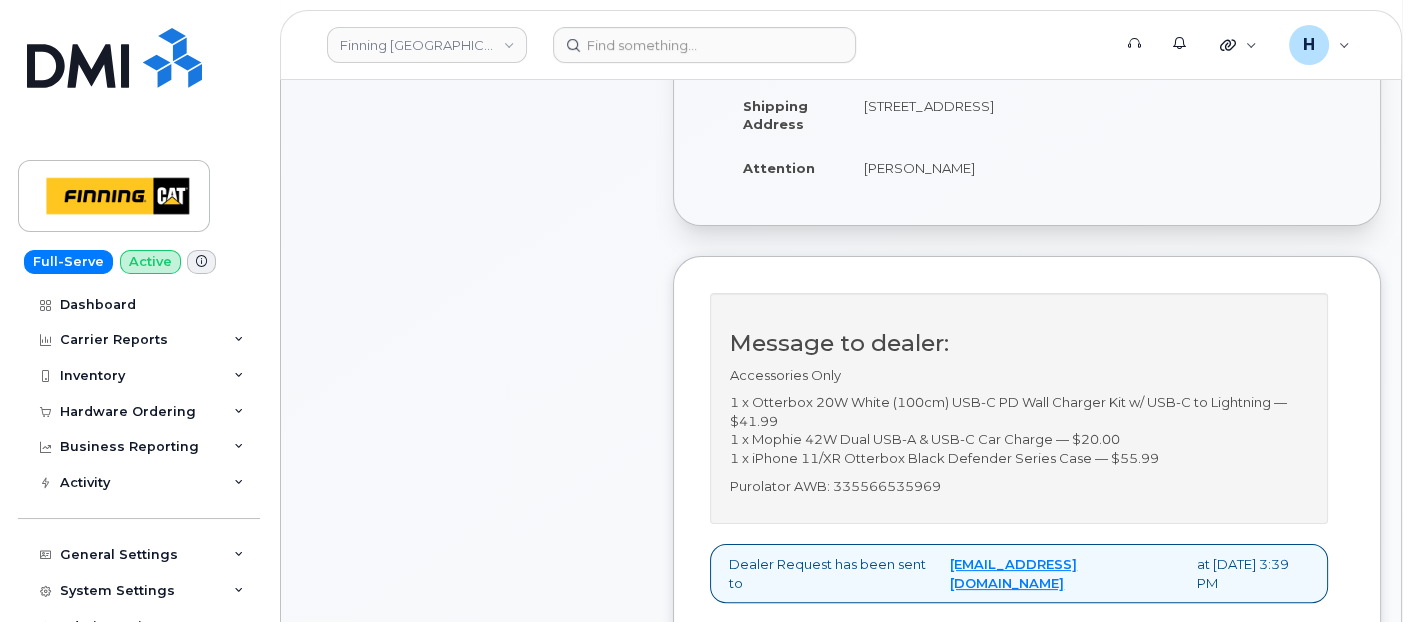 scroll, scrollTop: 666, scrollLeft: 0, axis: vertical 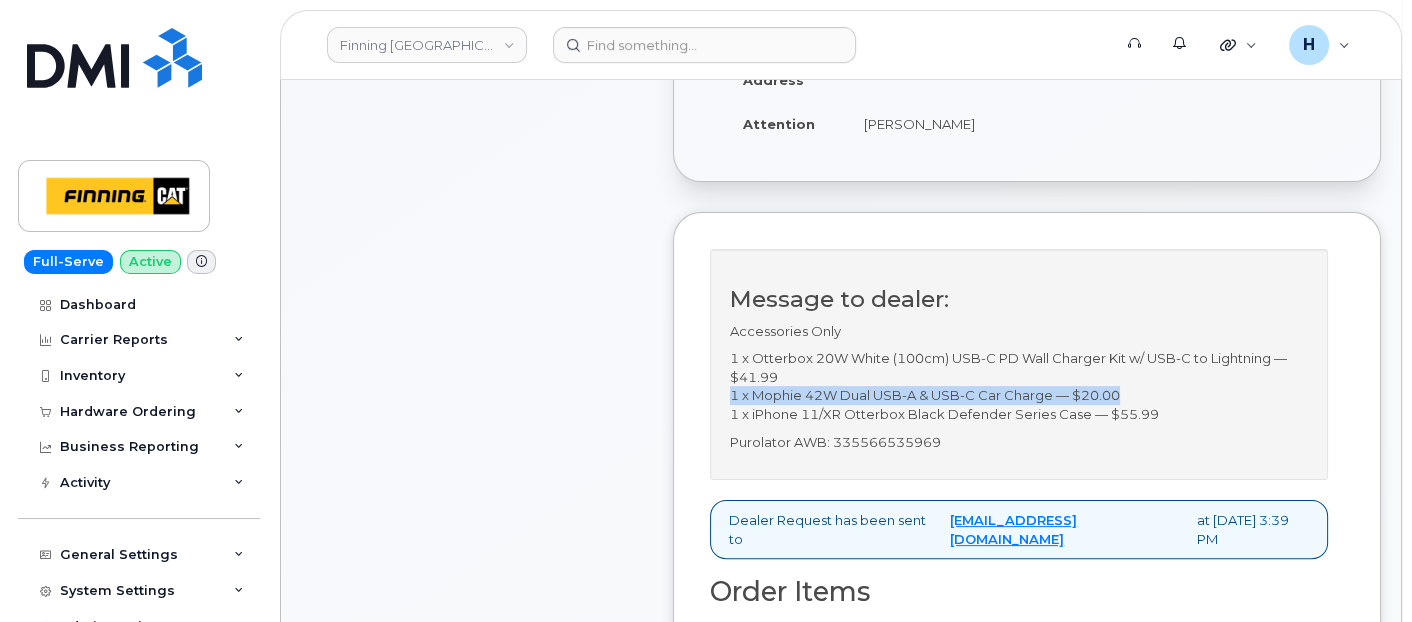 drag, startPoint x: 1151, startPoint y: 405, endPoint x: 728, endPoint y: 408, distance: 423.01065 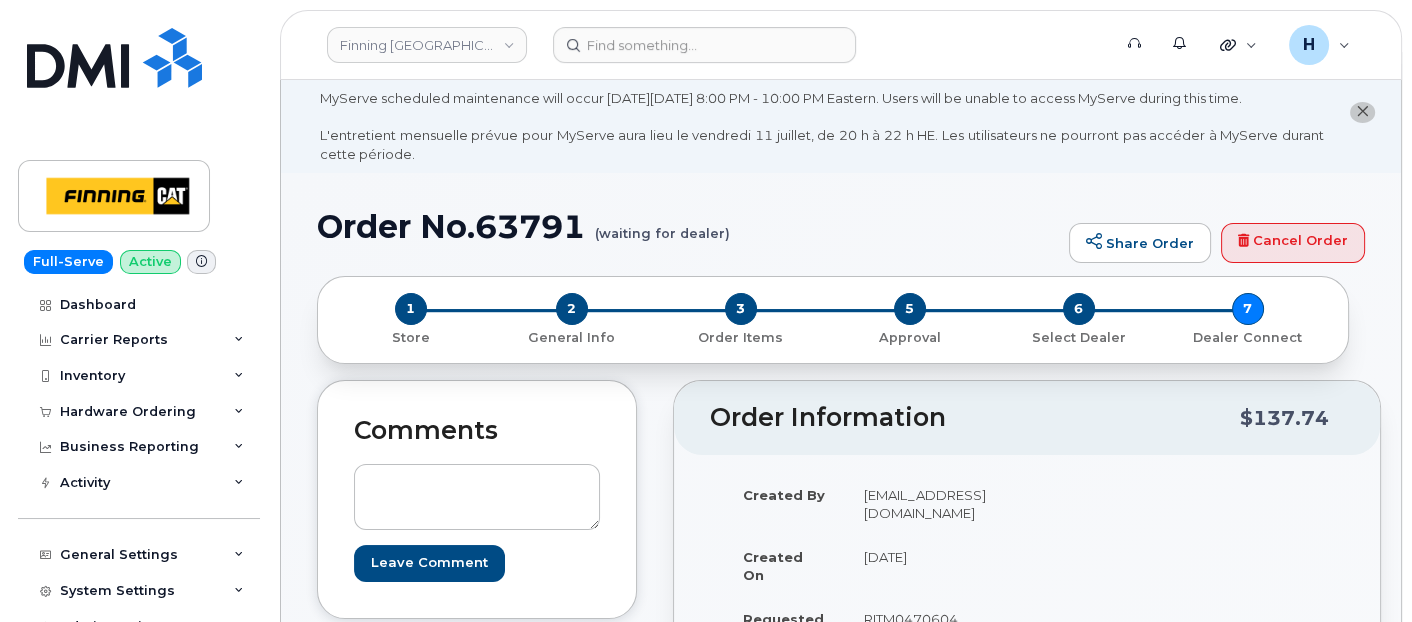 scroll, scrollTop: 0, scrollLeft: 0, axis: both 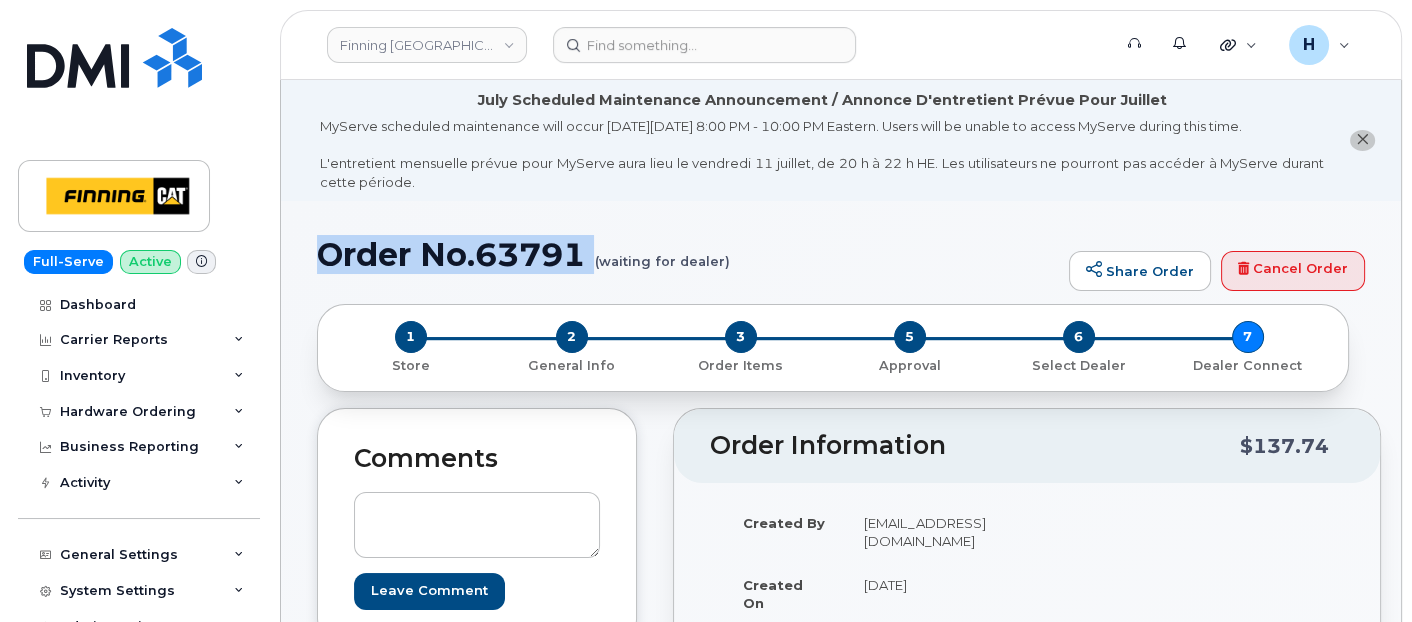drag, startPoint x: 302, startPoint y: 249, endPoint x: 600, endPoint y: 245, distance: 298.02686 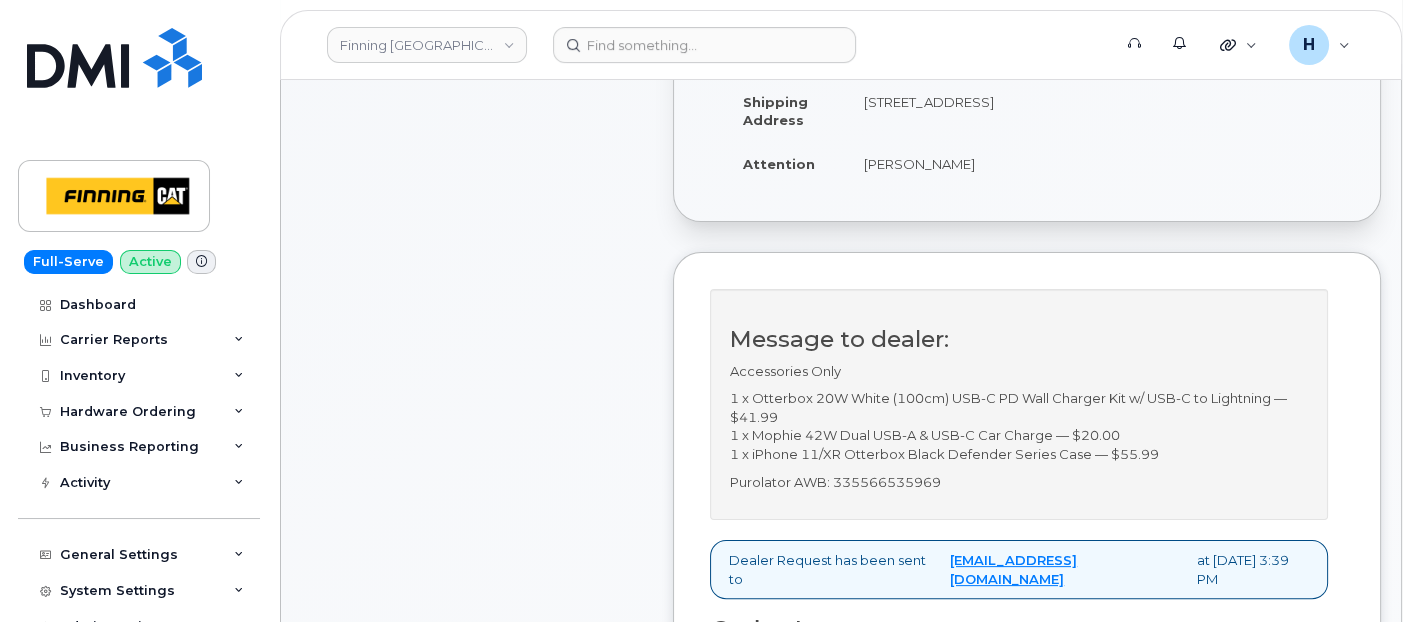 scroll, scrollTop: 777, scrollLeft: 0, axis: vertical 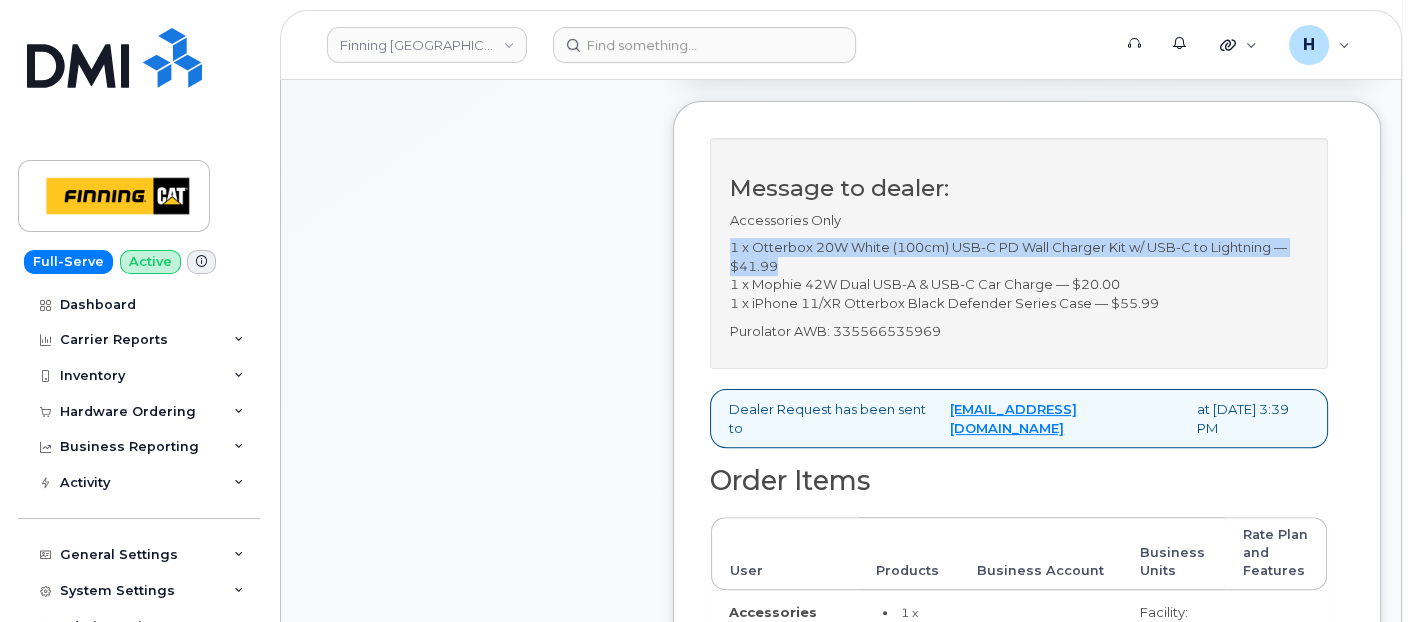 drag, startPoint x: 810, startPoint y: 280, endPoint x: 722, endPoint y: 265, distance: 89.26926 